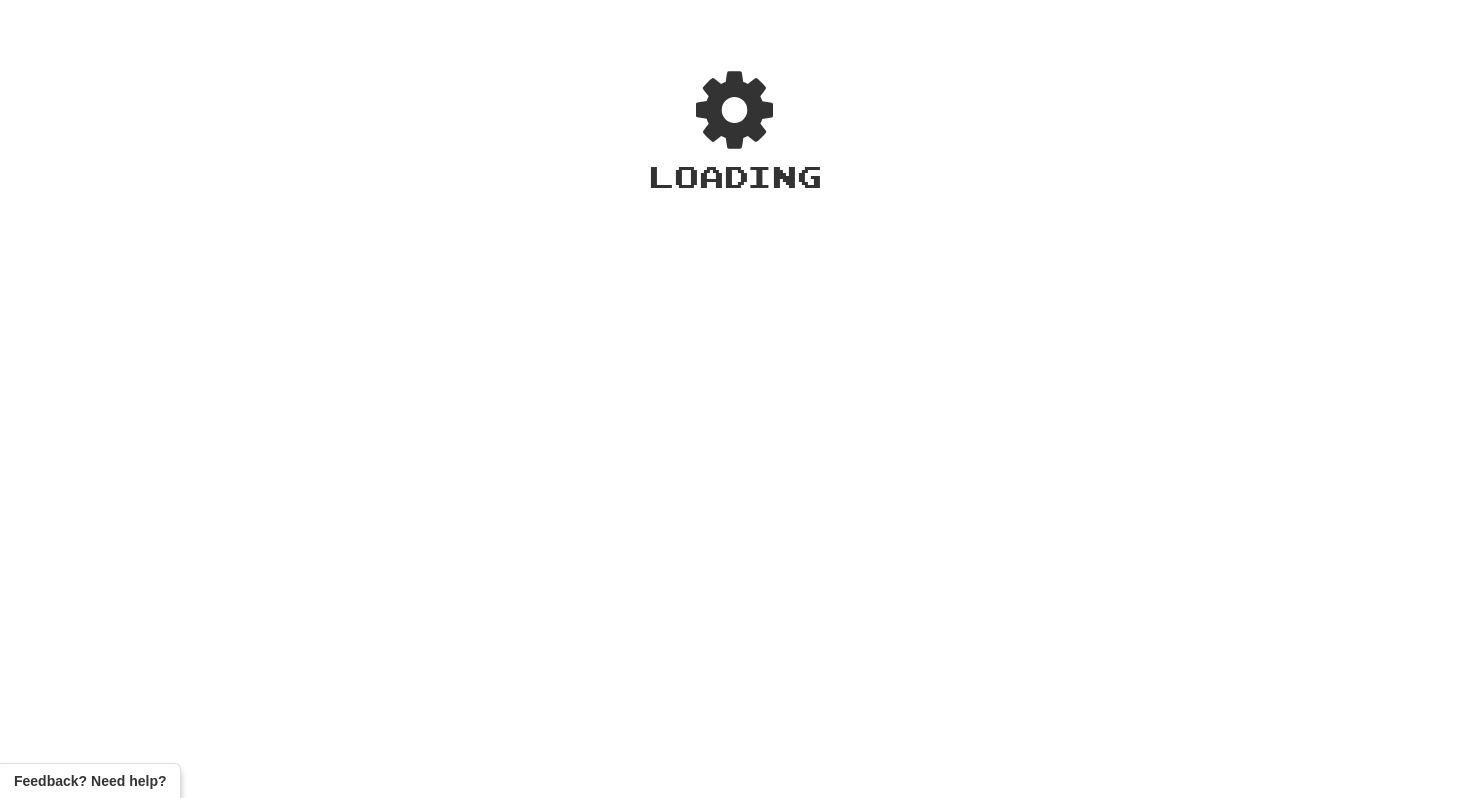 scroll, scrollTop: 0, scrollLeft: 0, axis: both 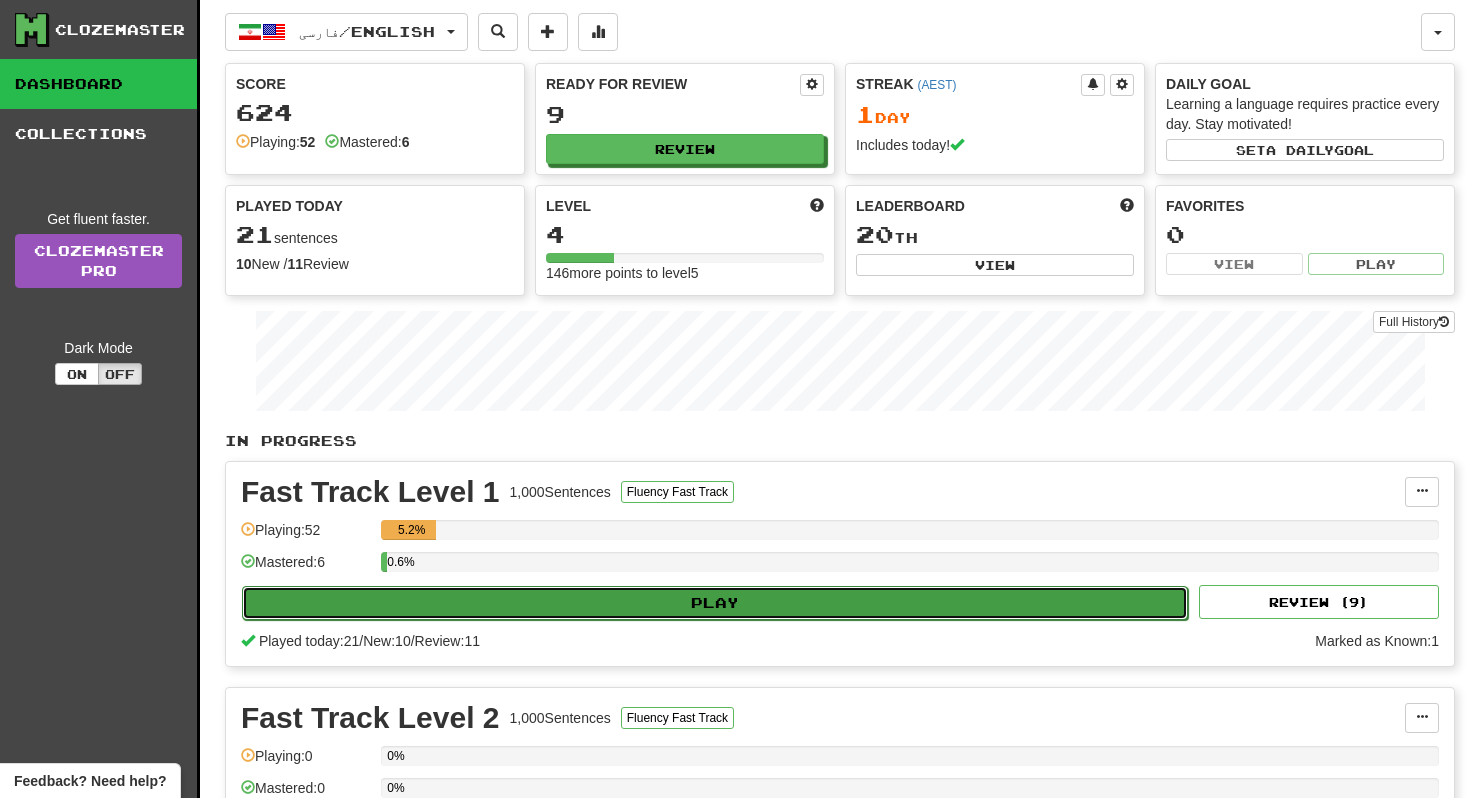 click on "Play" at bounding box center (715, 603) 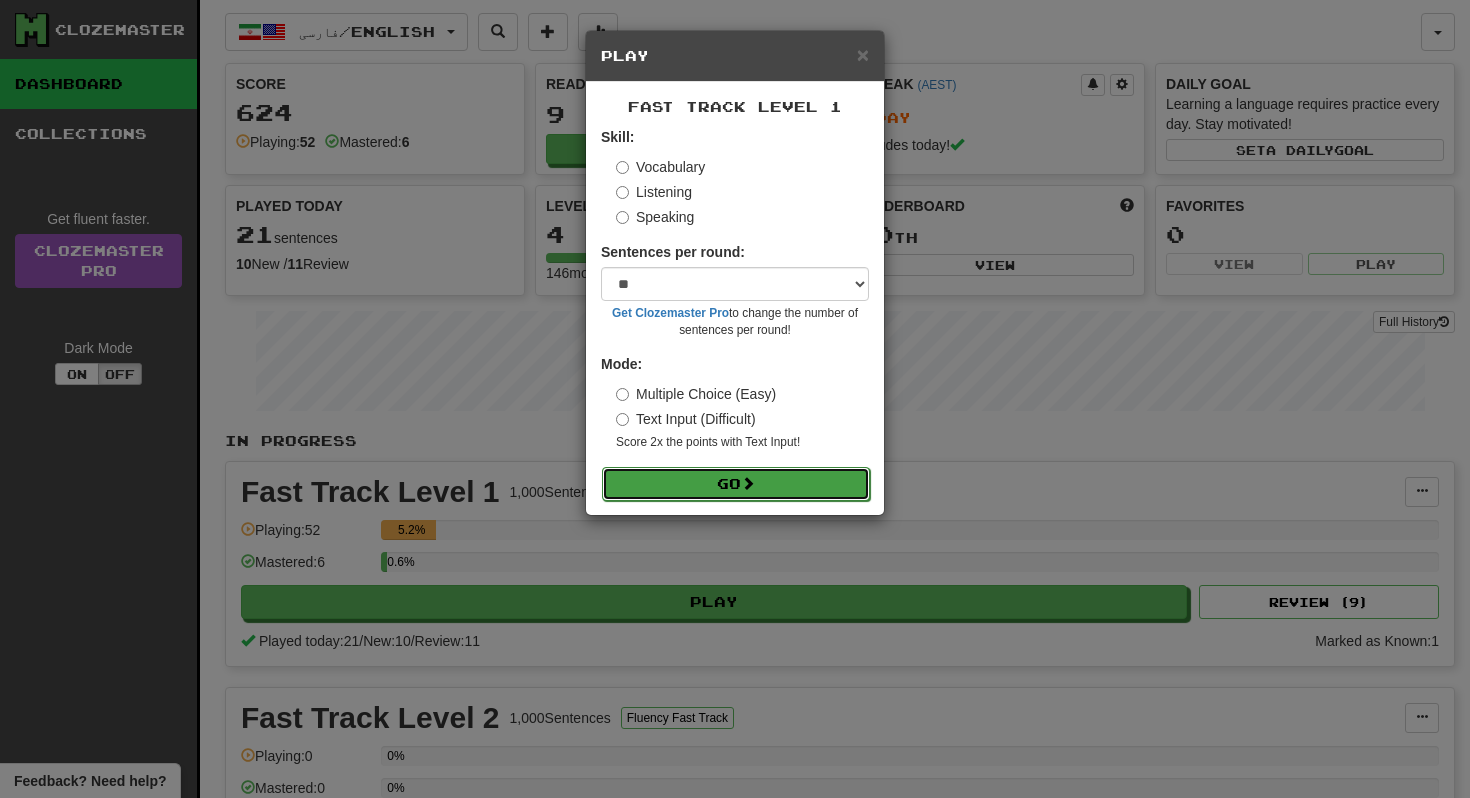 click on "Go" at bounding box center [736, 484] 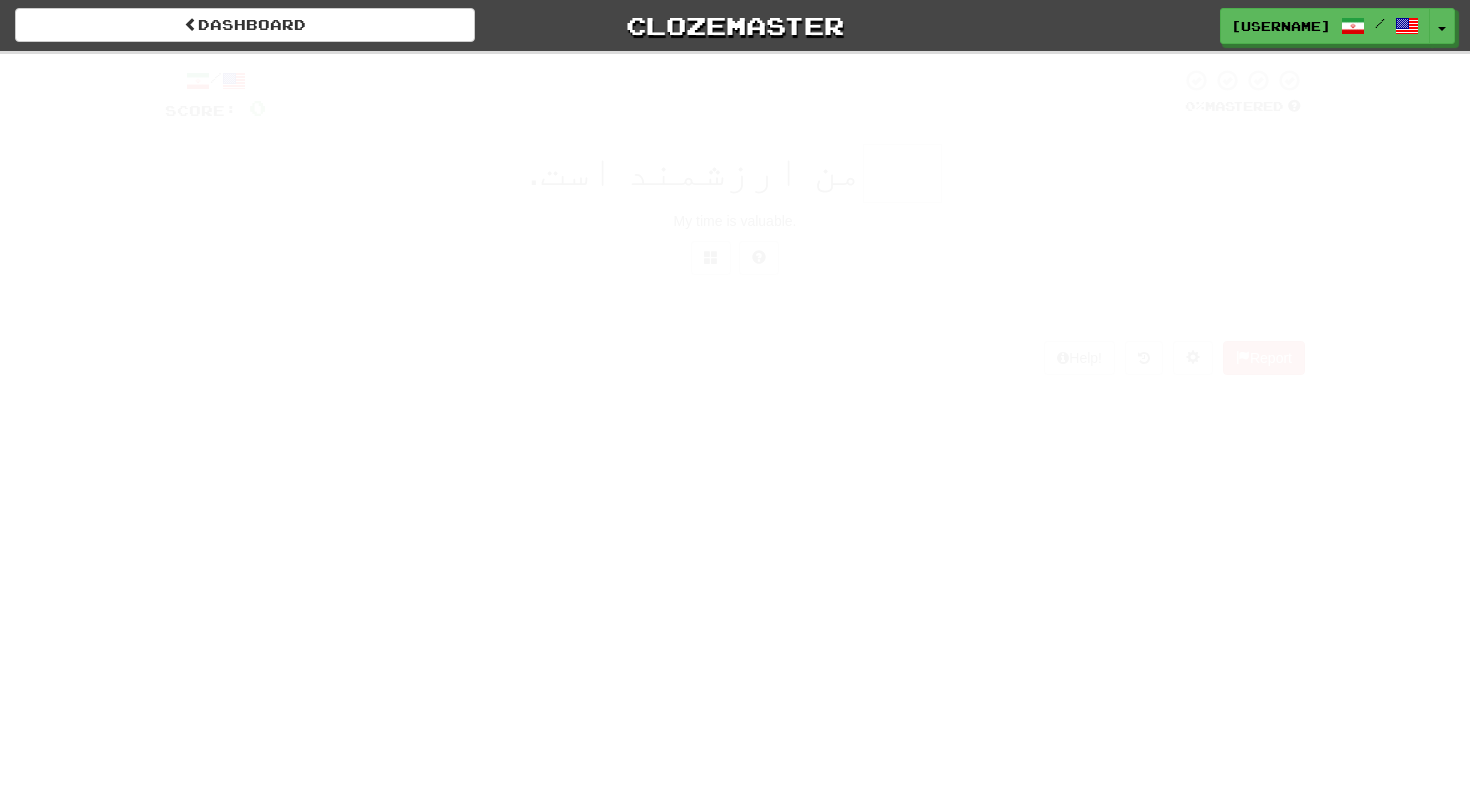 scroll, scrollTop: 0, scrollLeft: 0, axis: both 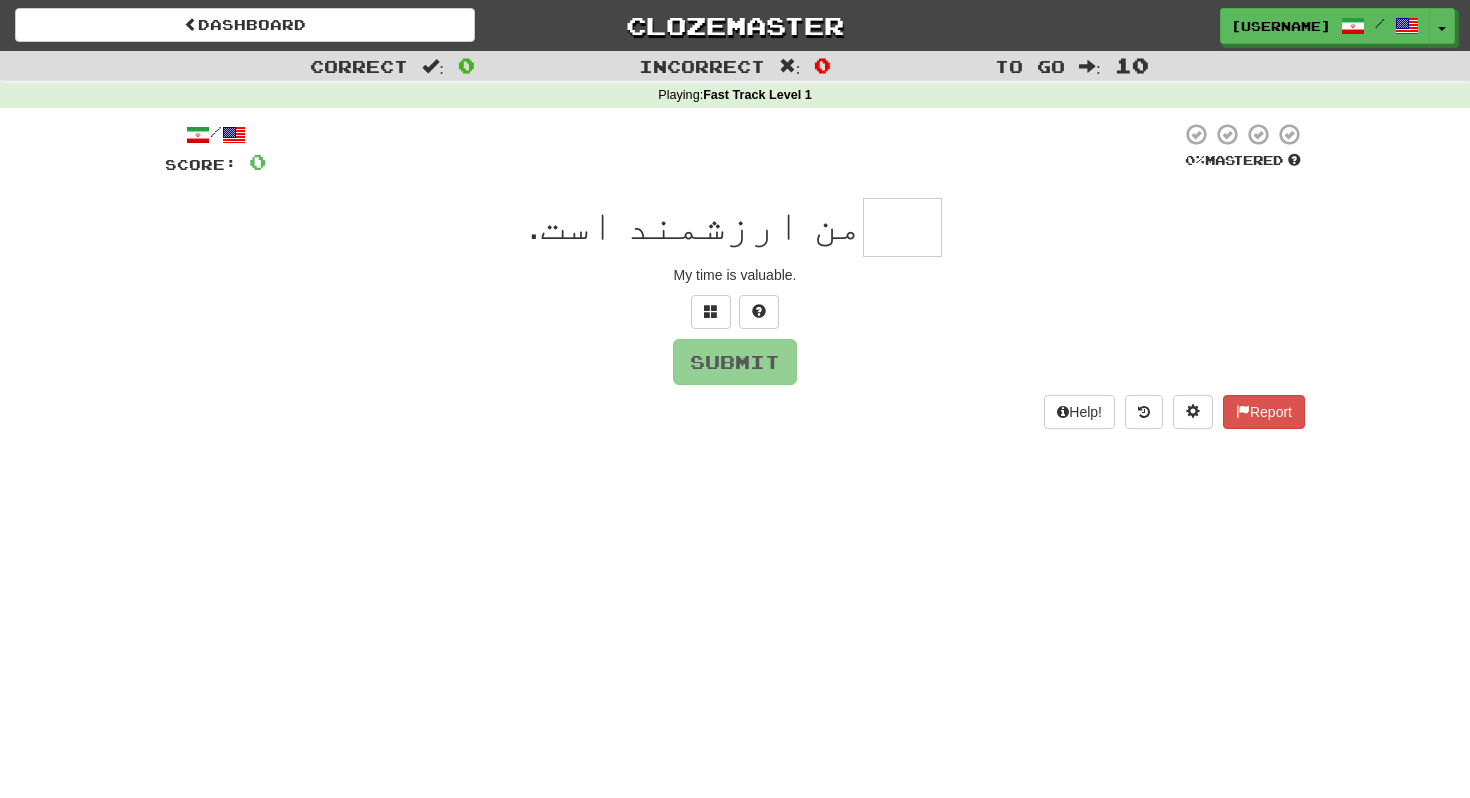 click at bounding box center [902, 227] 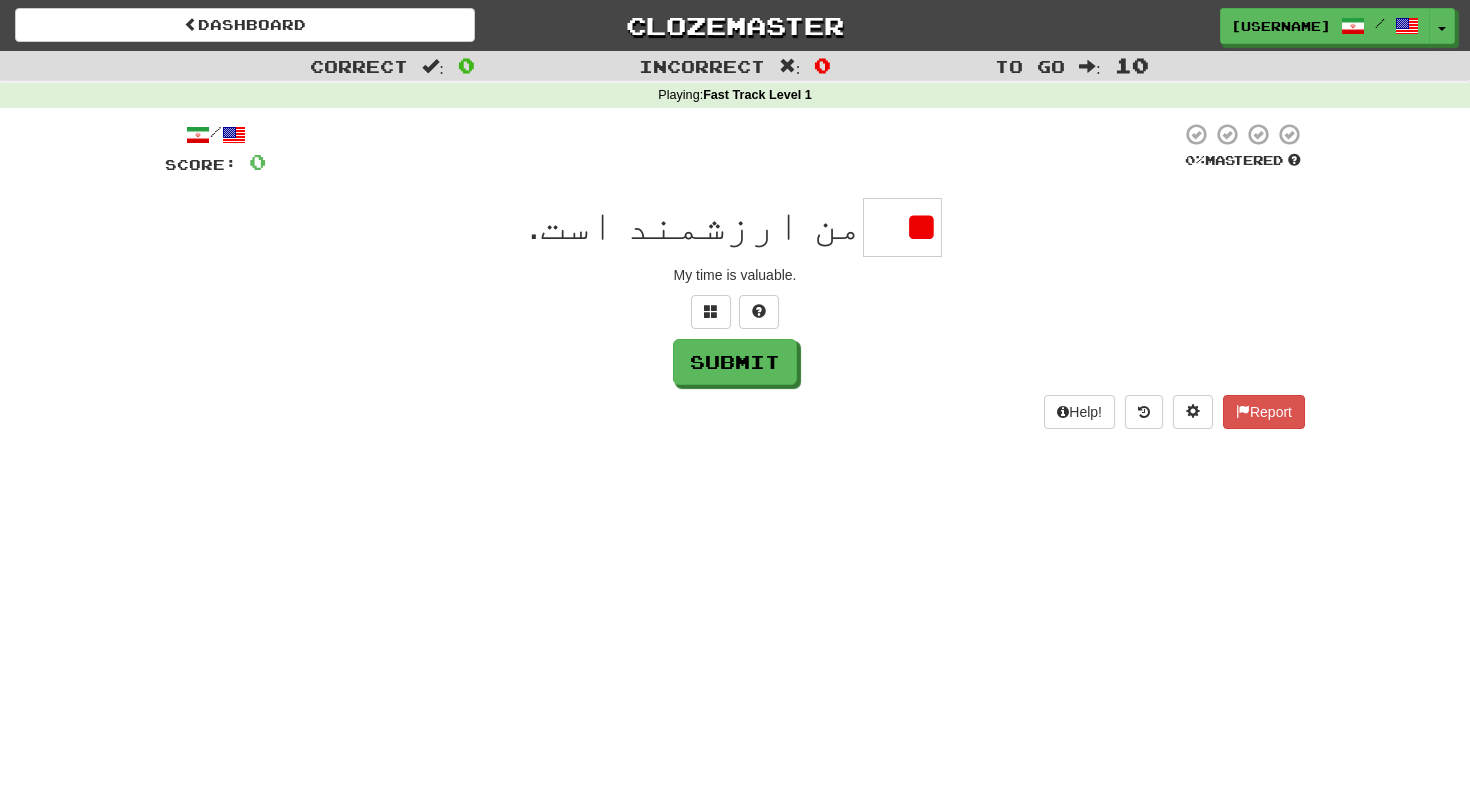 type on "*" 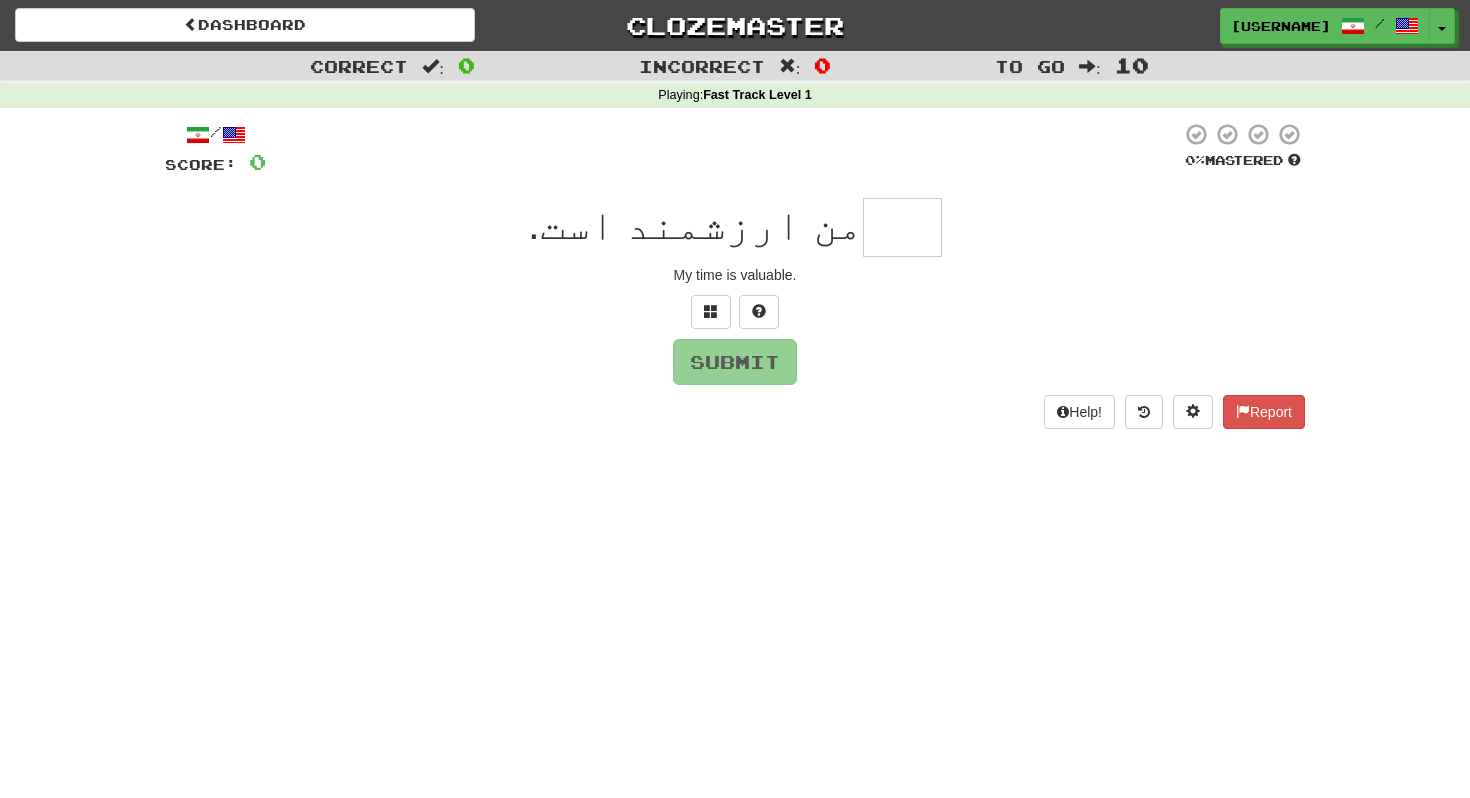 type on "*" 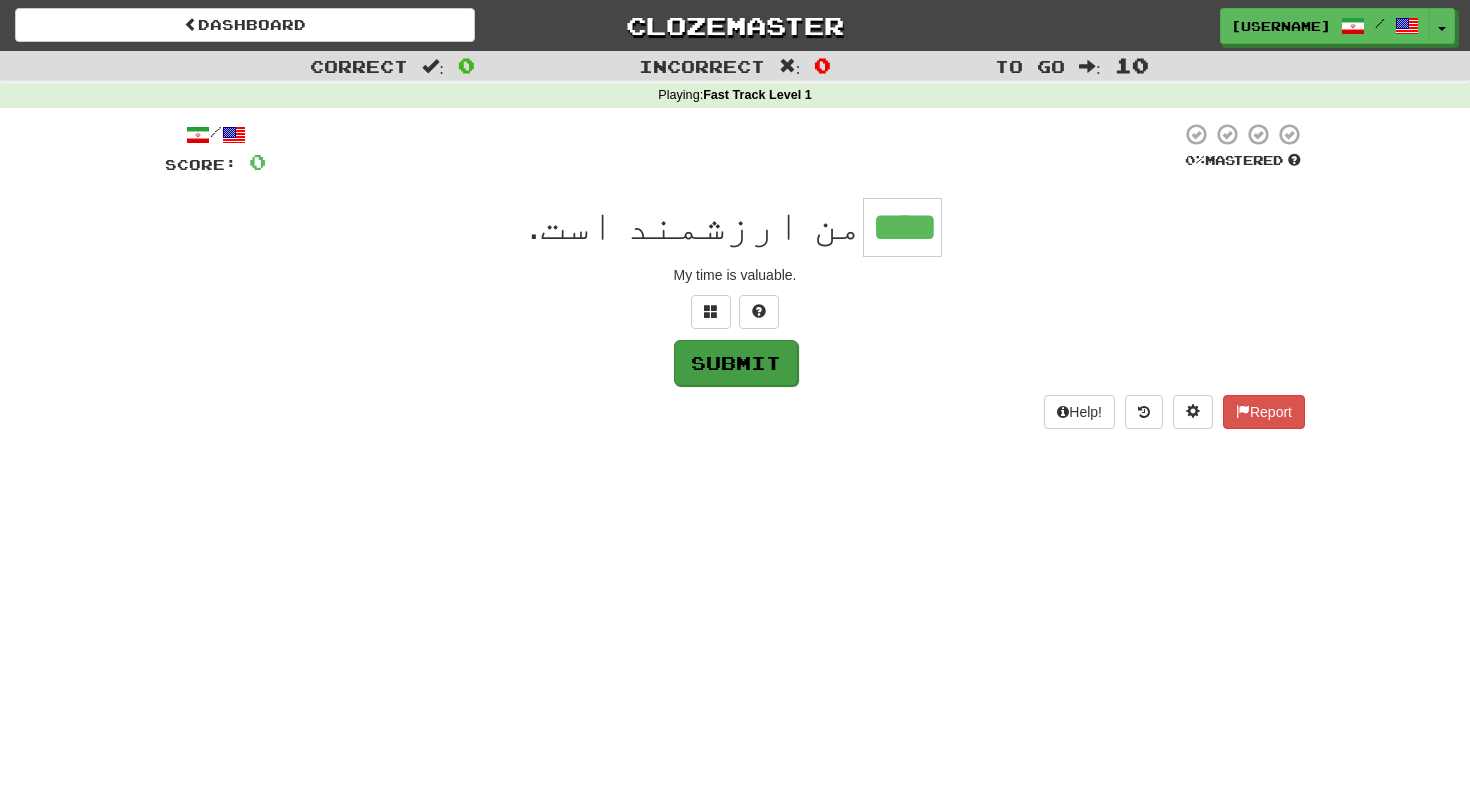 type on "****" 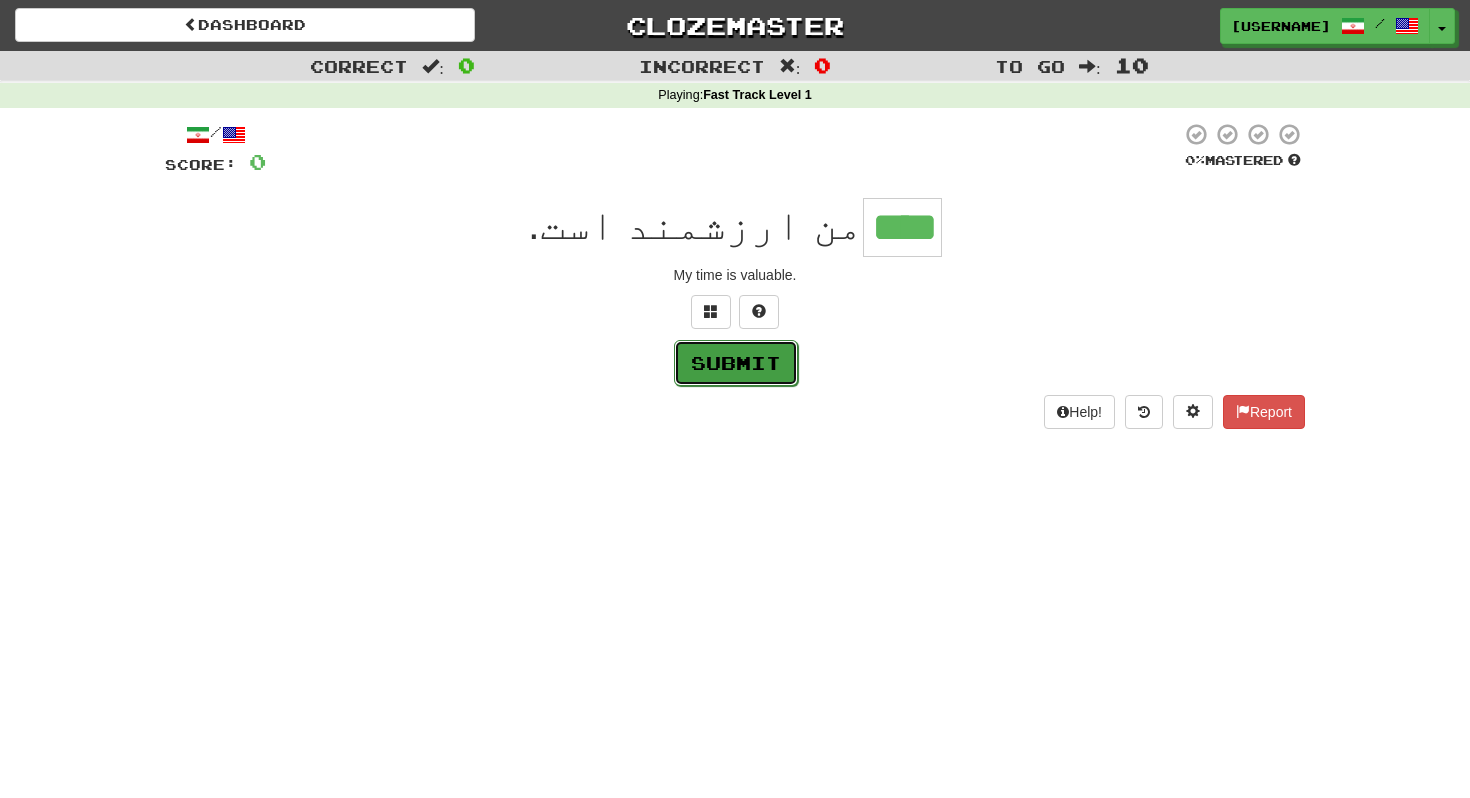 click on "Submit" at bounding box center [736, 363] 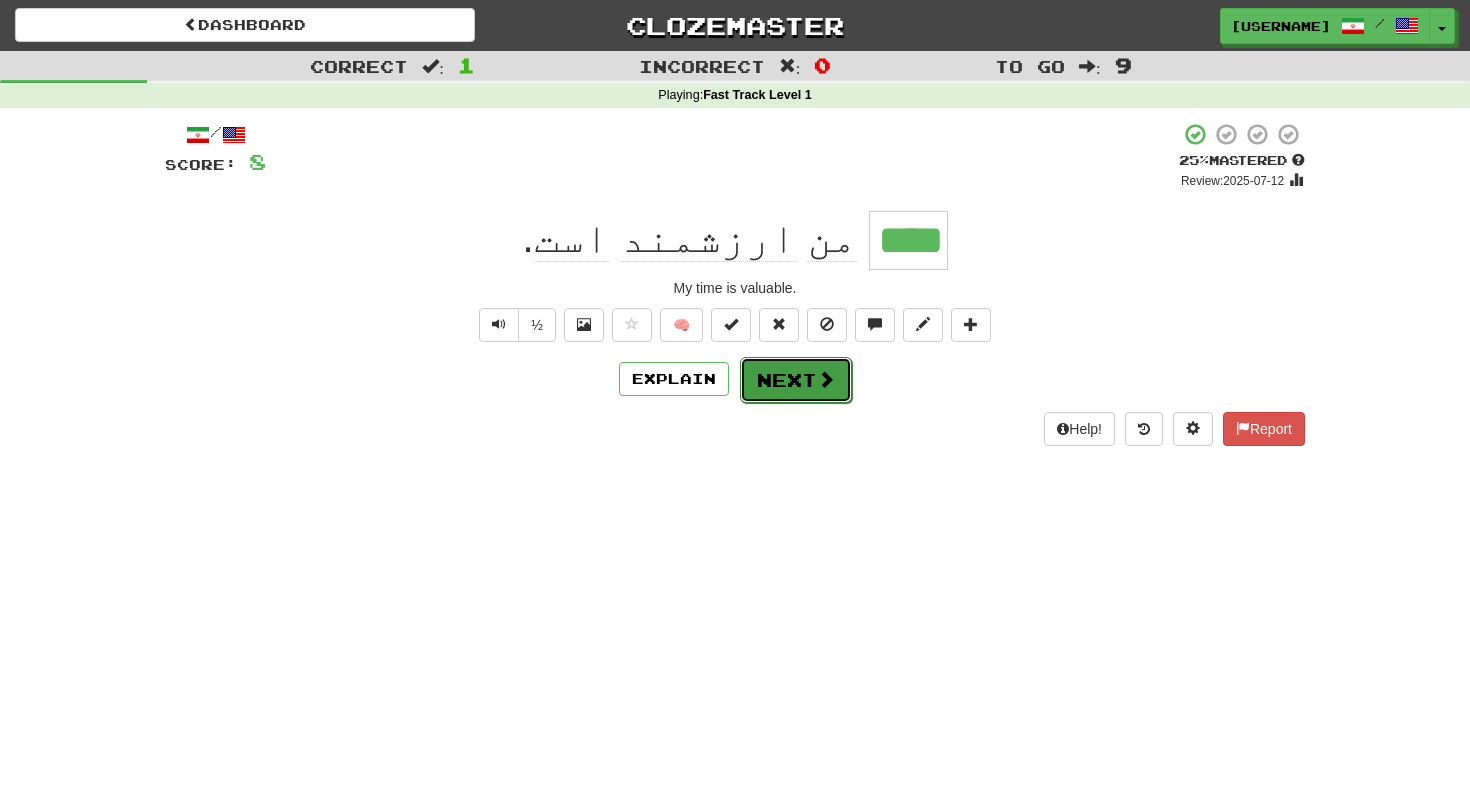 click on "Next" at bounding box center (796, 380) 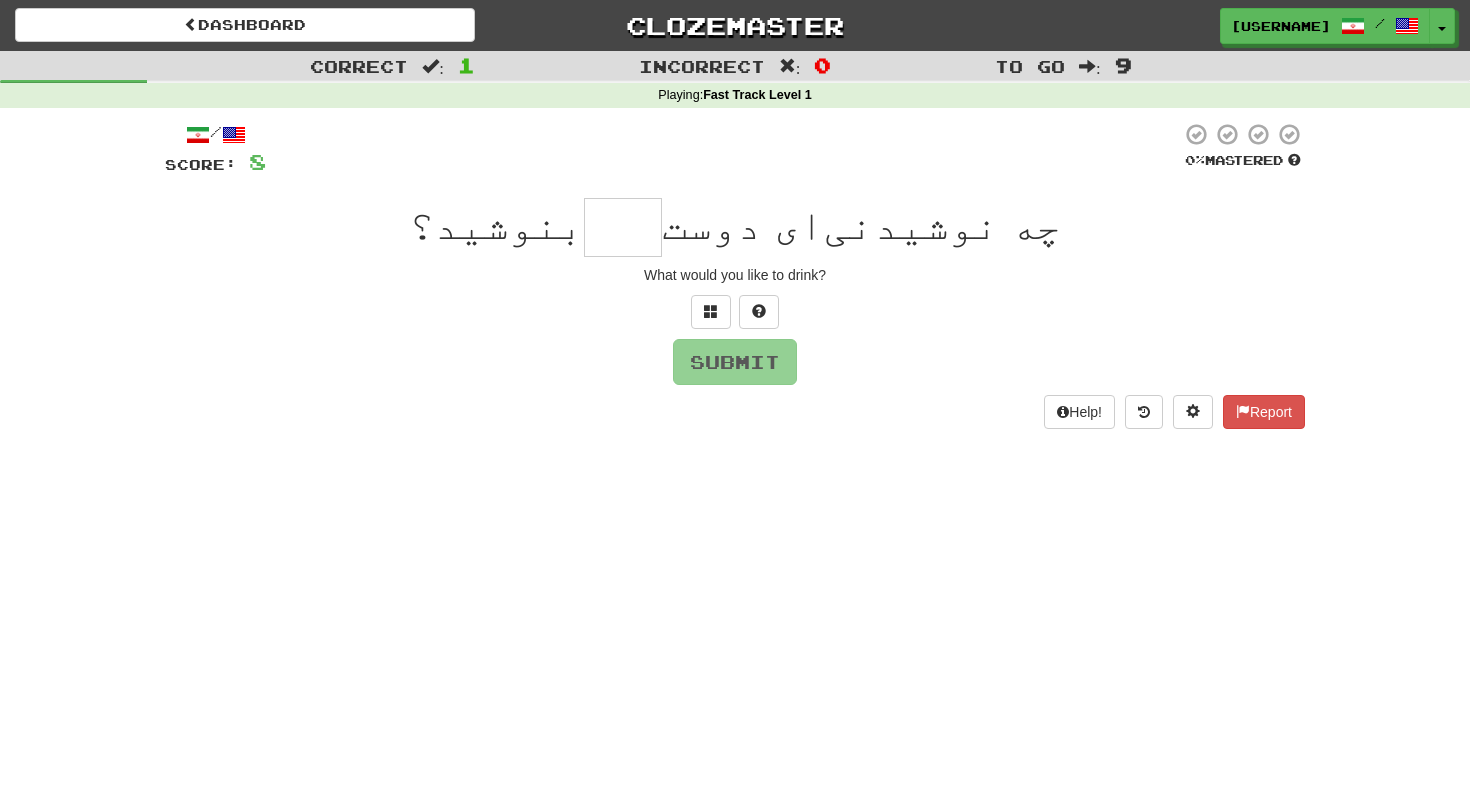click at bounding box center (623, 227) 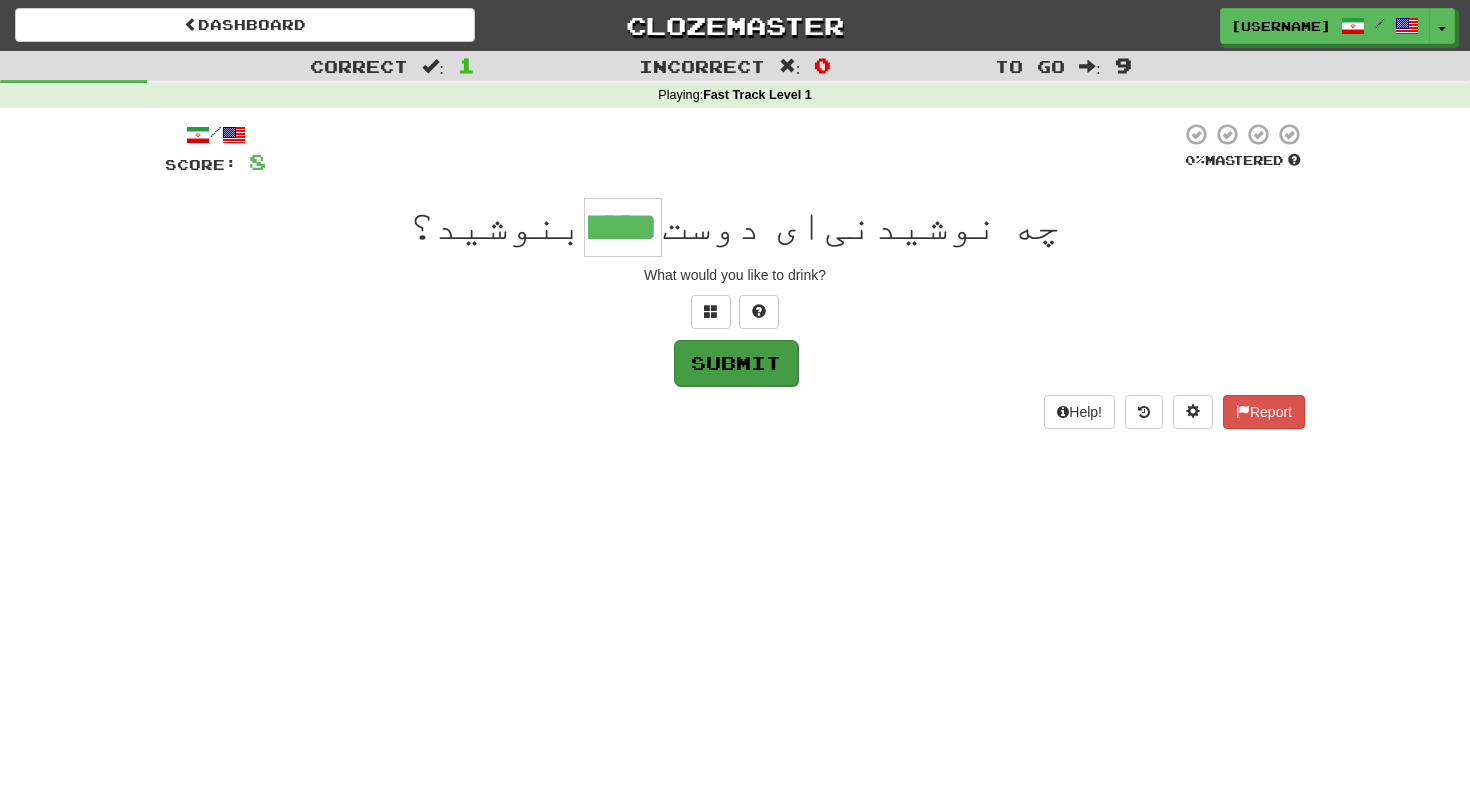 type on "*****" 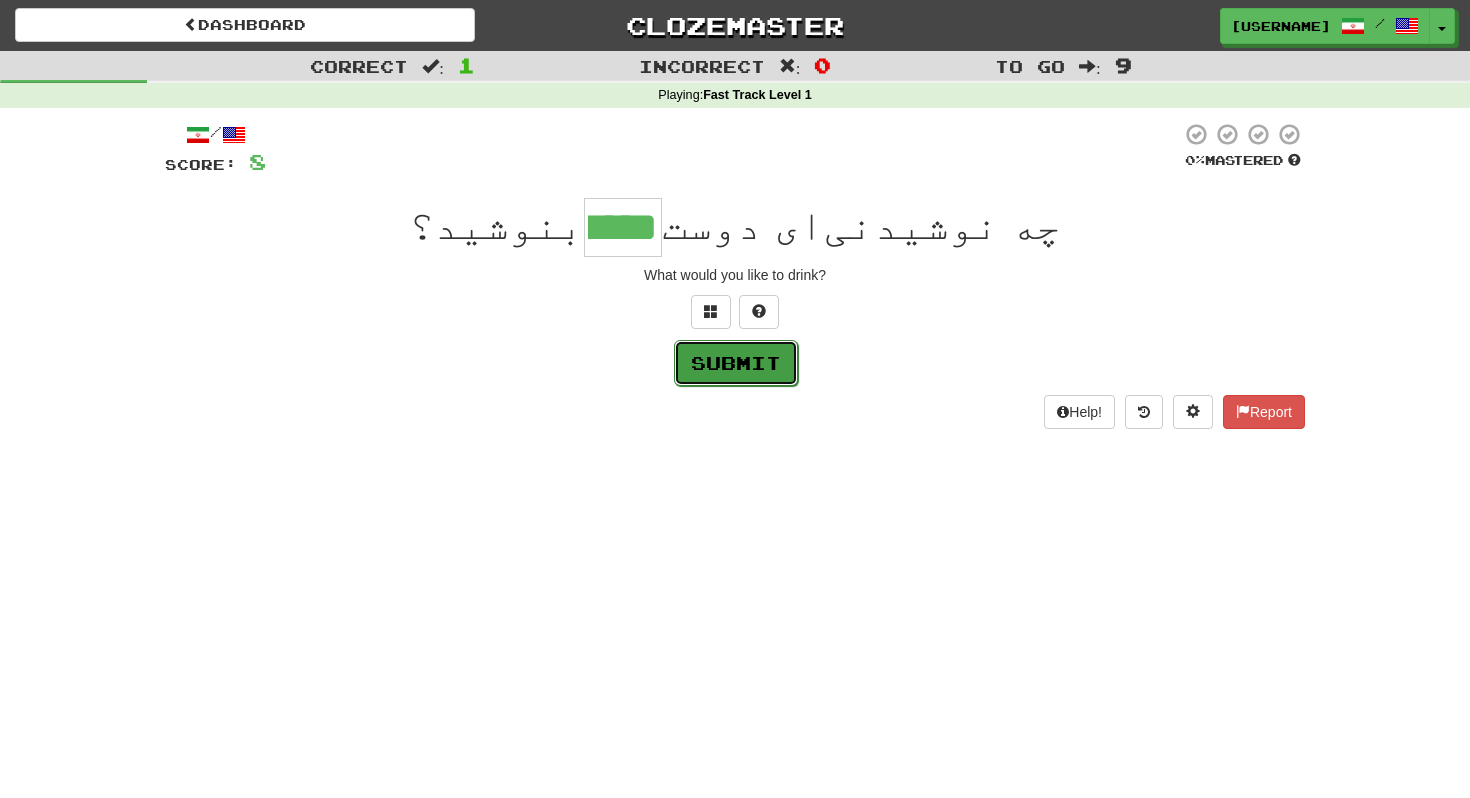 click on "Submit" at bounding box center (736, 363) 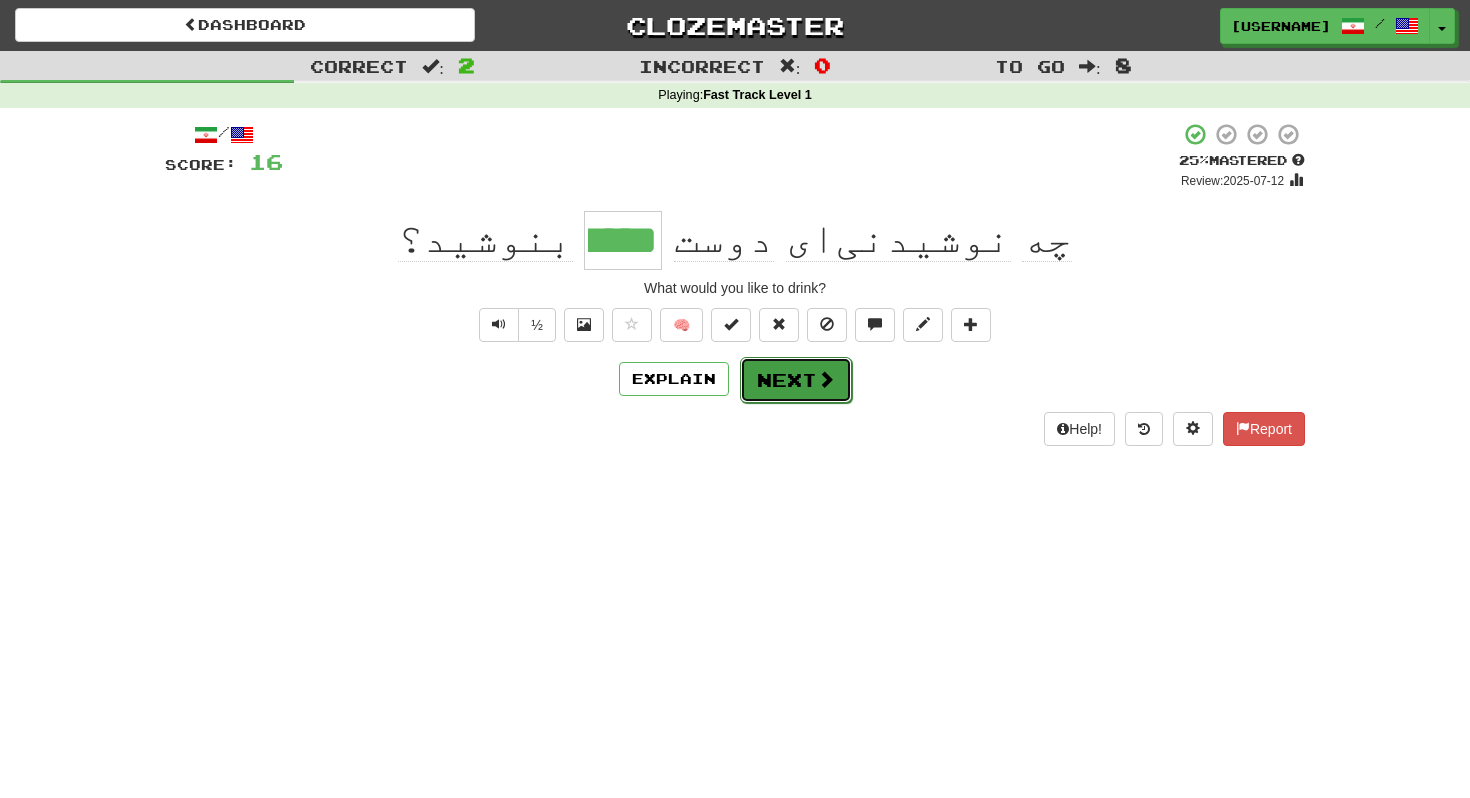 click on "Next" at bounding box center [796, 380] 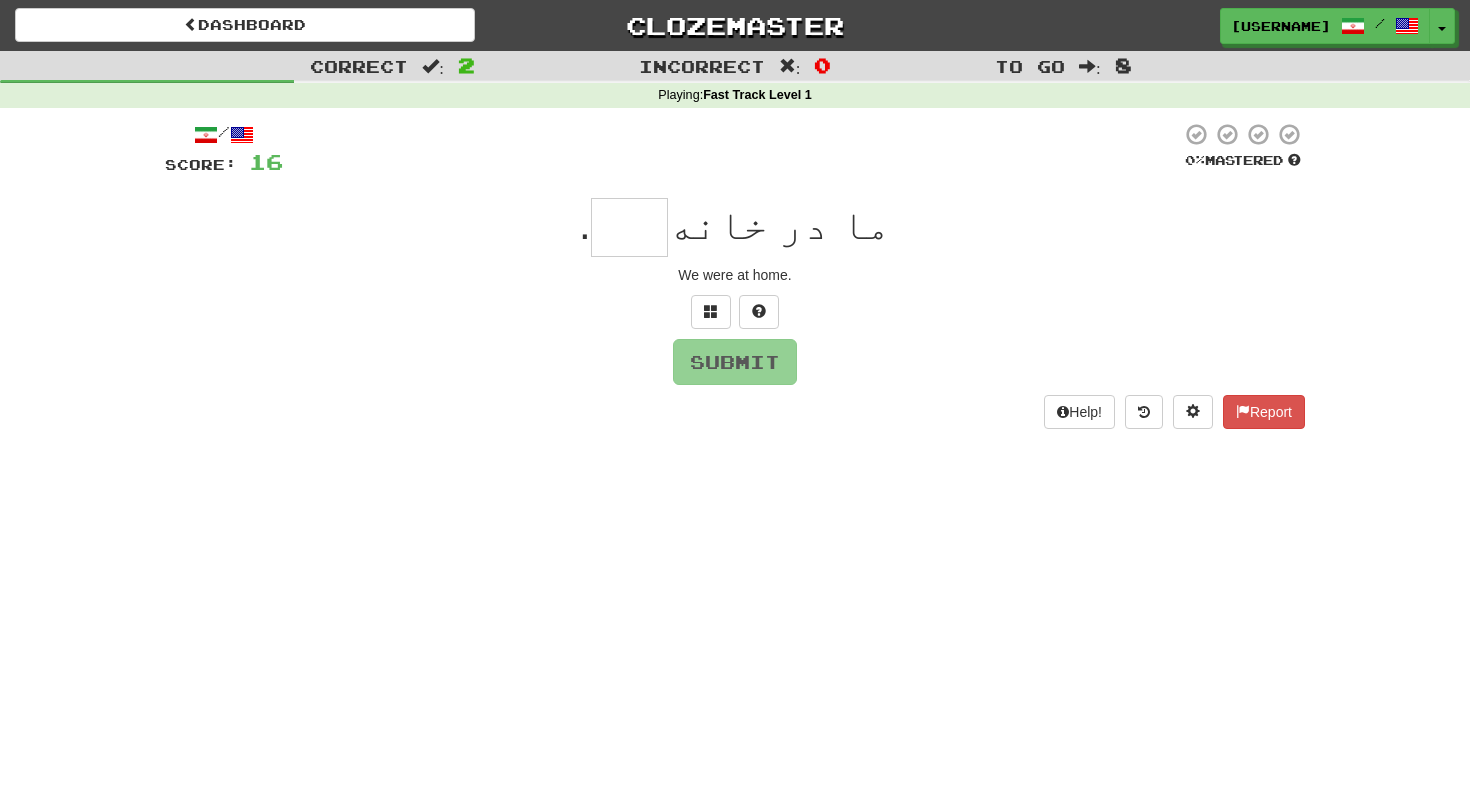 click at bounding box center [629, 227] 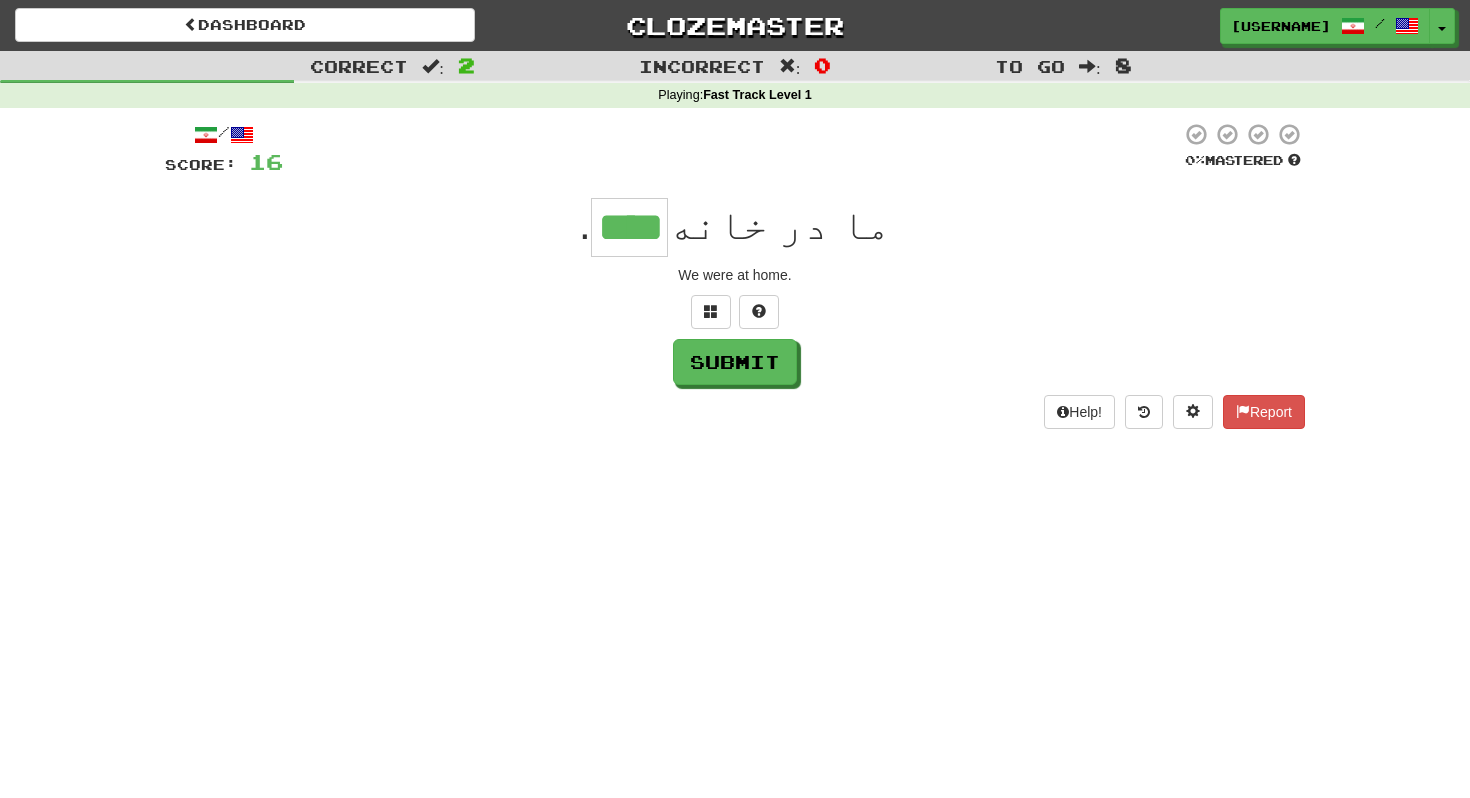 scroll, scrollTop: 0, scrollLeft: 0, axis: both 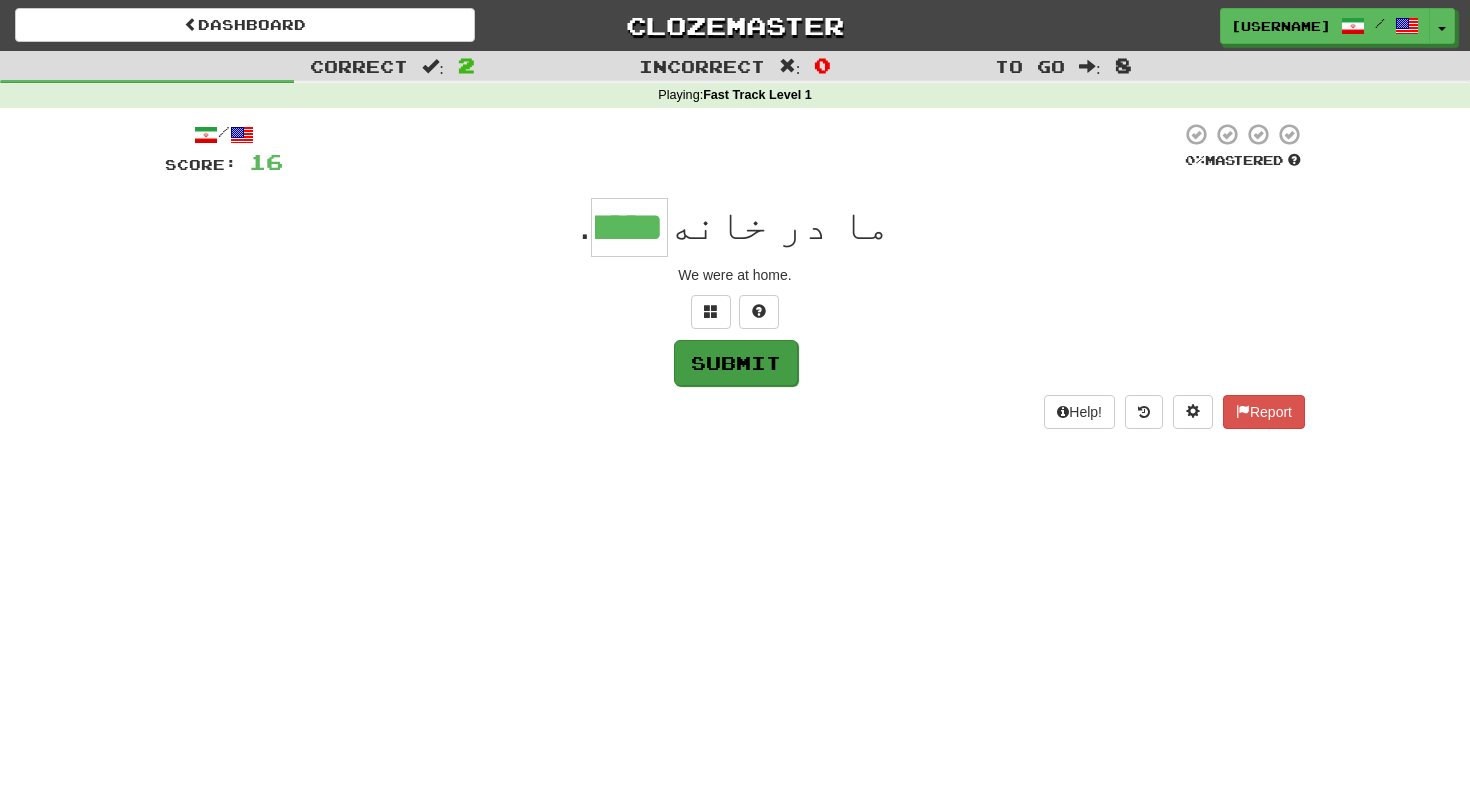 type on "*****" 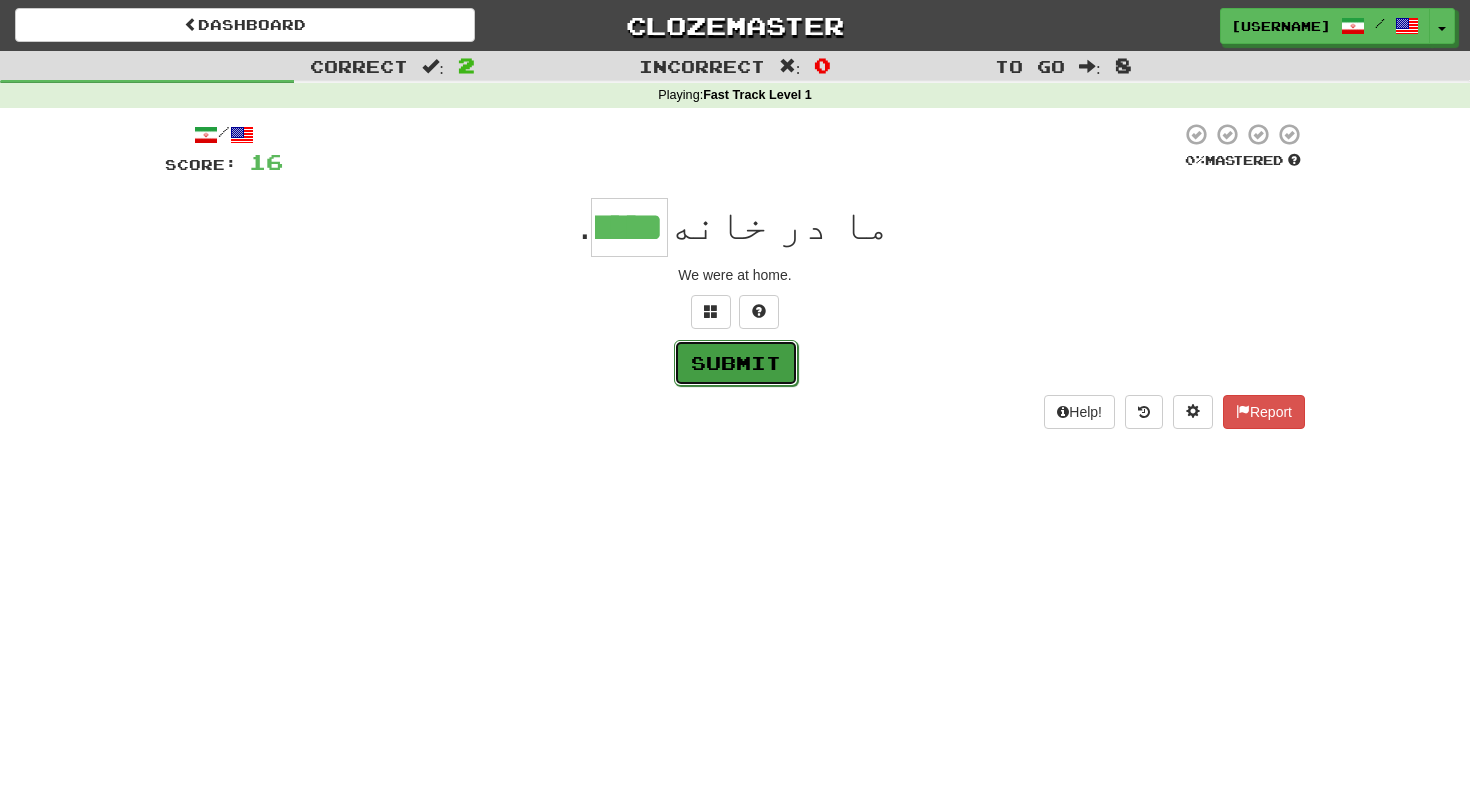 click on "Submit" at bounding box center [736, 363] 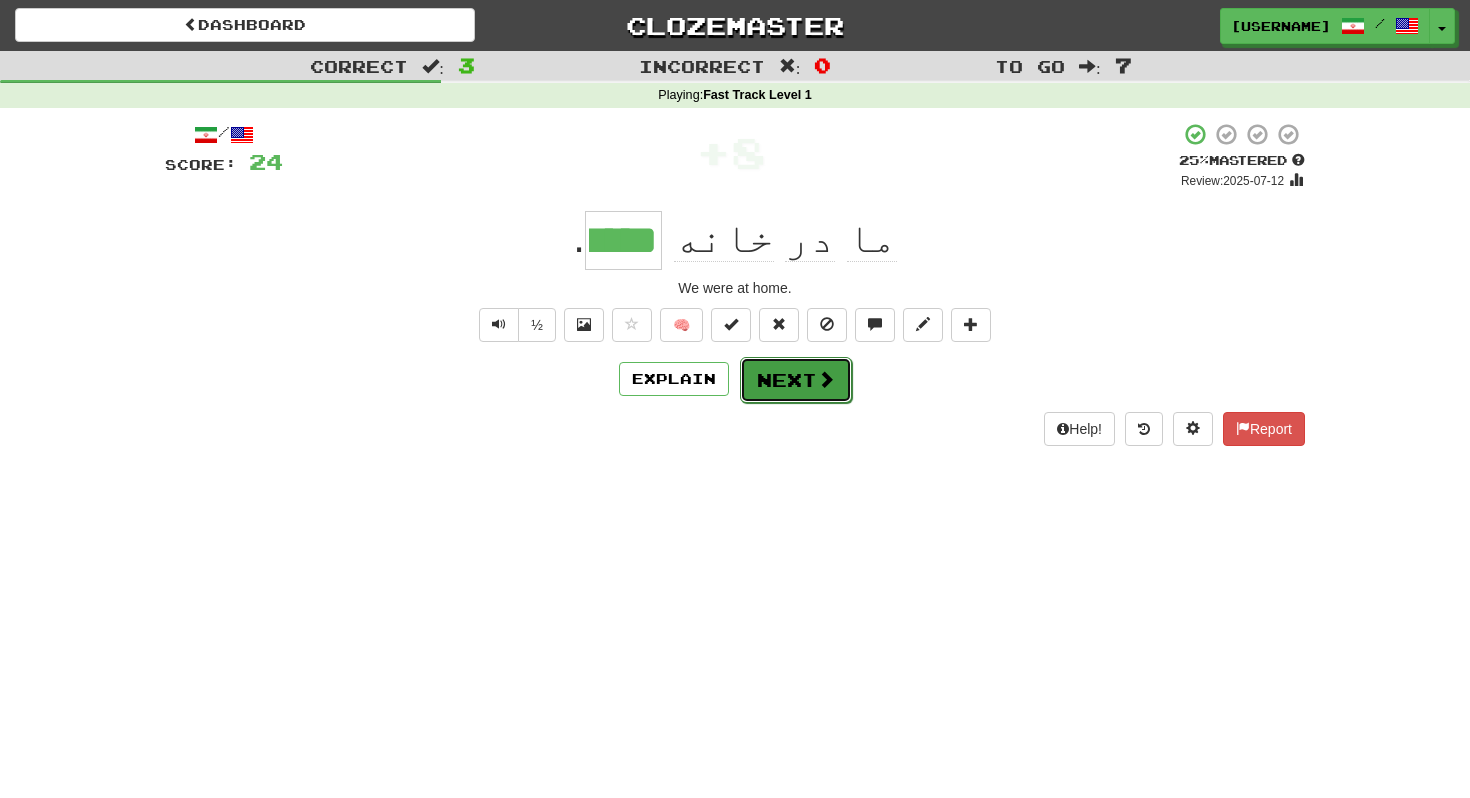 click on "Next" at bounding box center (796, 380) 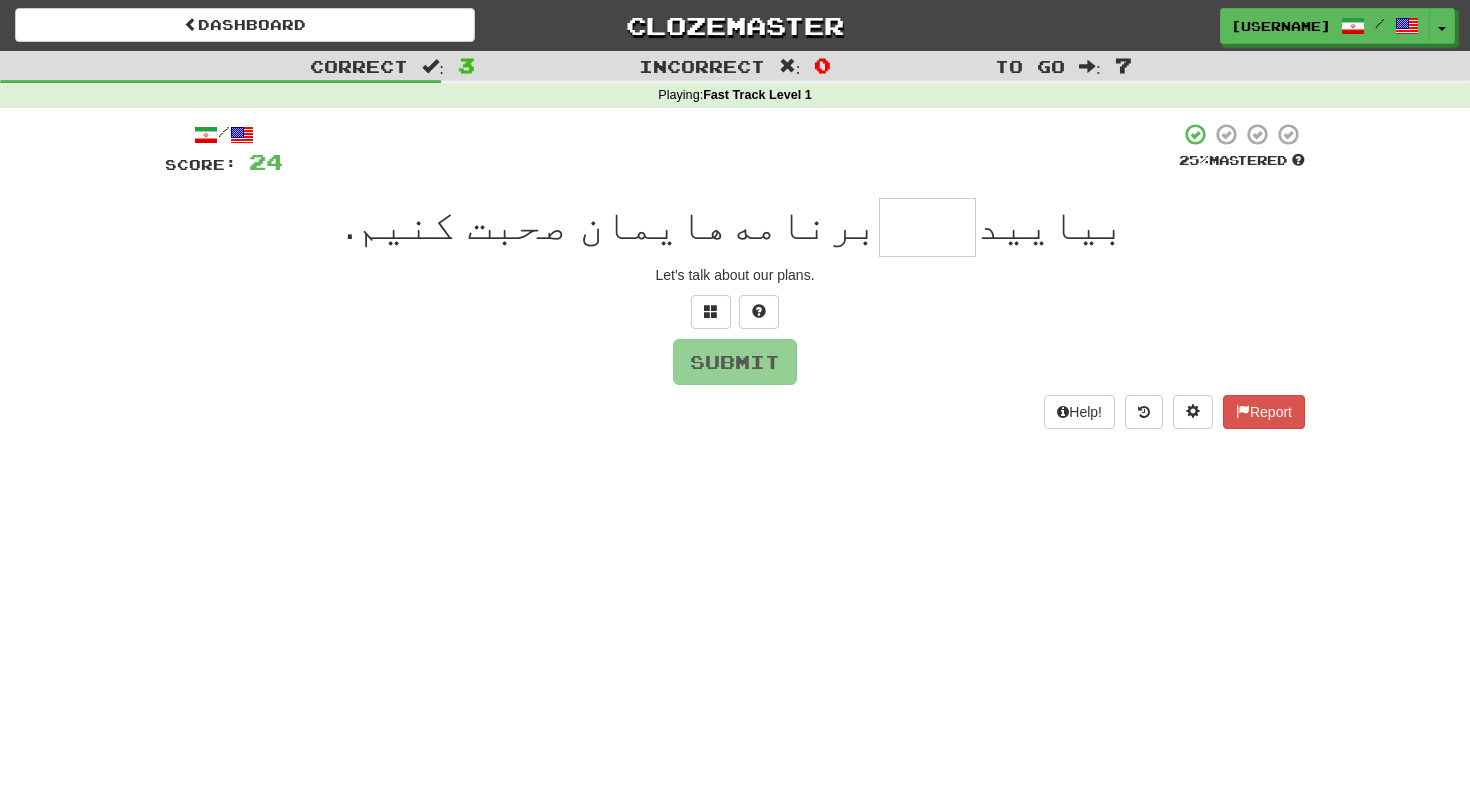 type on "*" 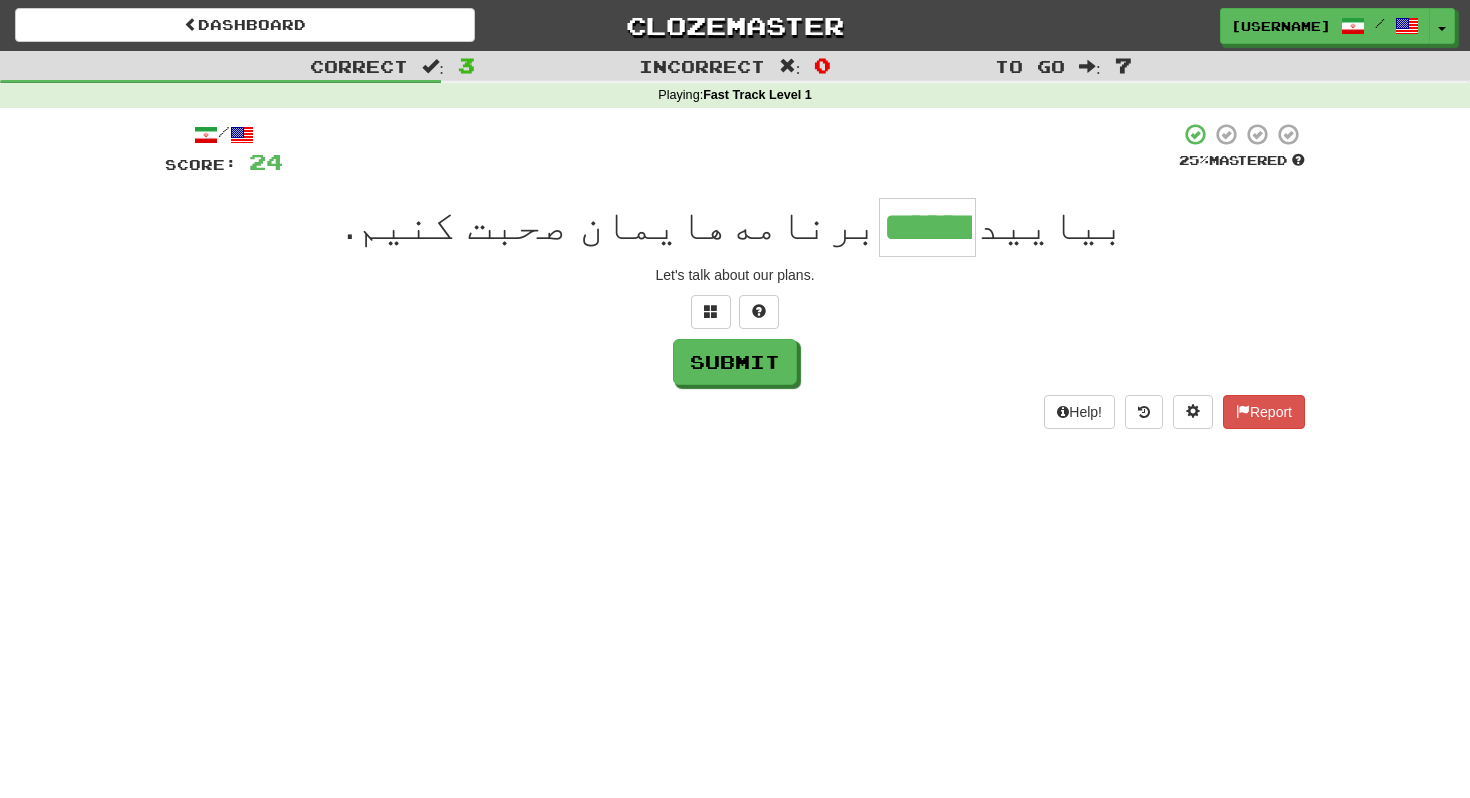 scroll, scrollTop: 0, scrollLeft: 0, axis: both 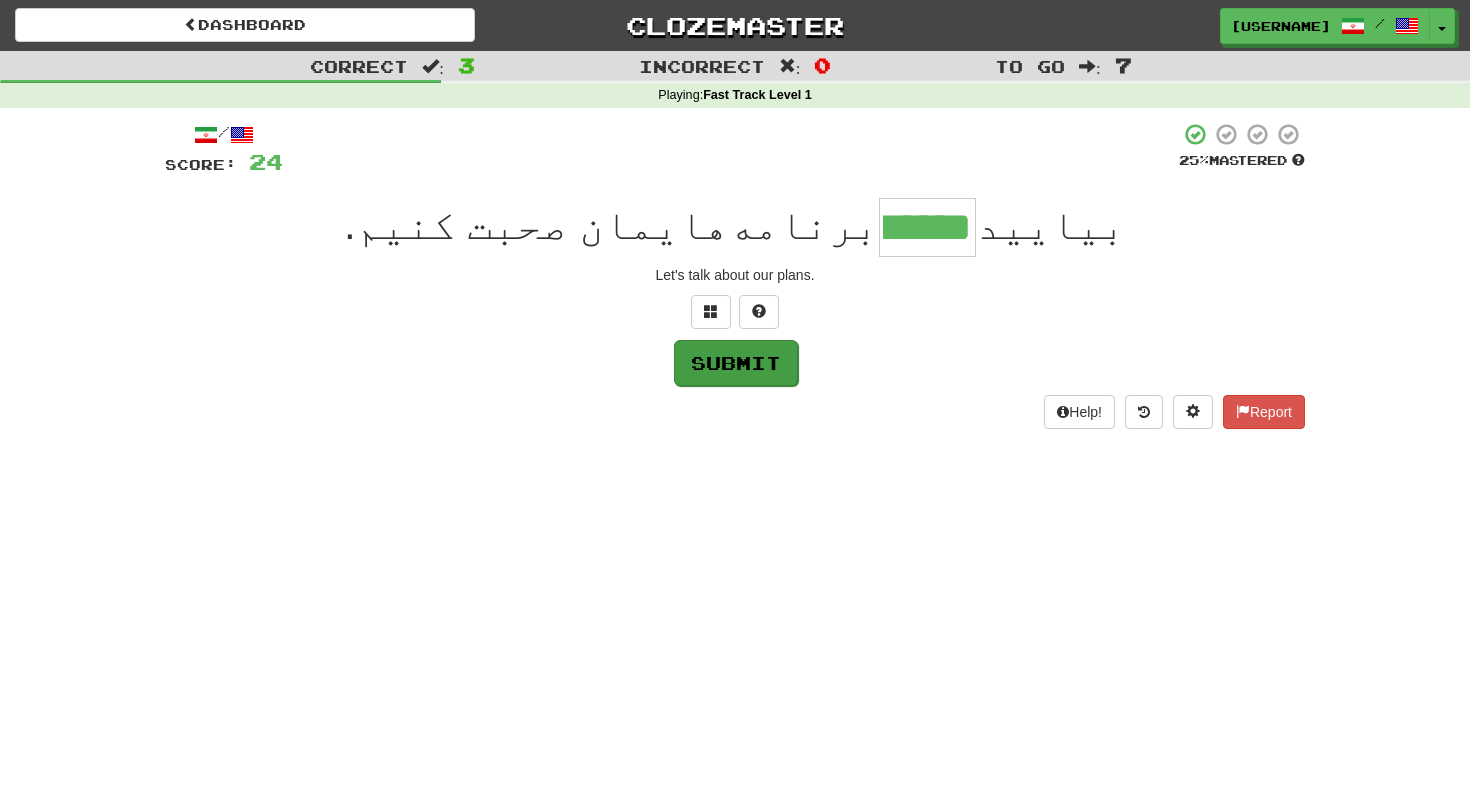 type on "******" 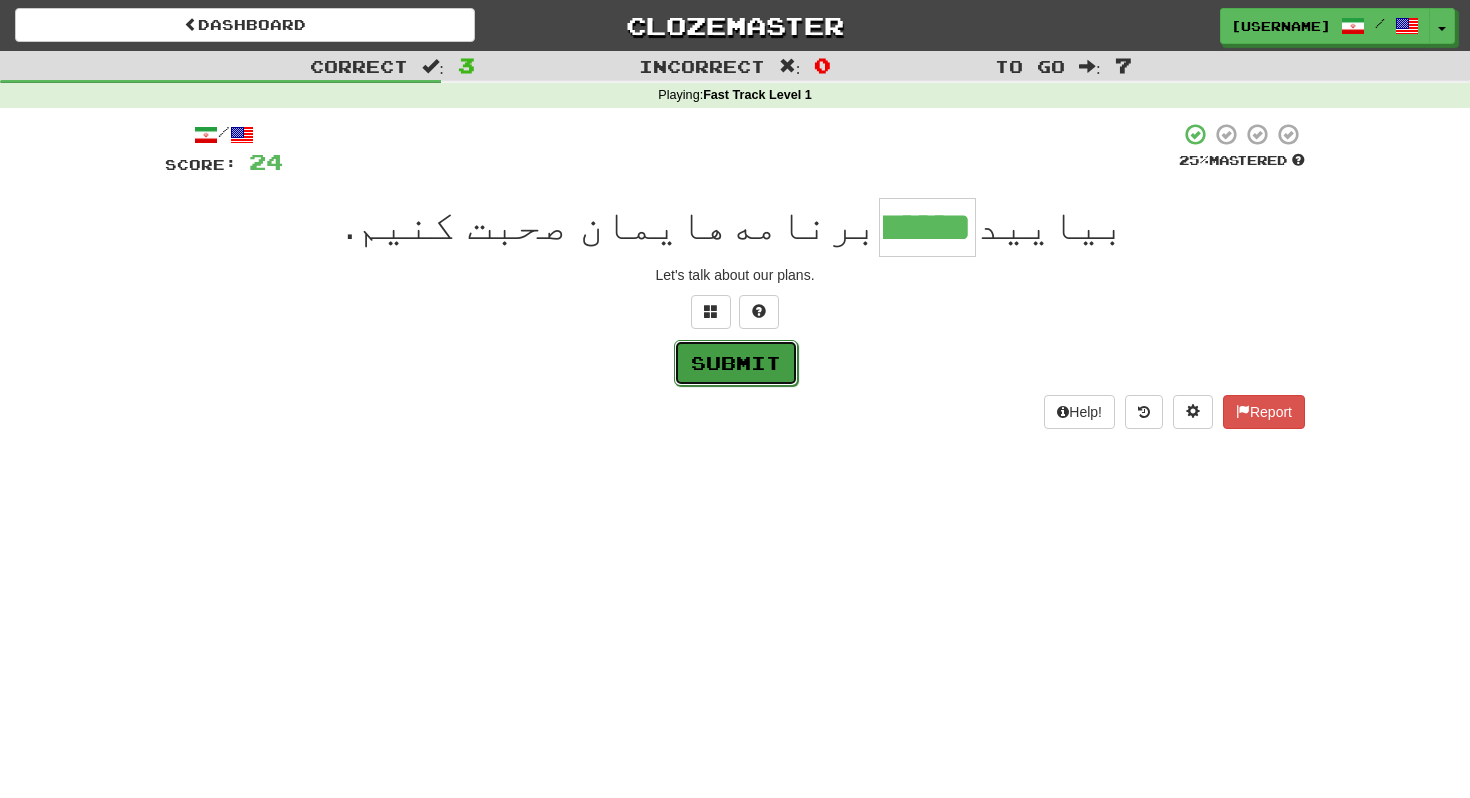 click on "Submit" at bounding box center (736, 363) 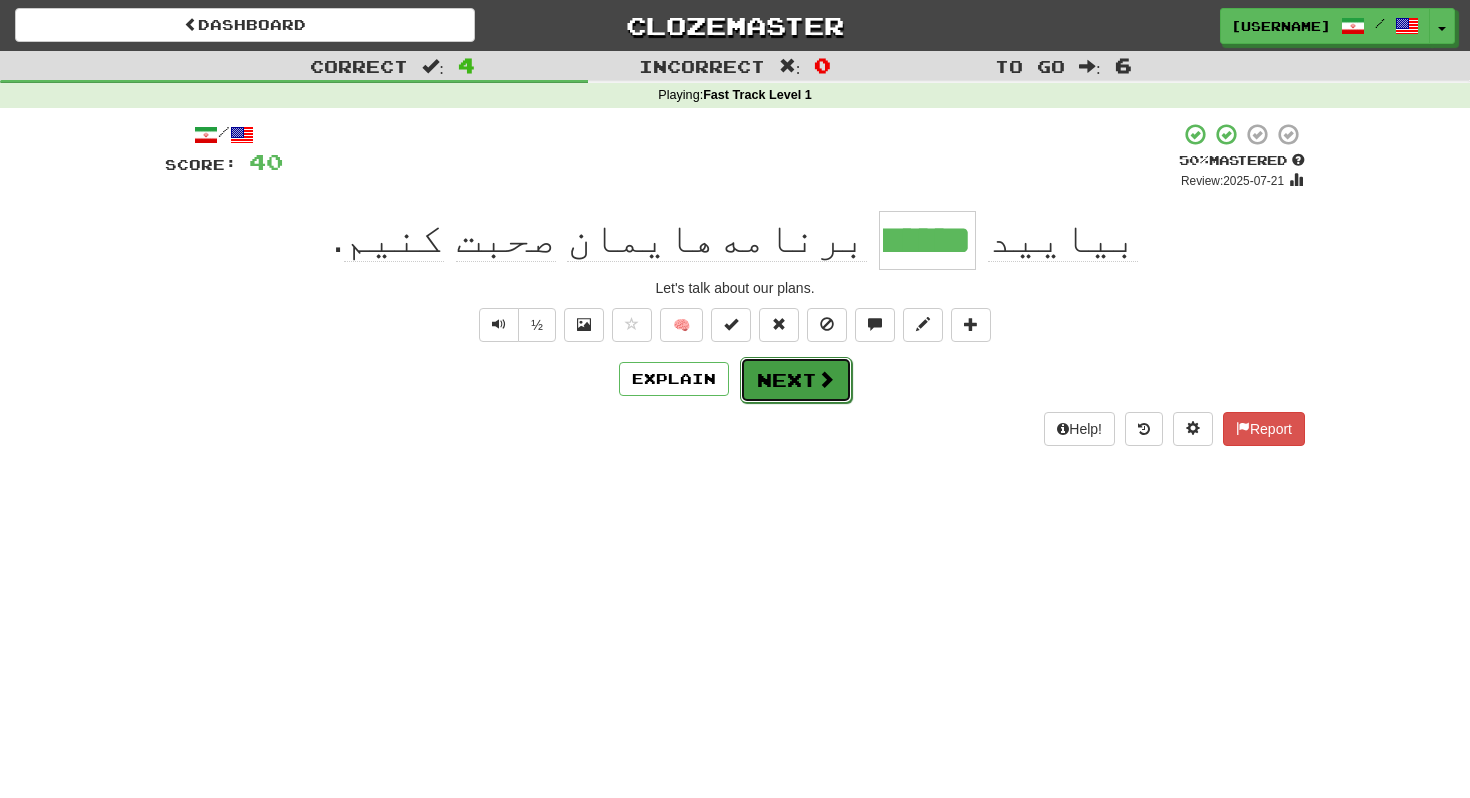 click on "Next" at bounding box center [796, 380] 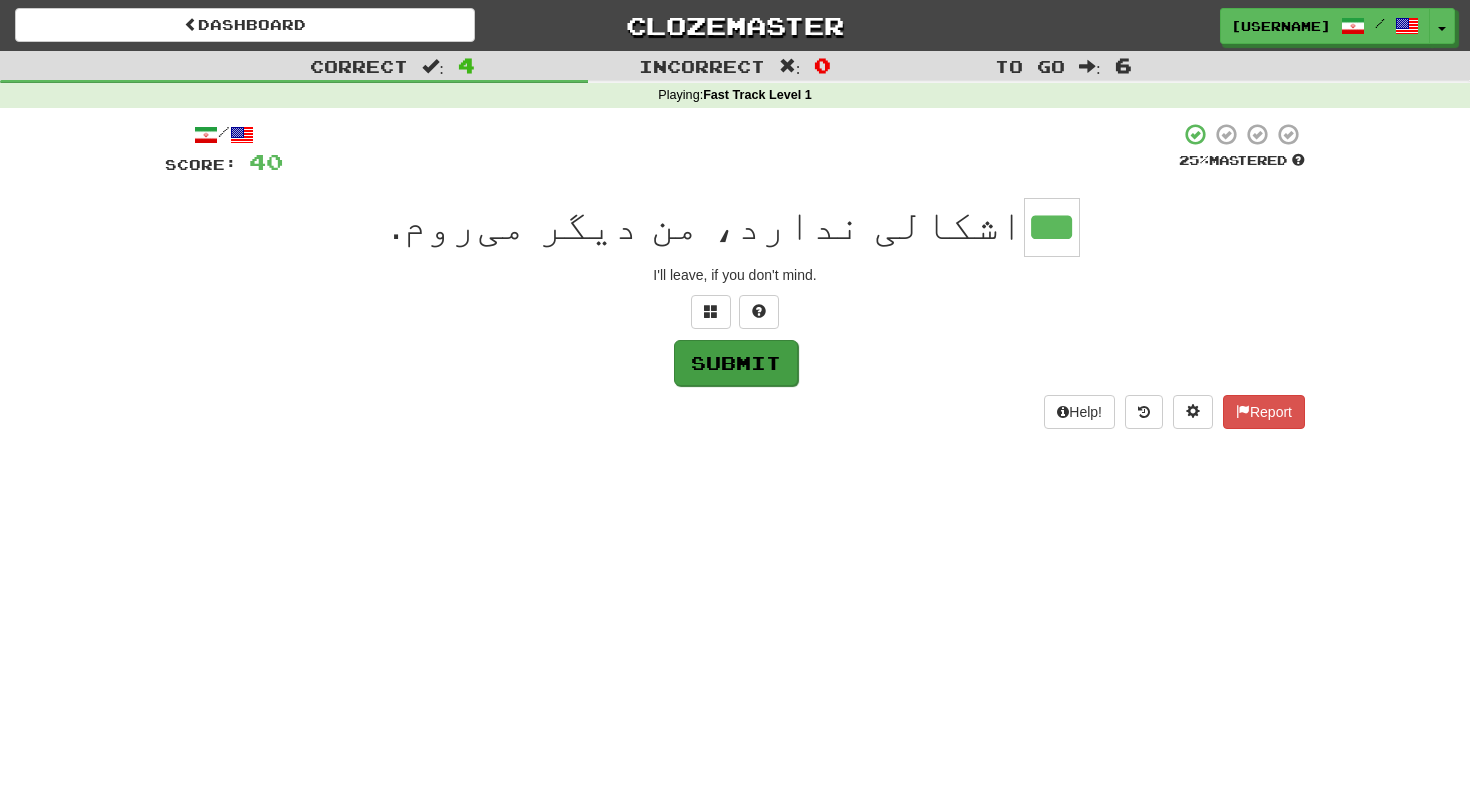 type on "***" 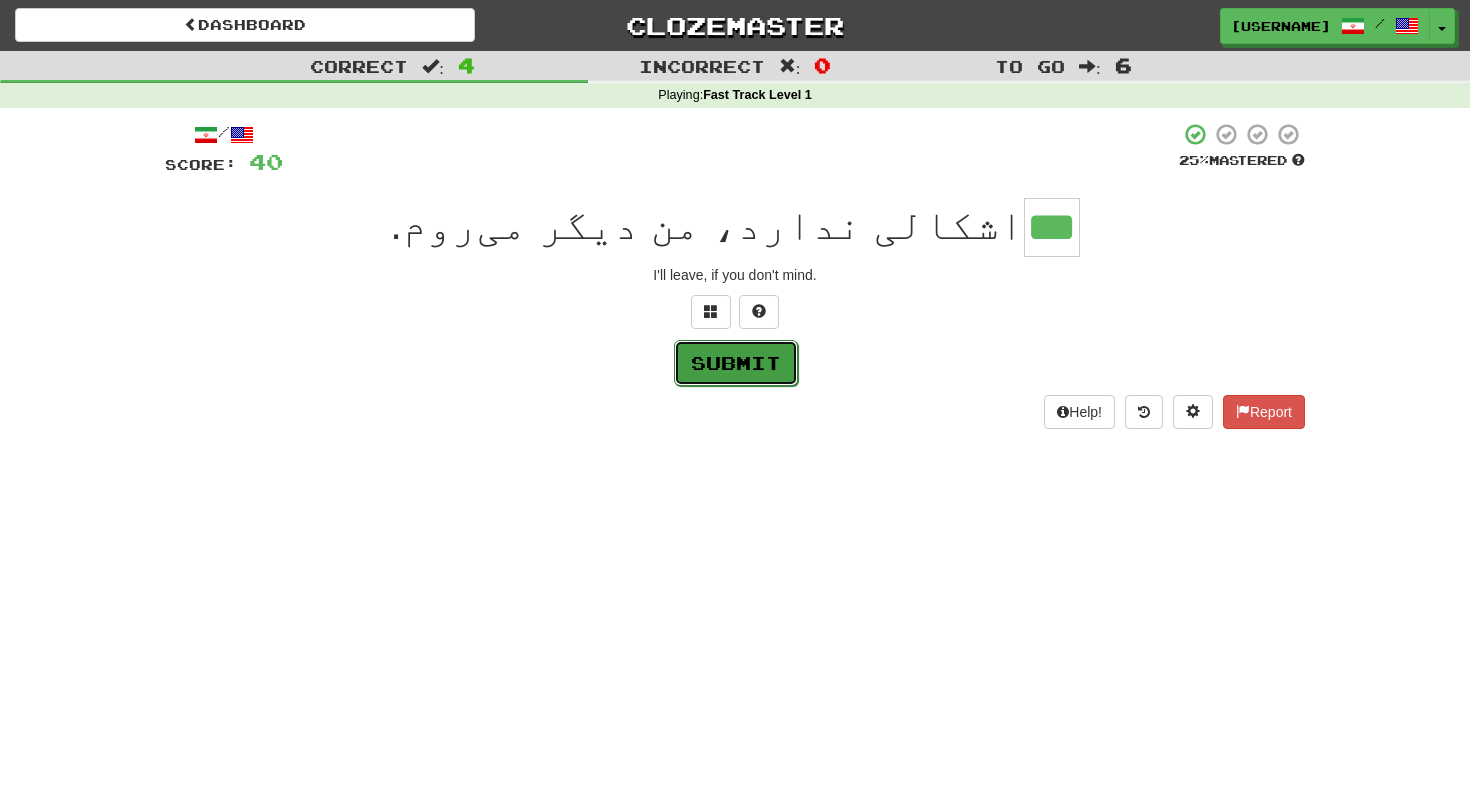 click on "Submit" at bounding box center (736, 363) 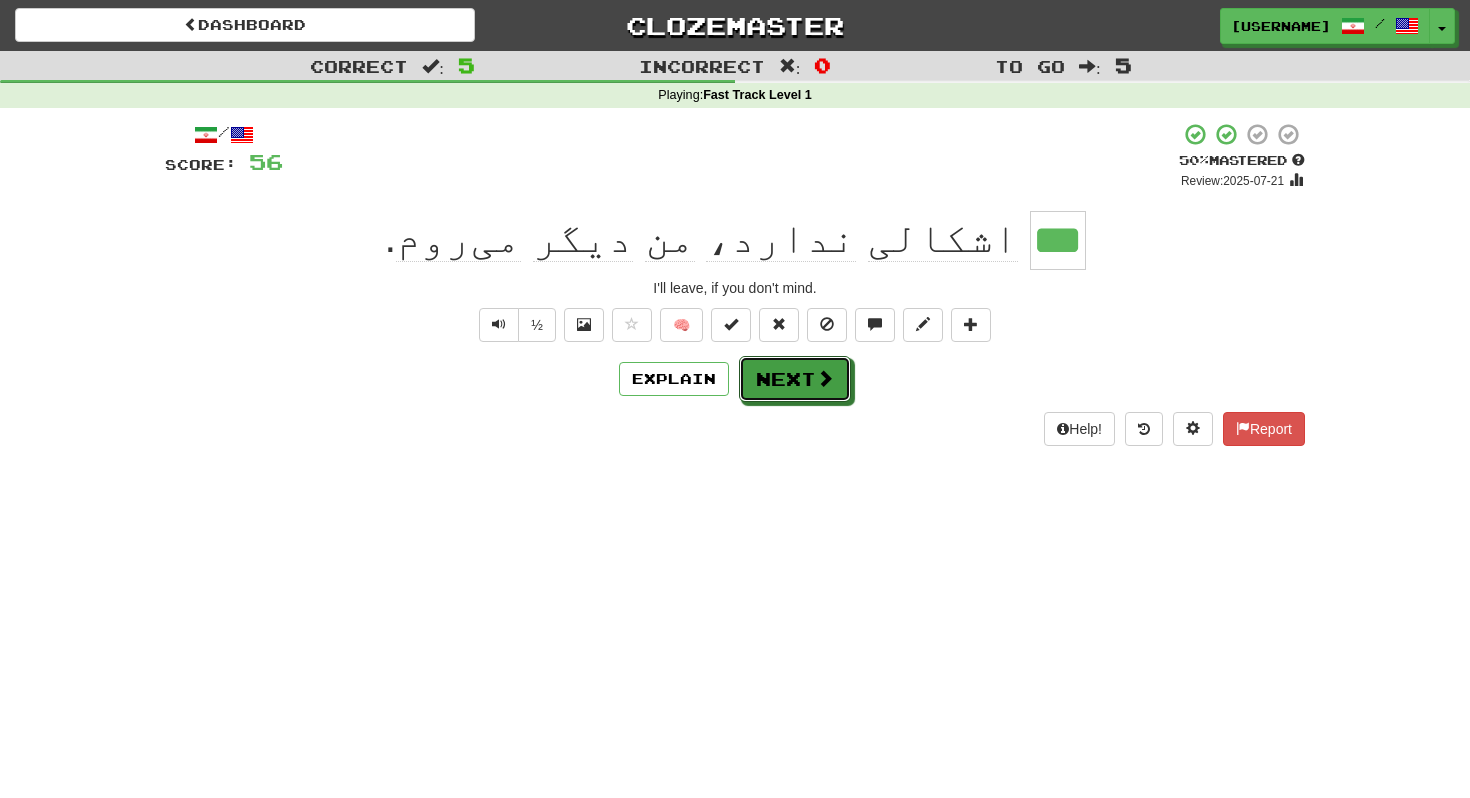 click on "Next" at bounding box center [795, 379] 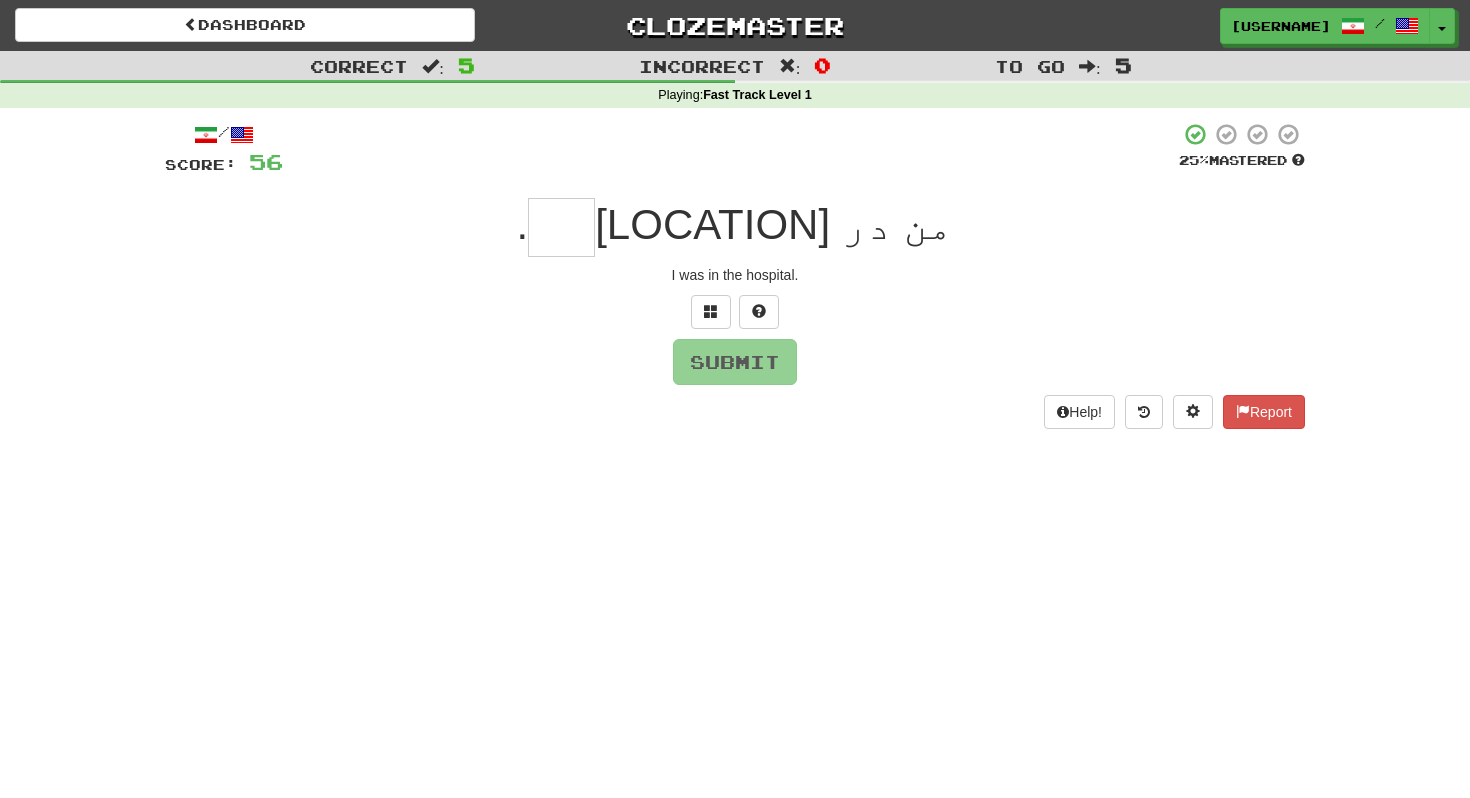 type on "*" 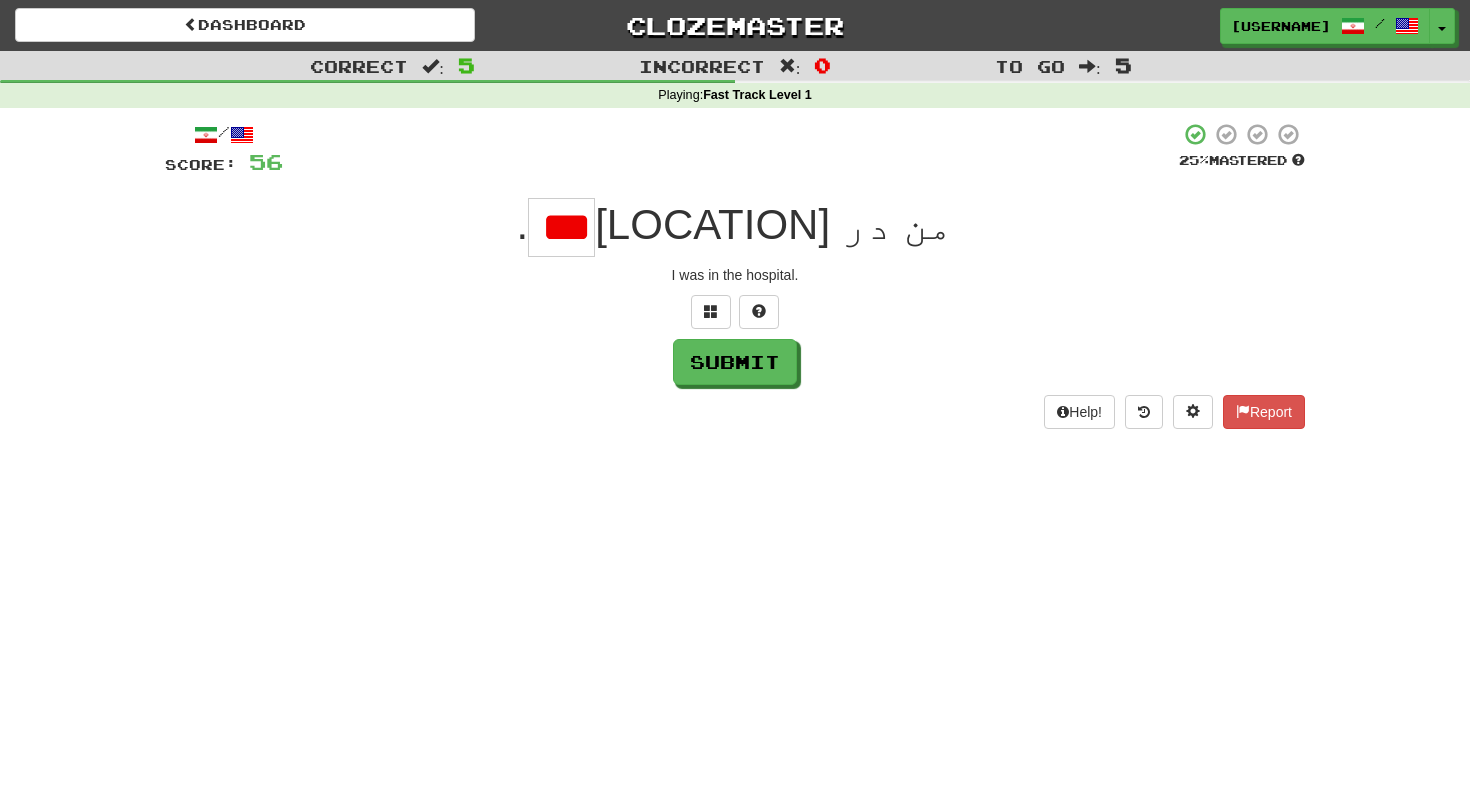 scroll, scrollTop: 0, scrollLeft: 0, axis: both 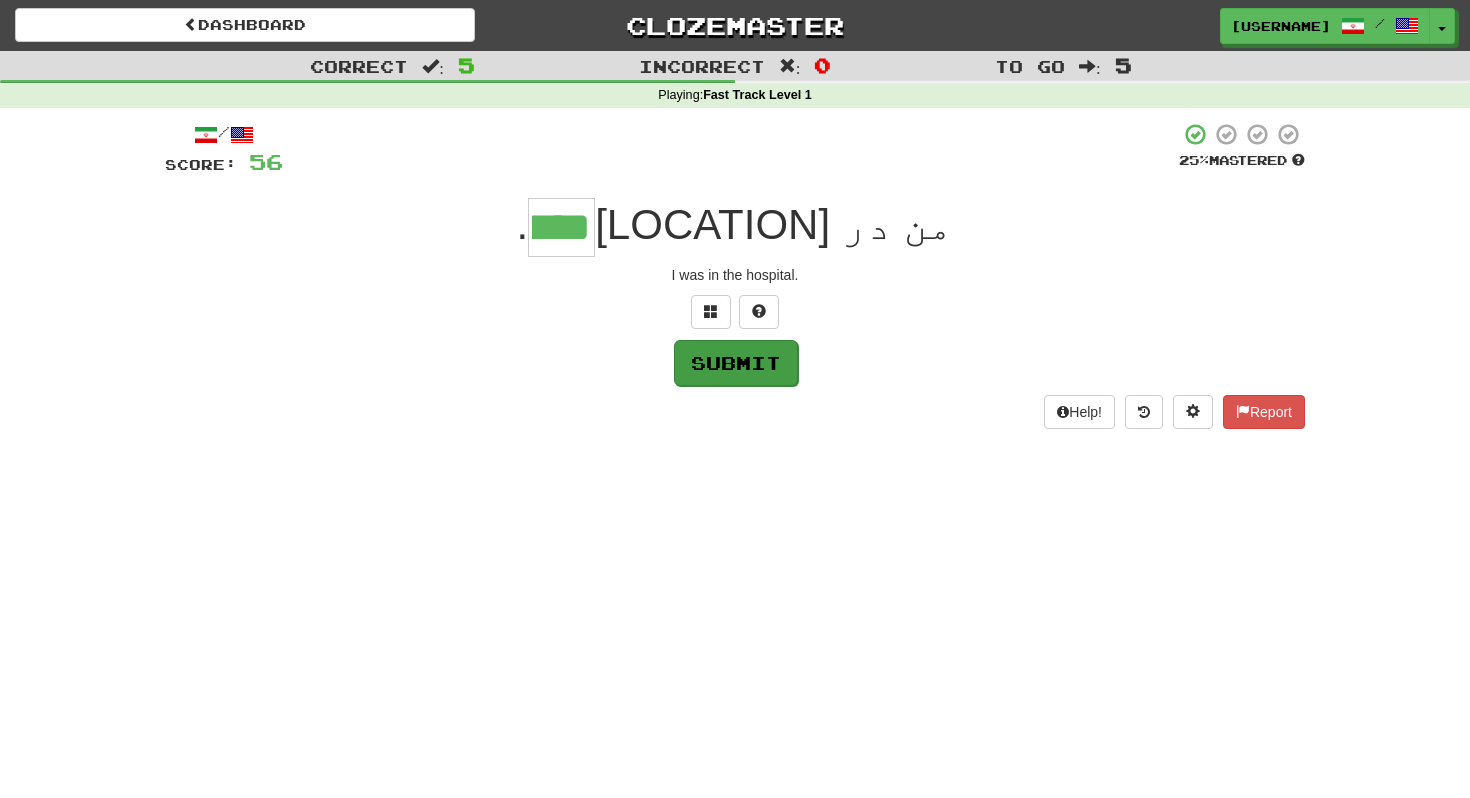 type on "****" 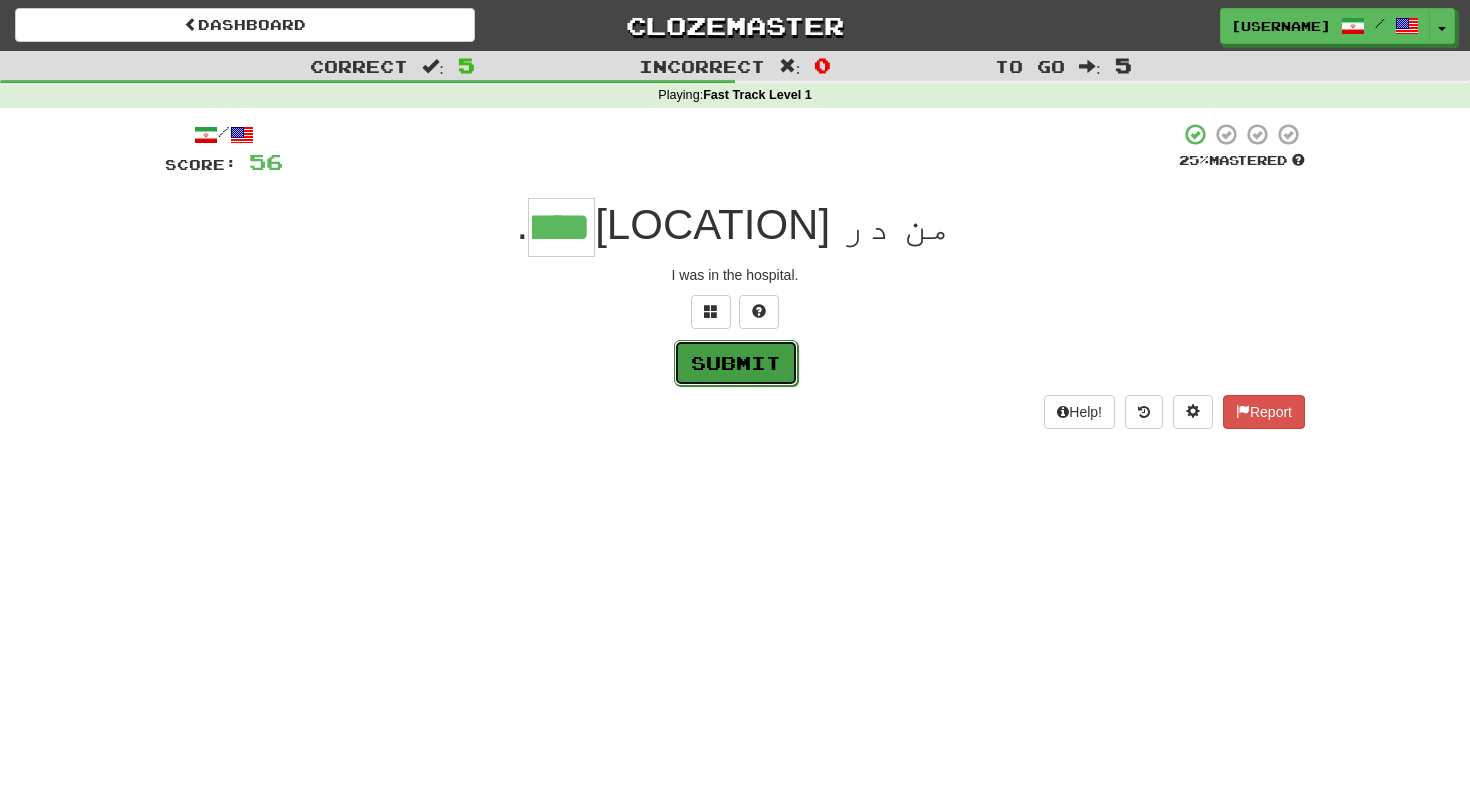 click on "Submit" at bounding box center [736, 363] 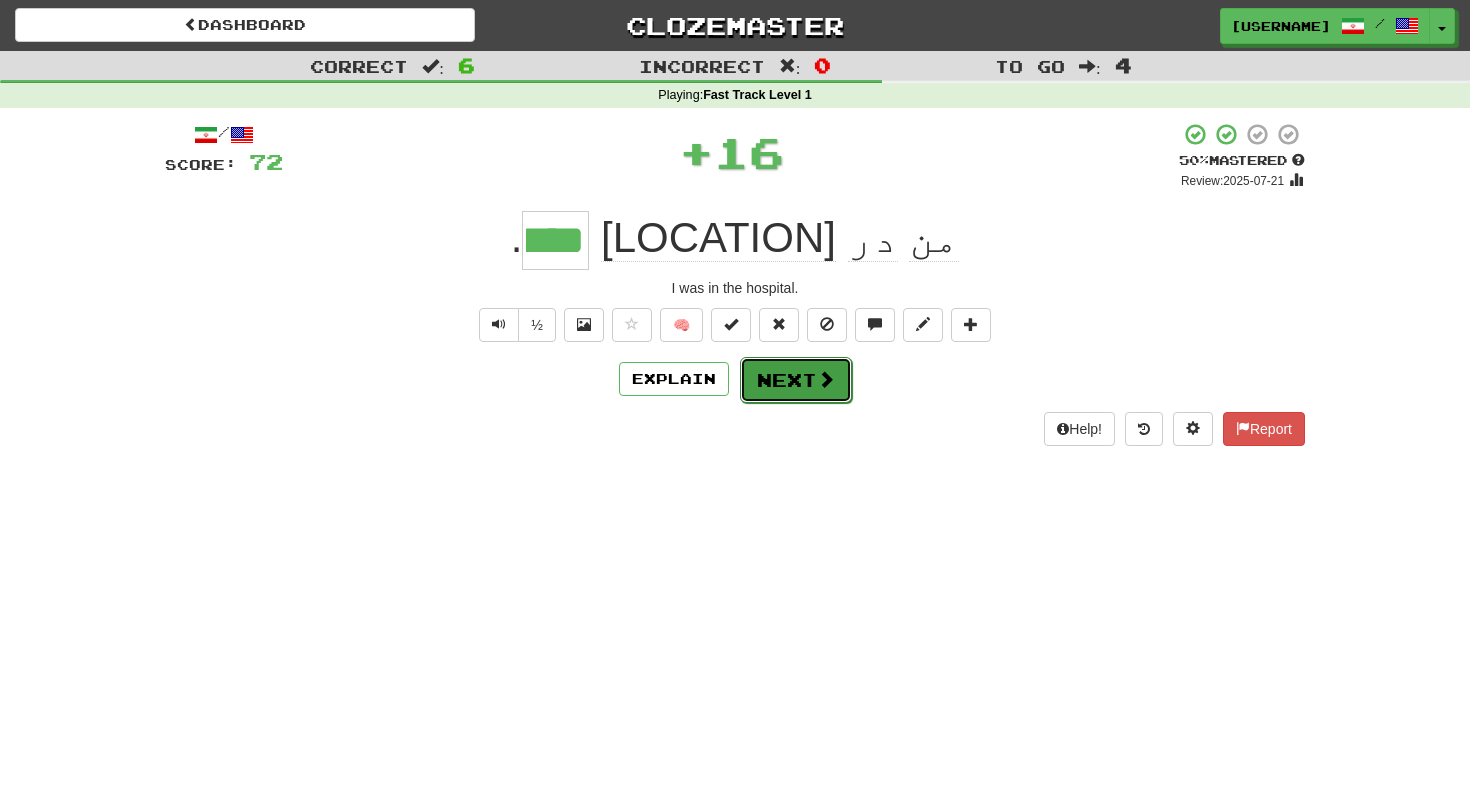 click on "Next" at bounding box center (796, 380) 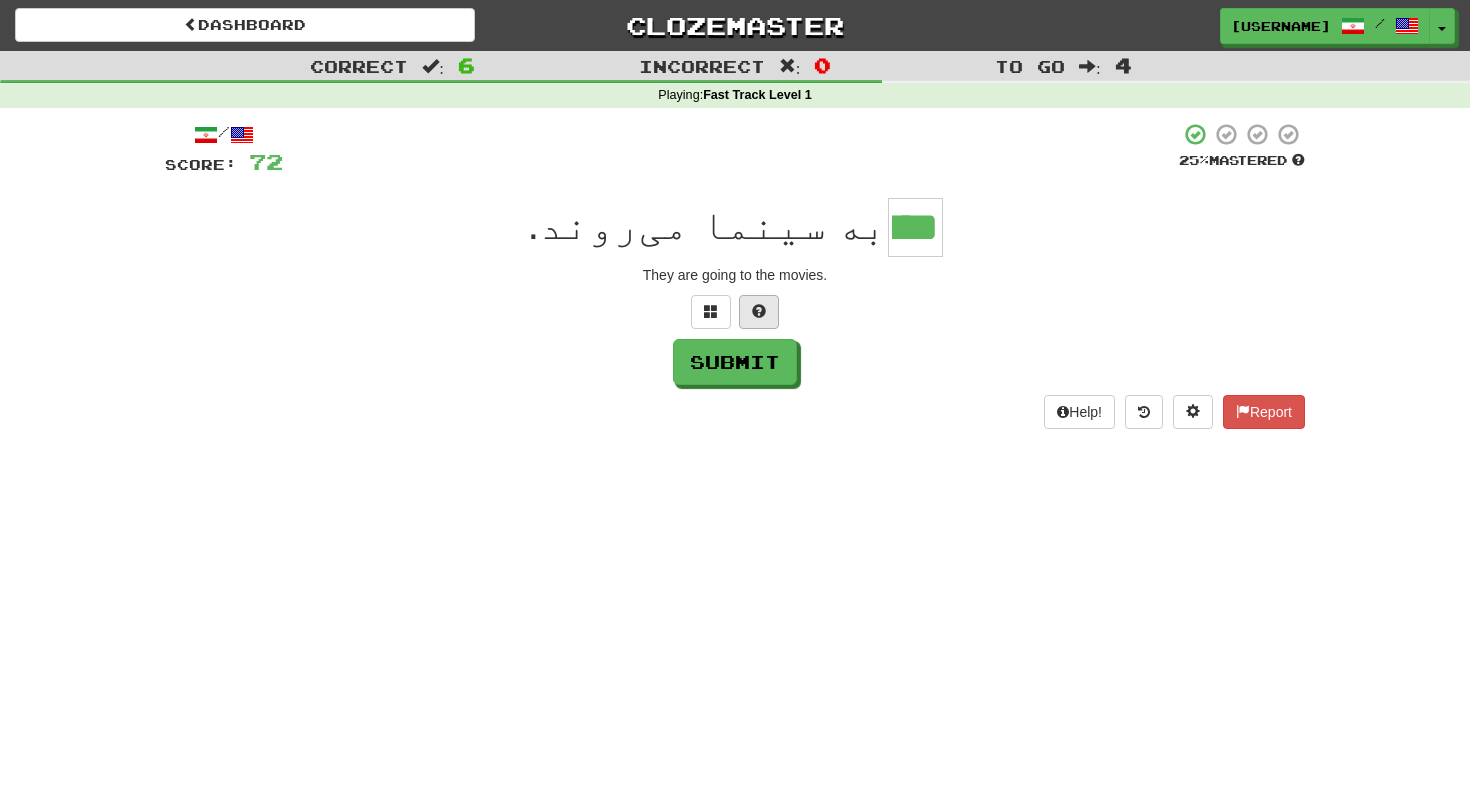 type on "****" 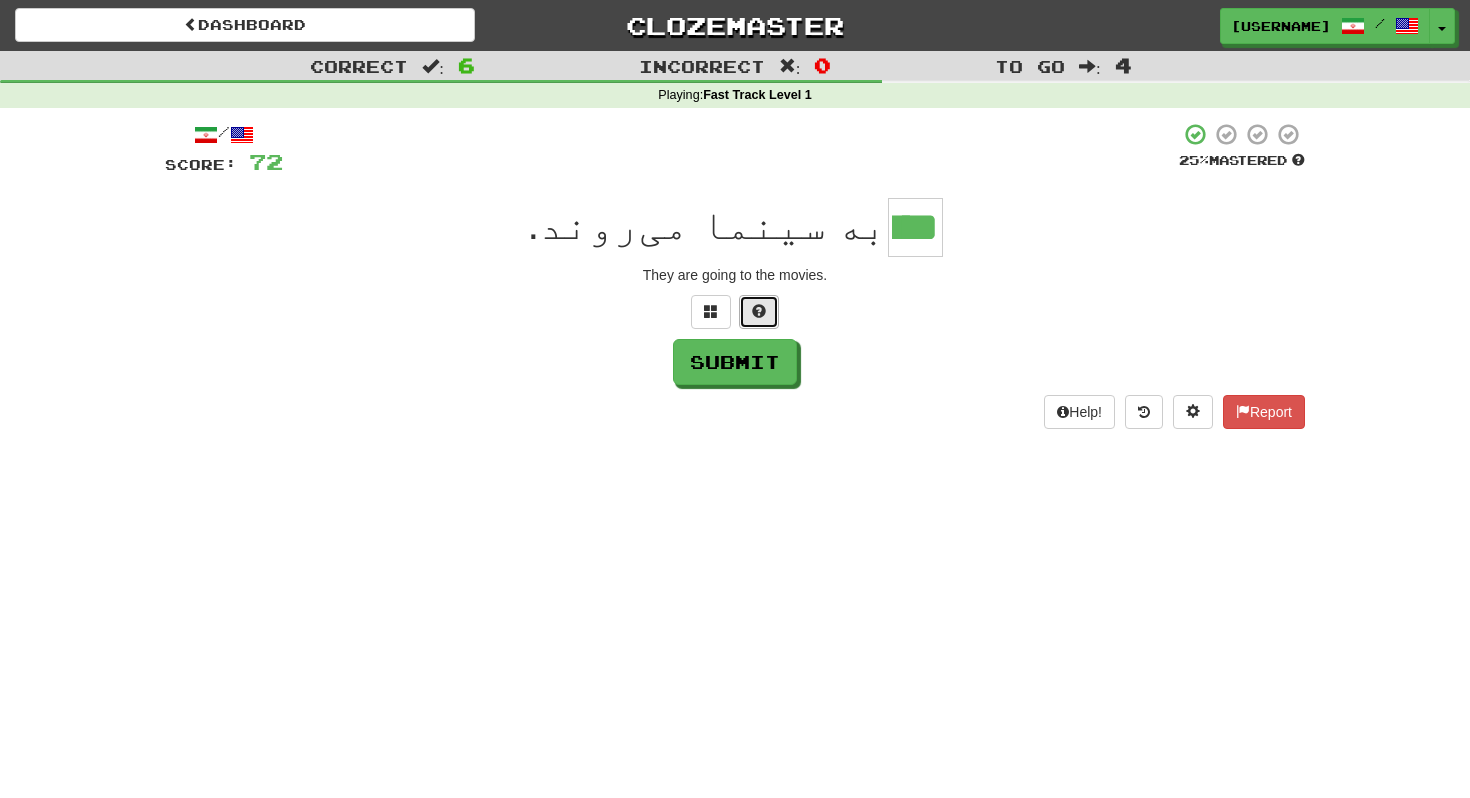 click at bounding box center (759, 312) 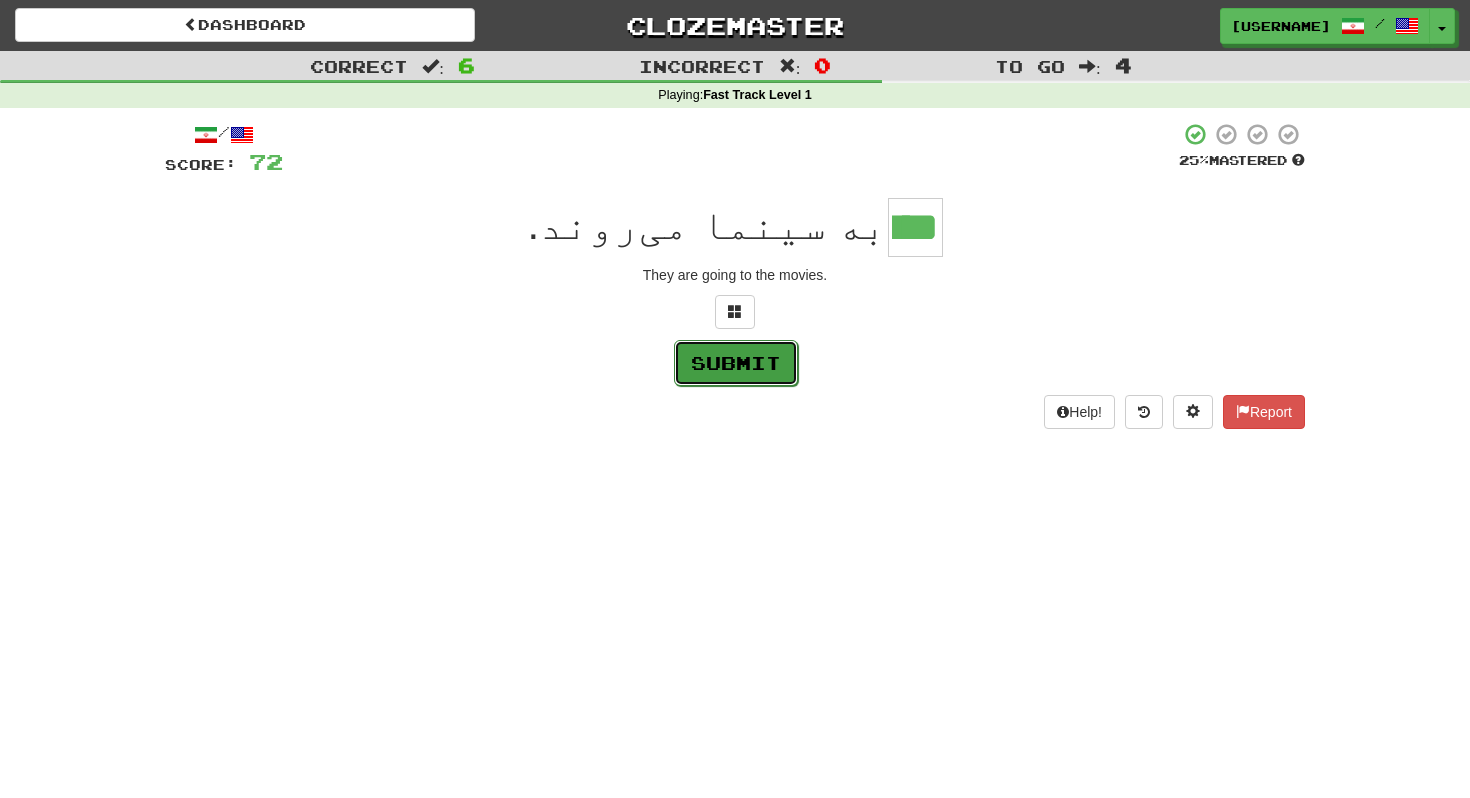 click on "Submit" at bounding box center (736, 363) 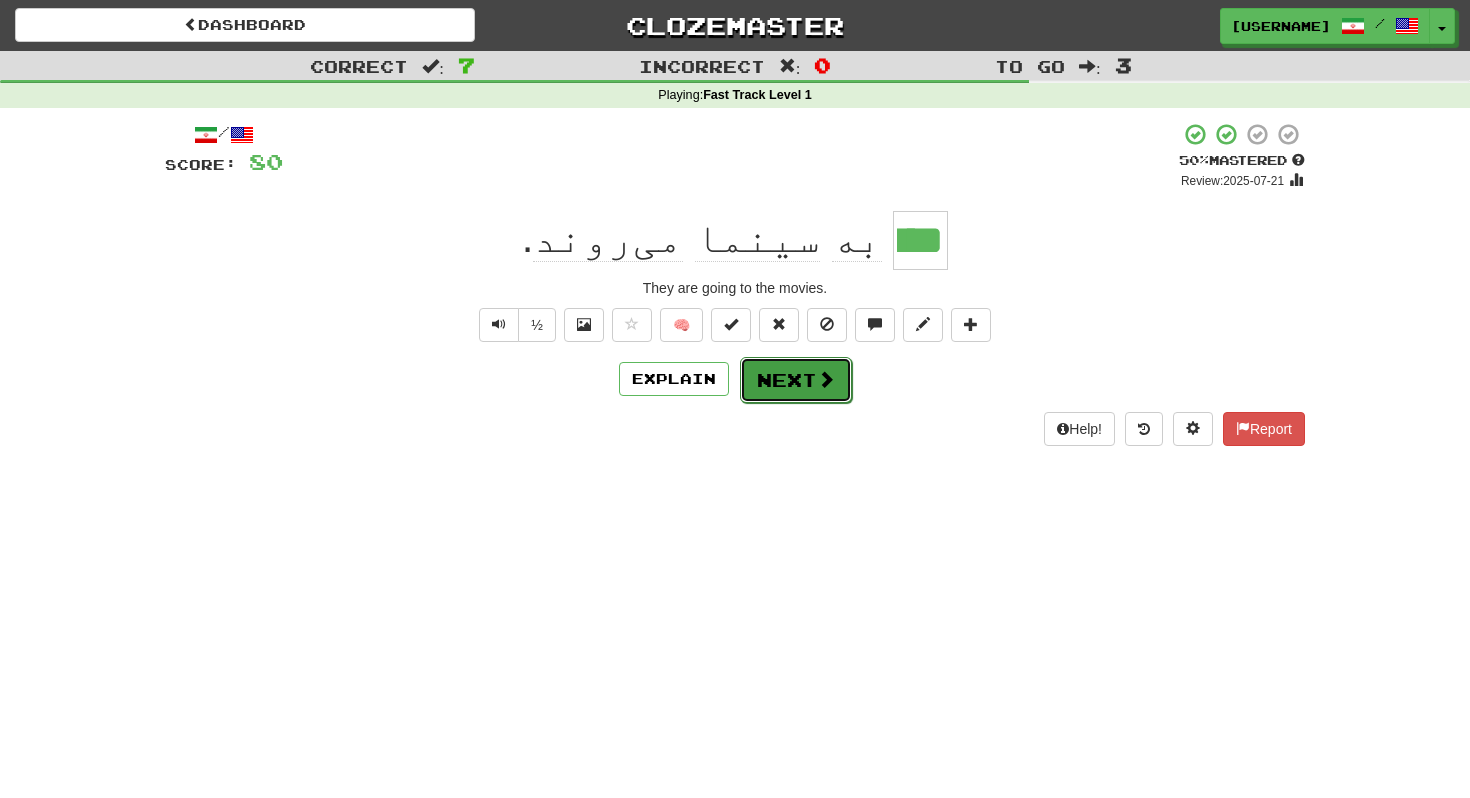 click on "Next" at bounding box center (796, 380) 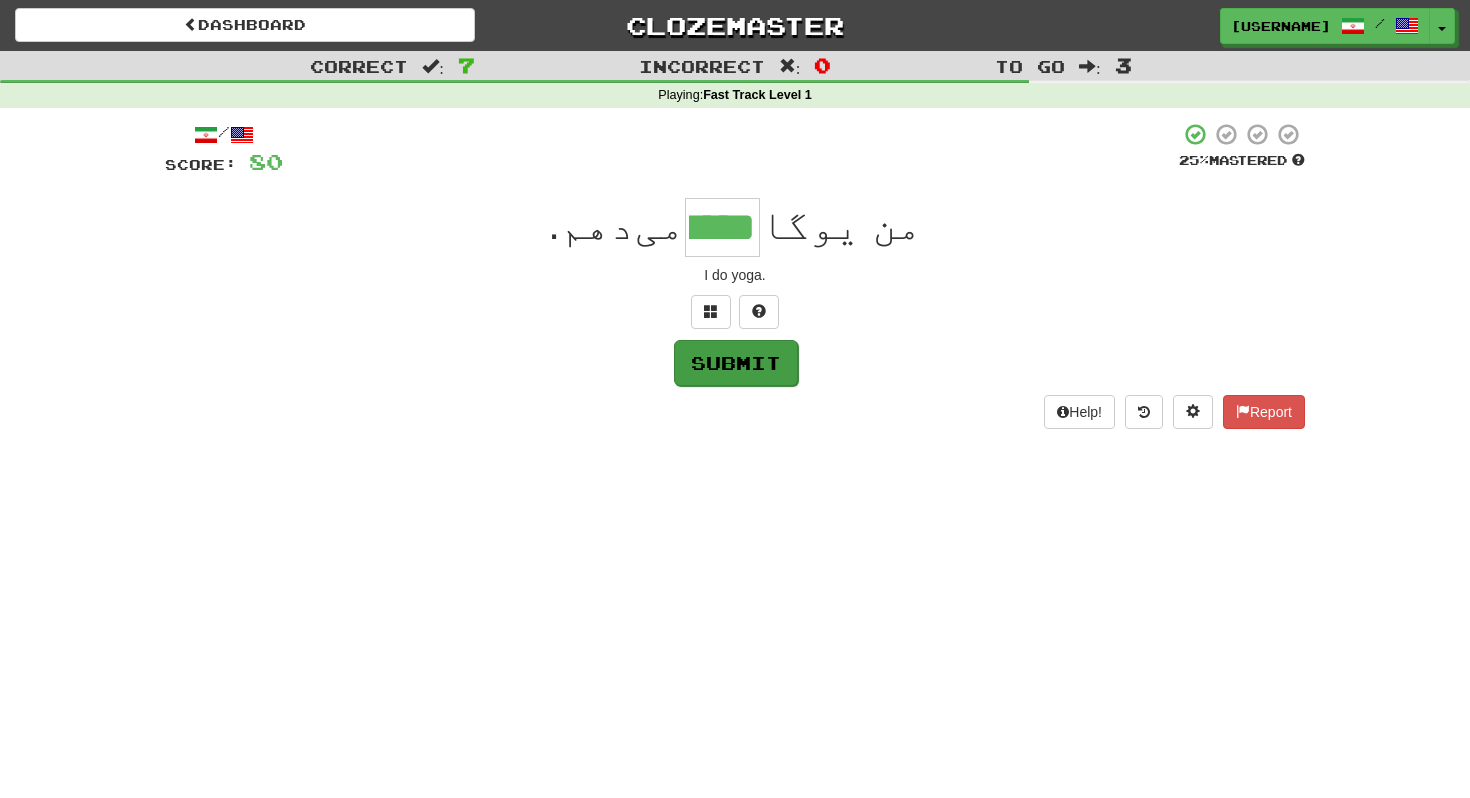 type on "*****" 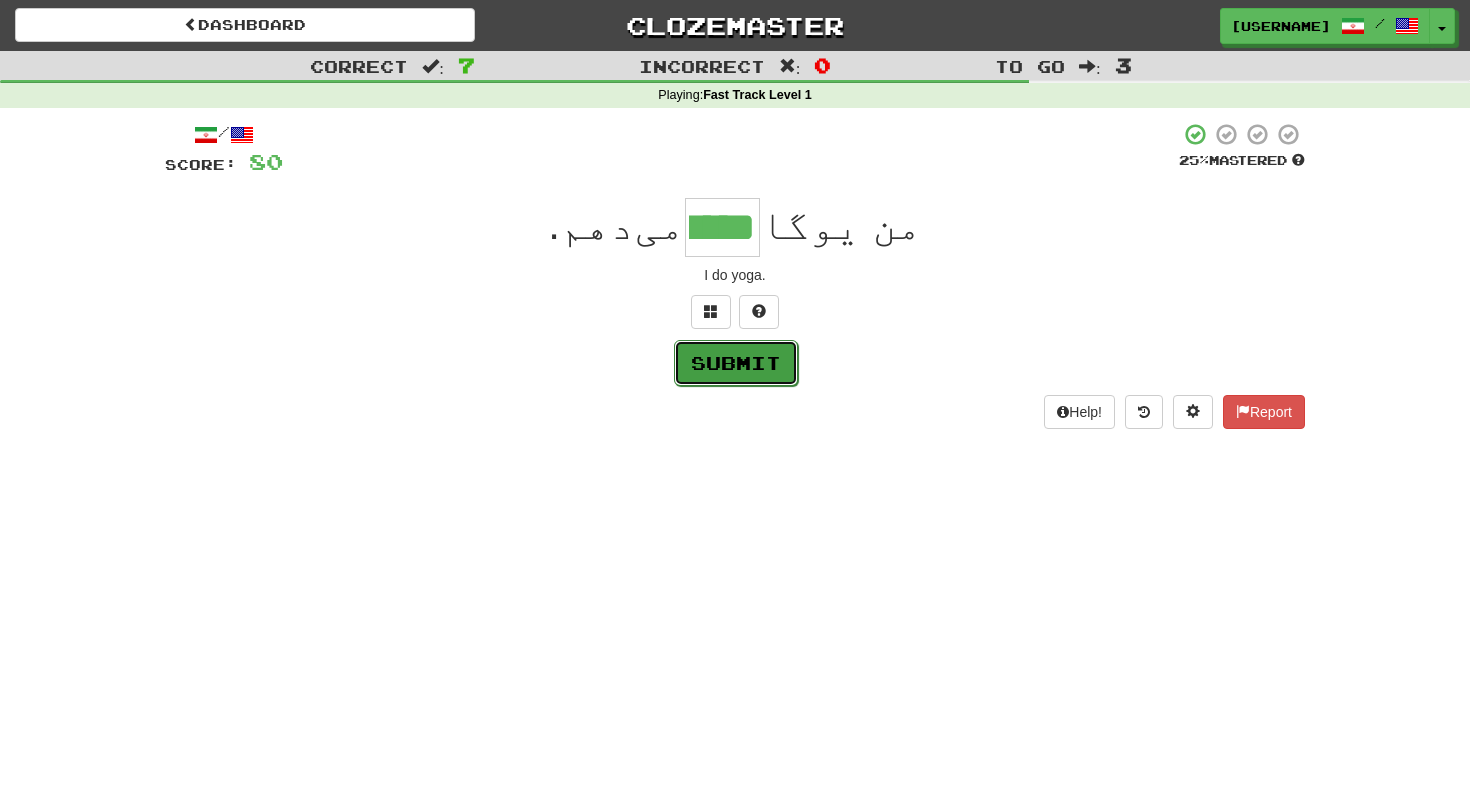 click on "Submit" at bounding box center (736, 363) 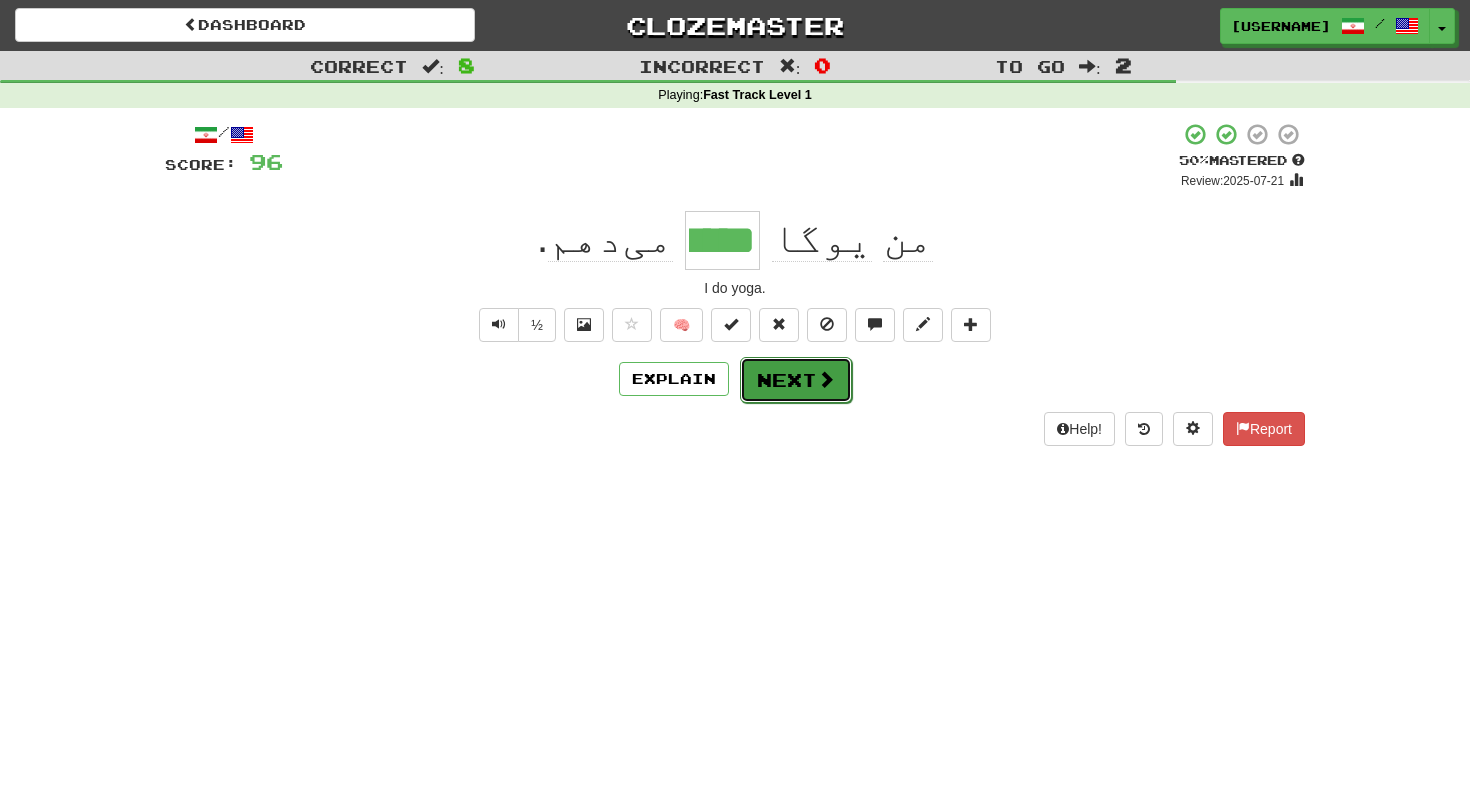 click on "Next" at bounding box center [796, 380] 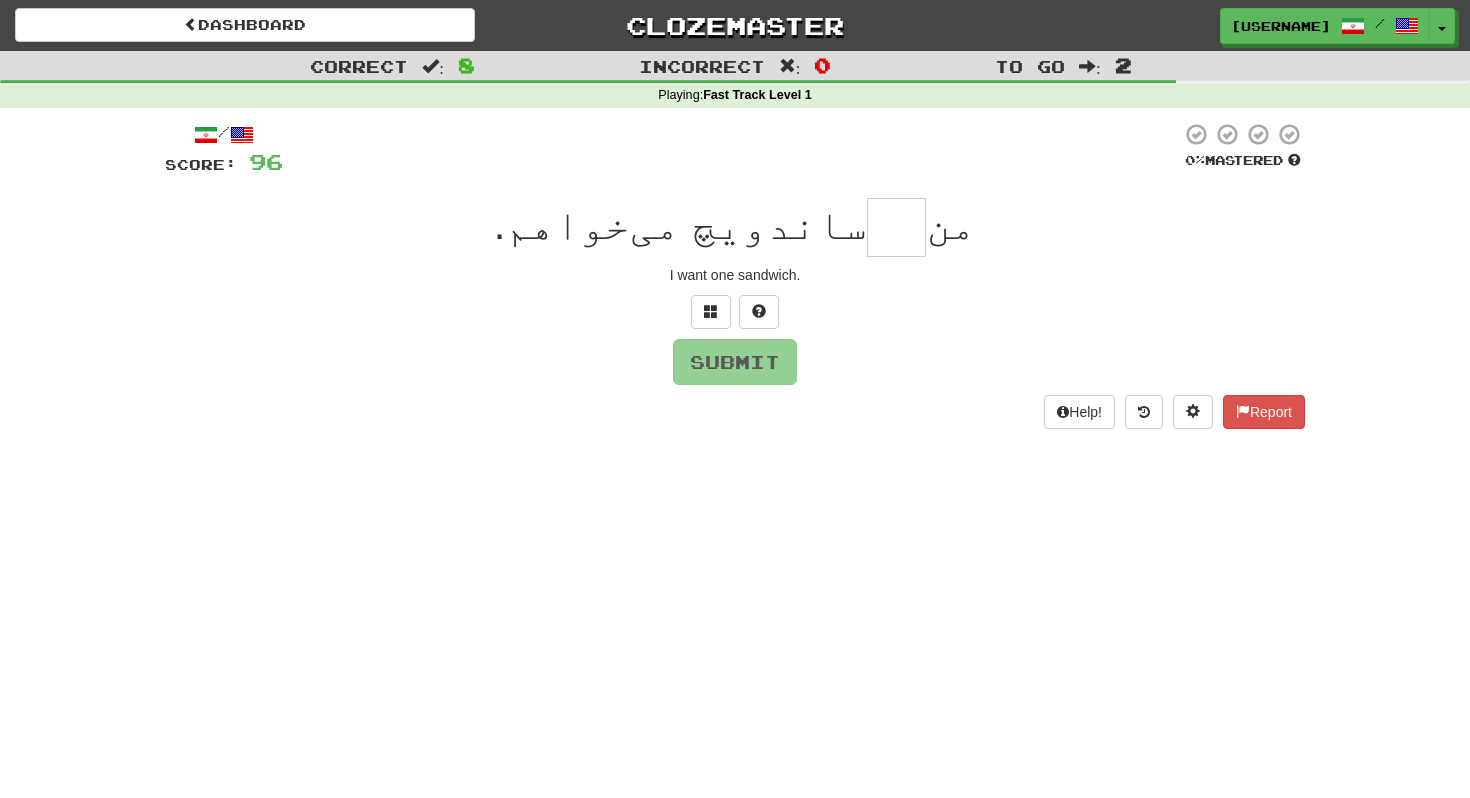 type on "*" 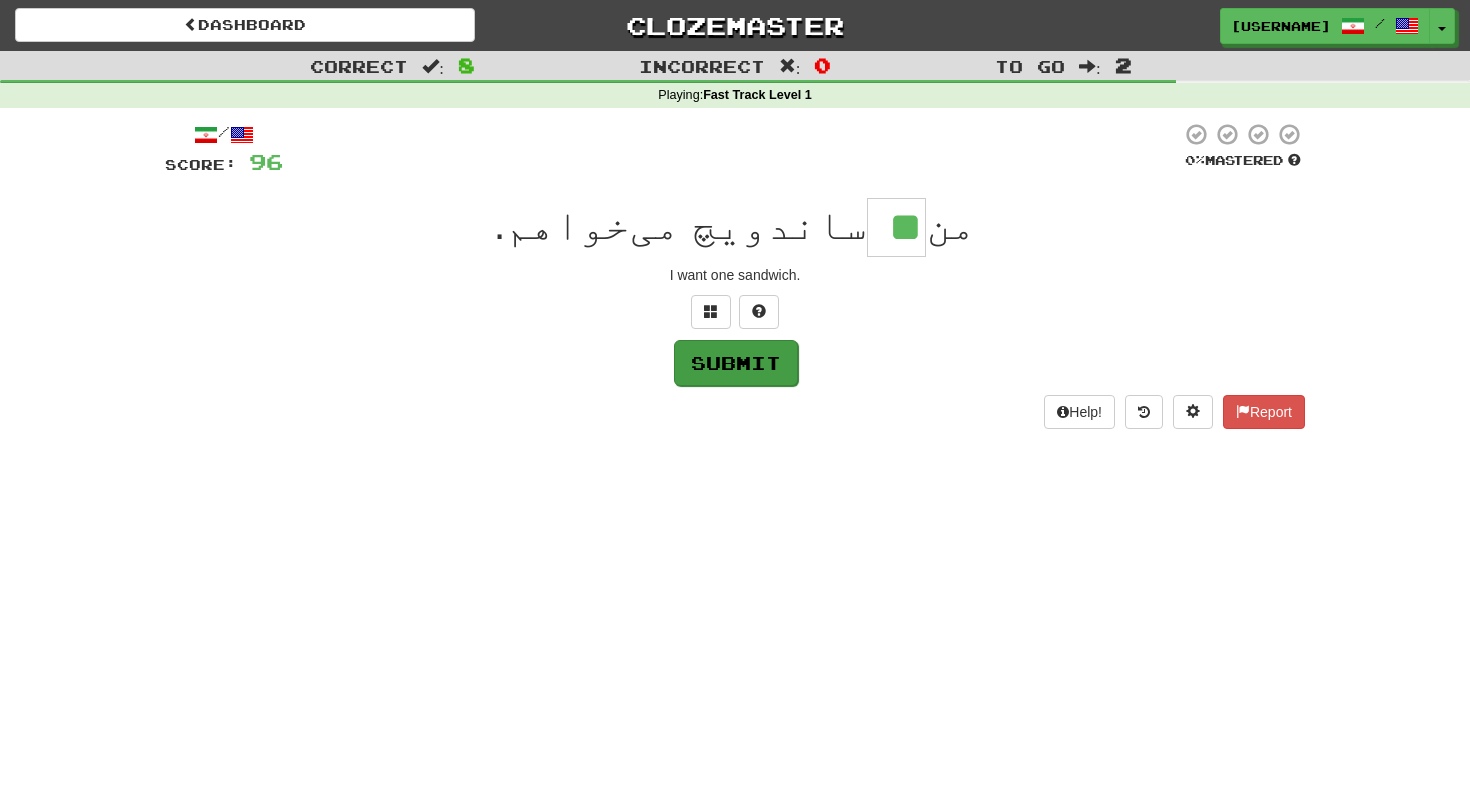 type on "**" 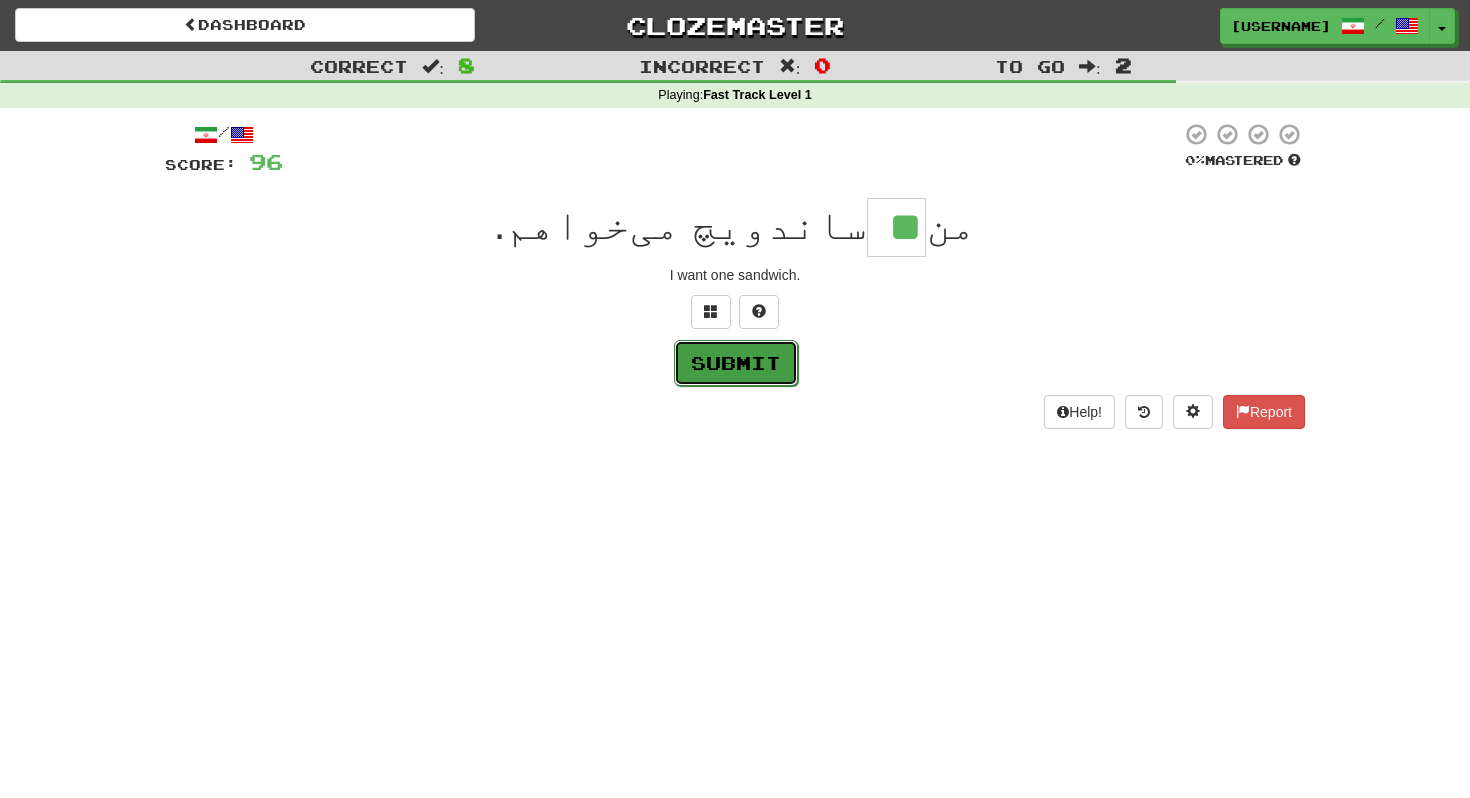 click on "Submit" at bounding box center [736, 363] 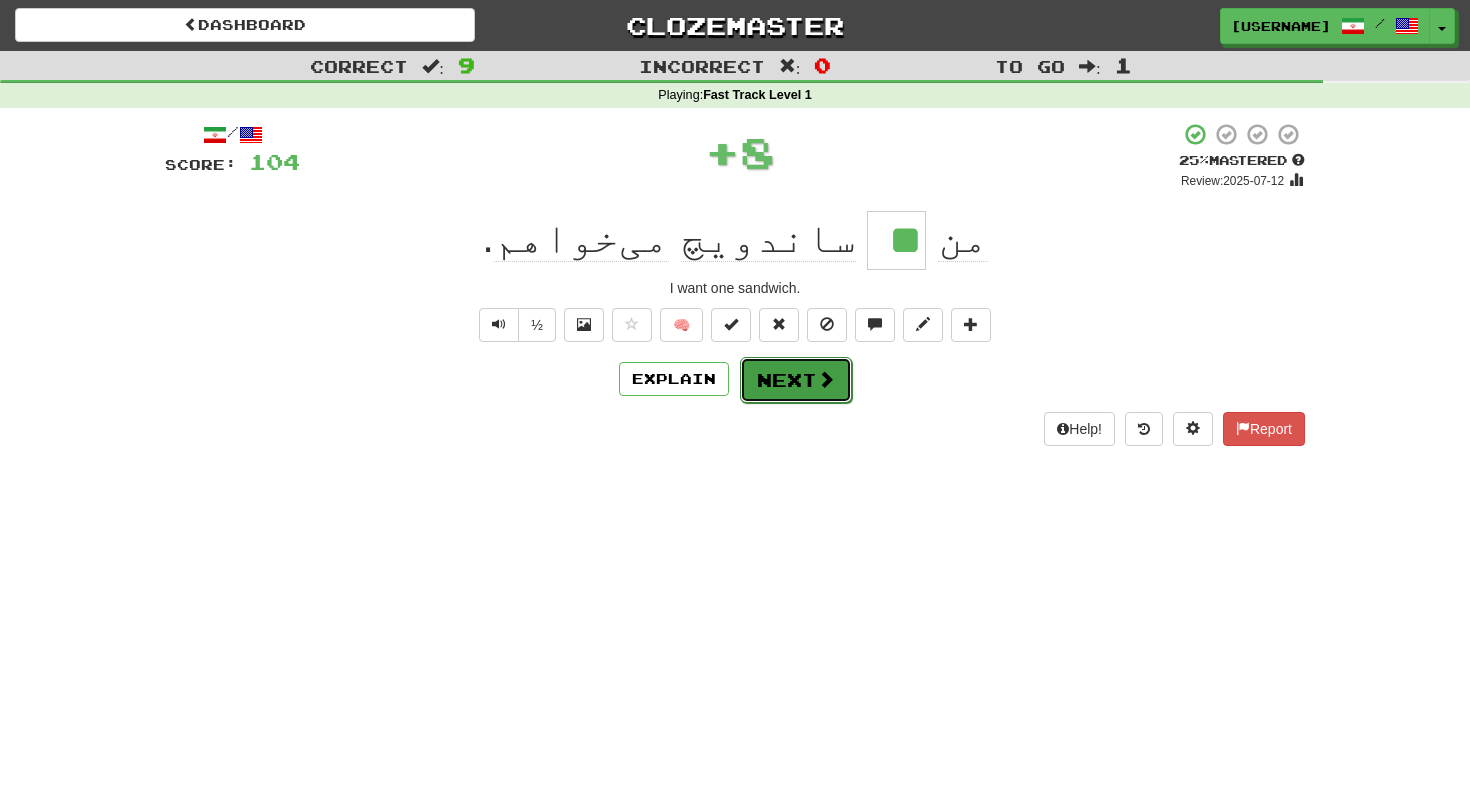 click on "Next" at bounding box center (796, 380) 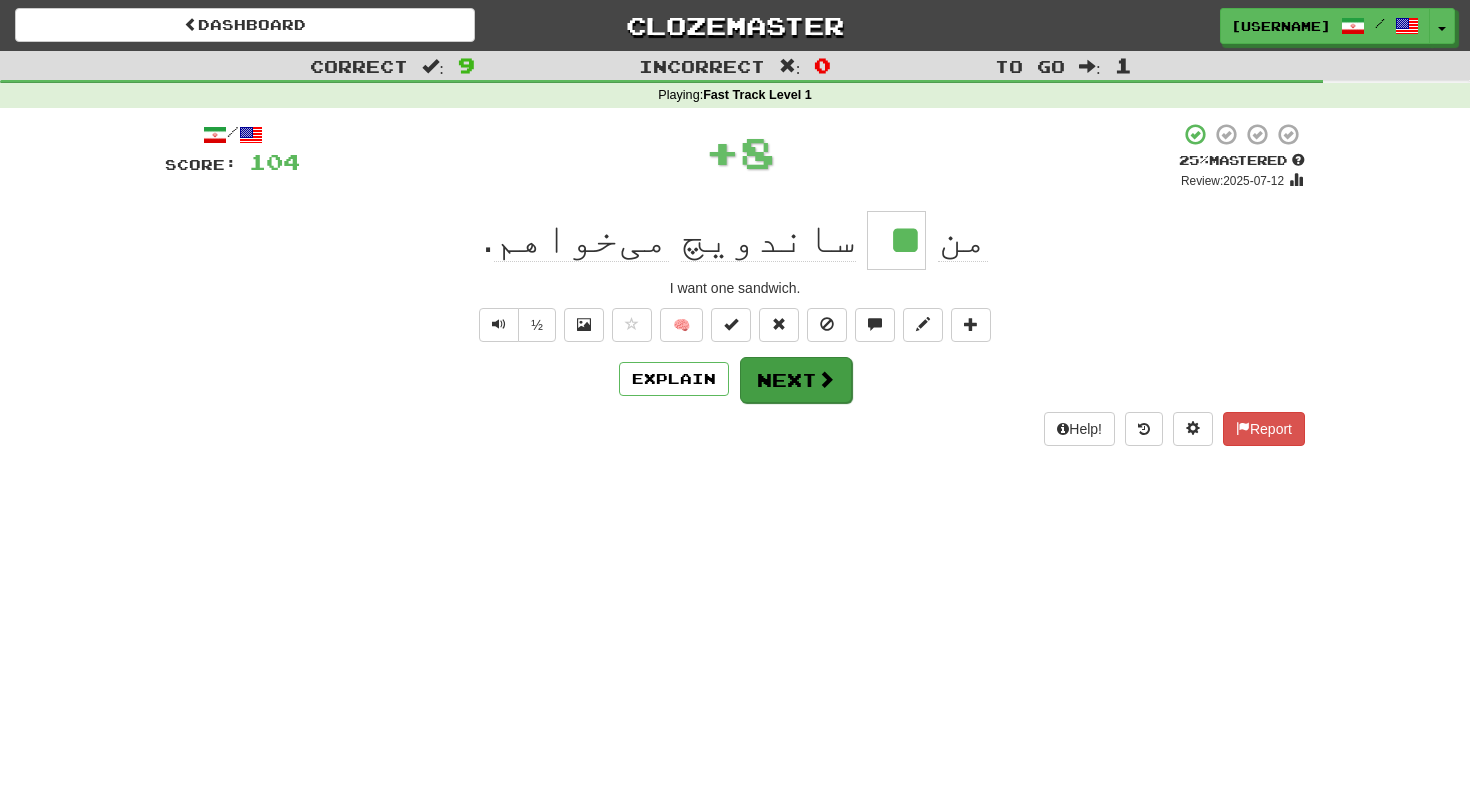 type 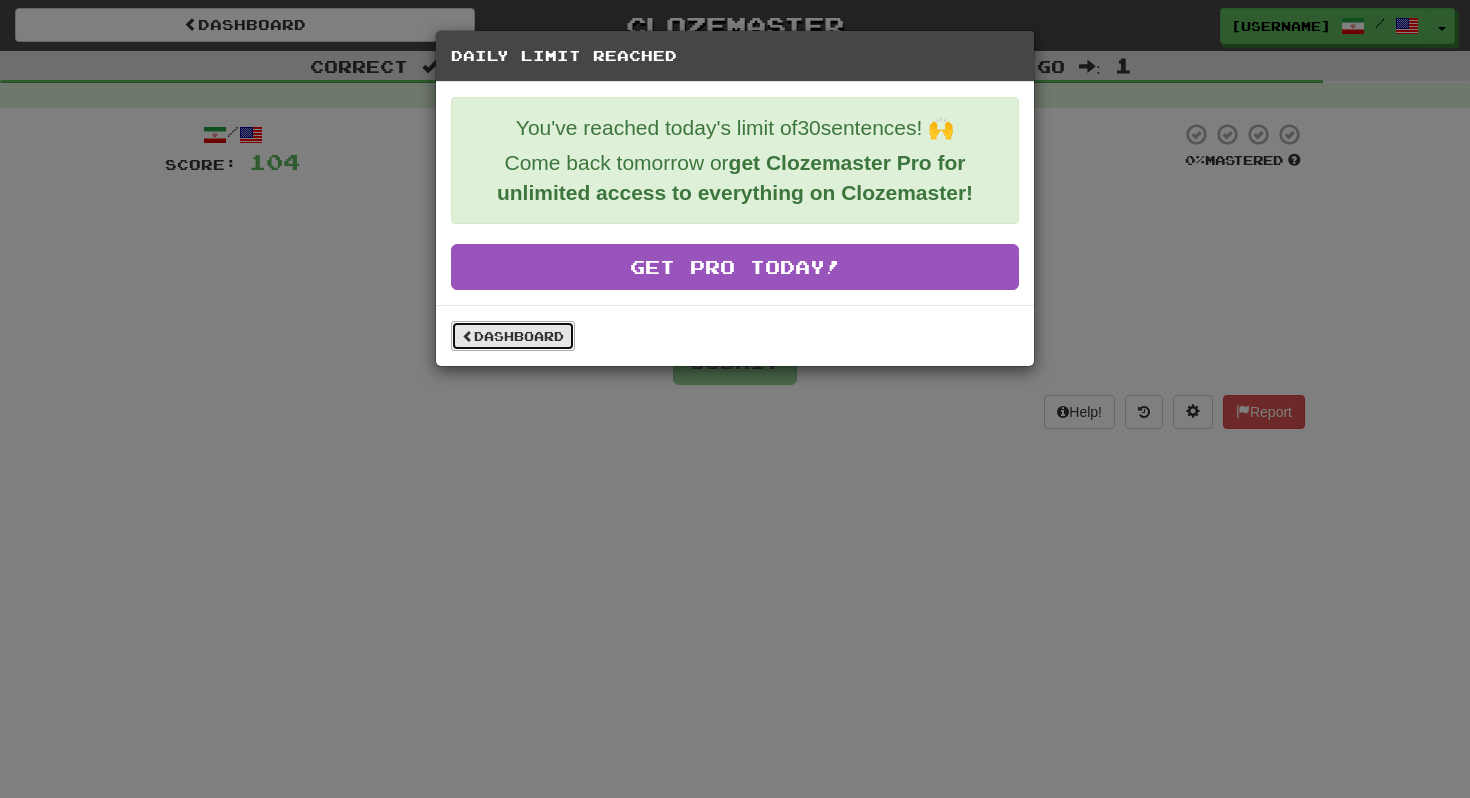click on "Dashboard" at bounding box center (513, 336) 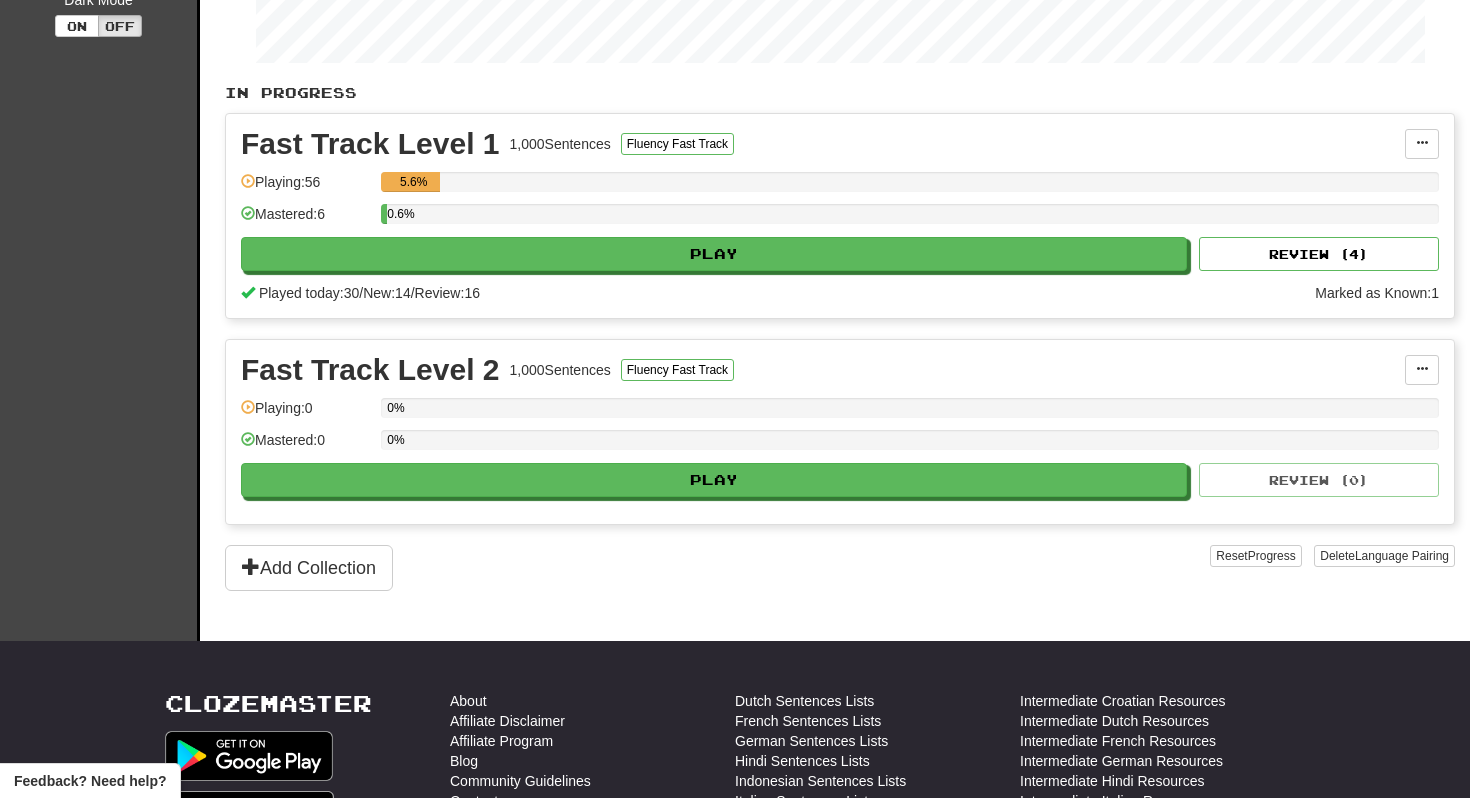 scroll, scrollTop: 350, scrollLeft: 0, axis: vertical 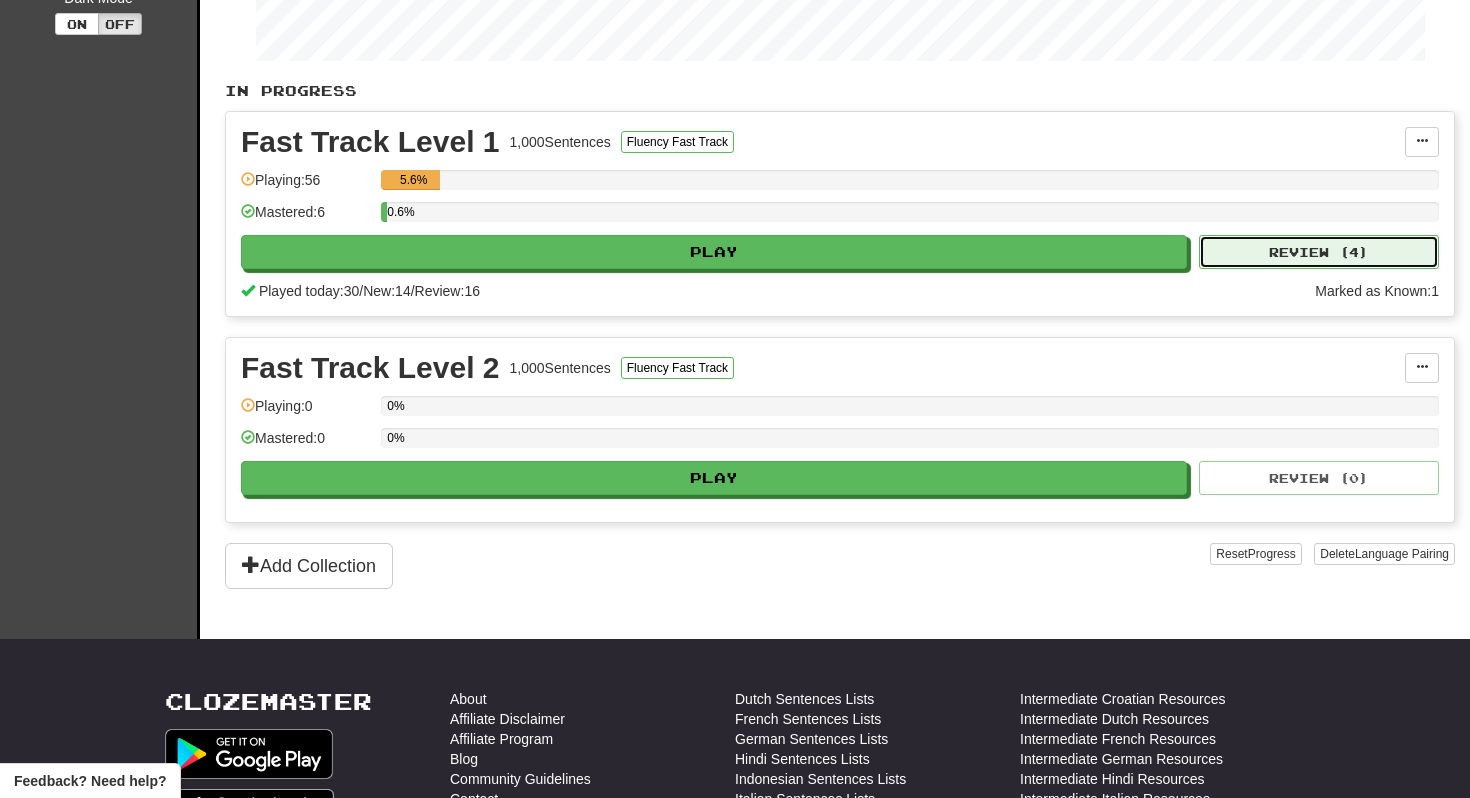 click on "Review ( 4 )" at bounding box center [1319, 252] 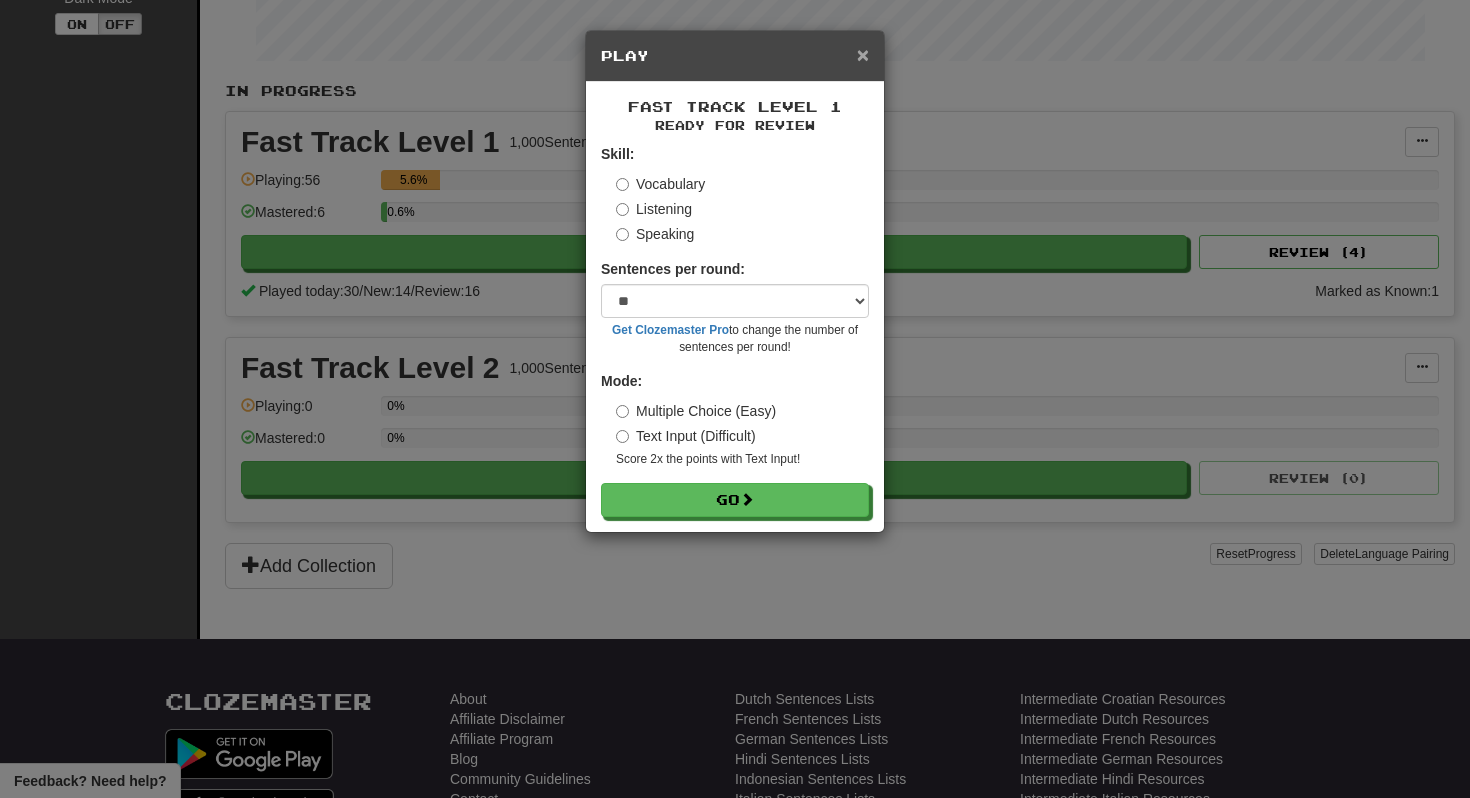 click on "×" at bounding box center (863, 54) 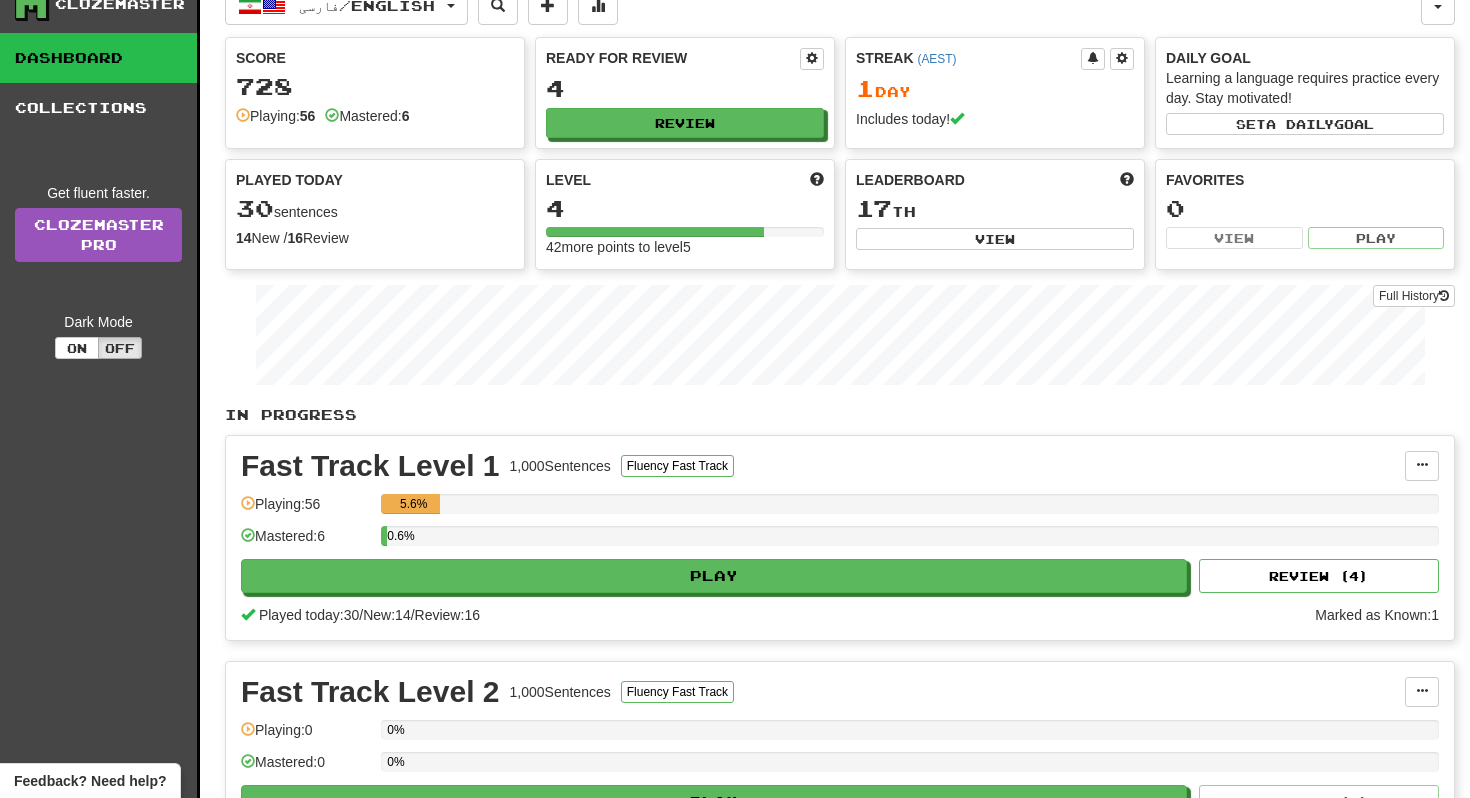 scroll, scrollTop: 0, scrollLeft: 0, axis: both 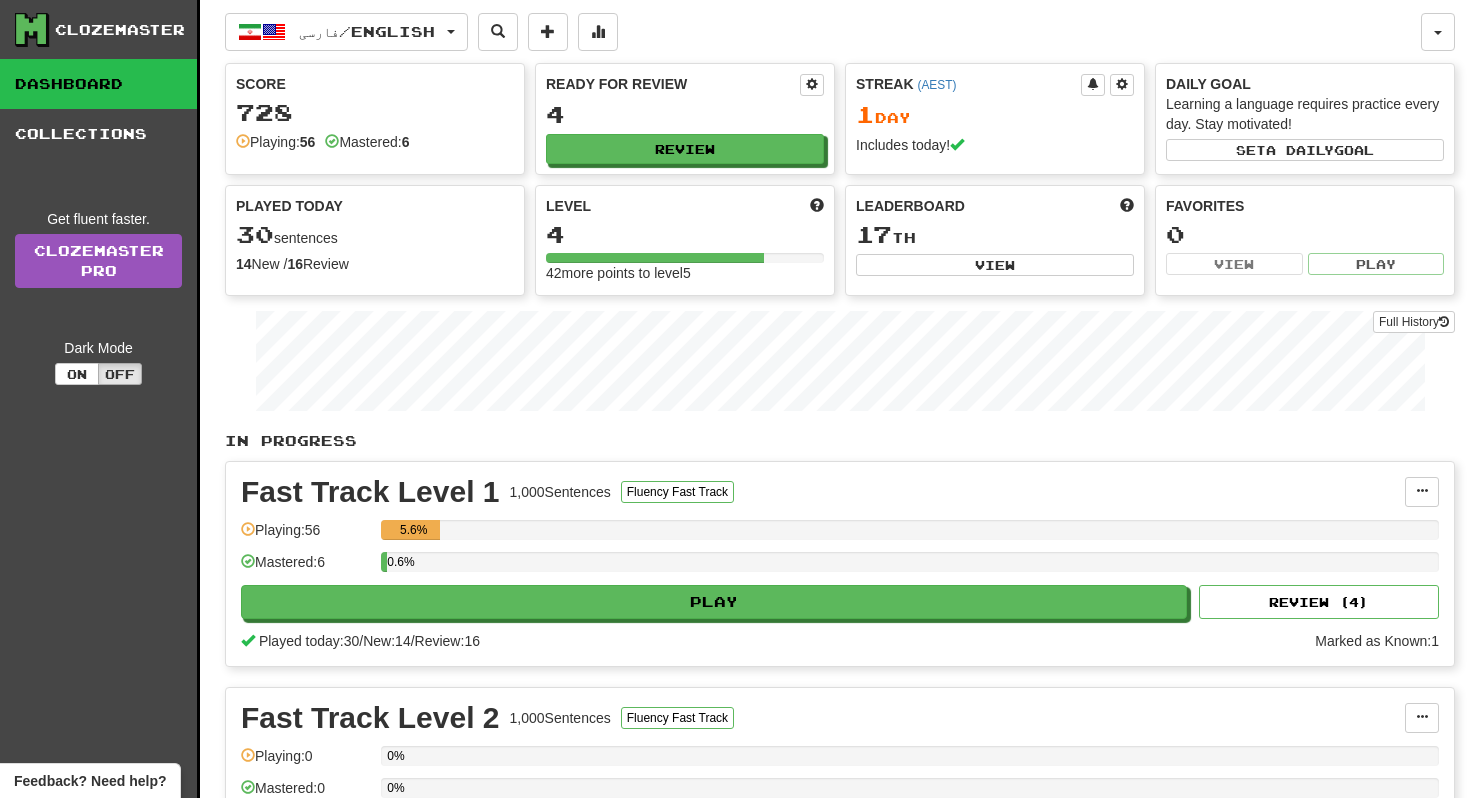 click on "Clozemaster Dashboard Collections Get fluent faster. Clozemaster Pro Dark Mode On Off" at bounding box center (100, 494) 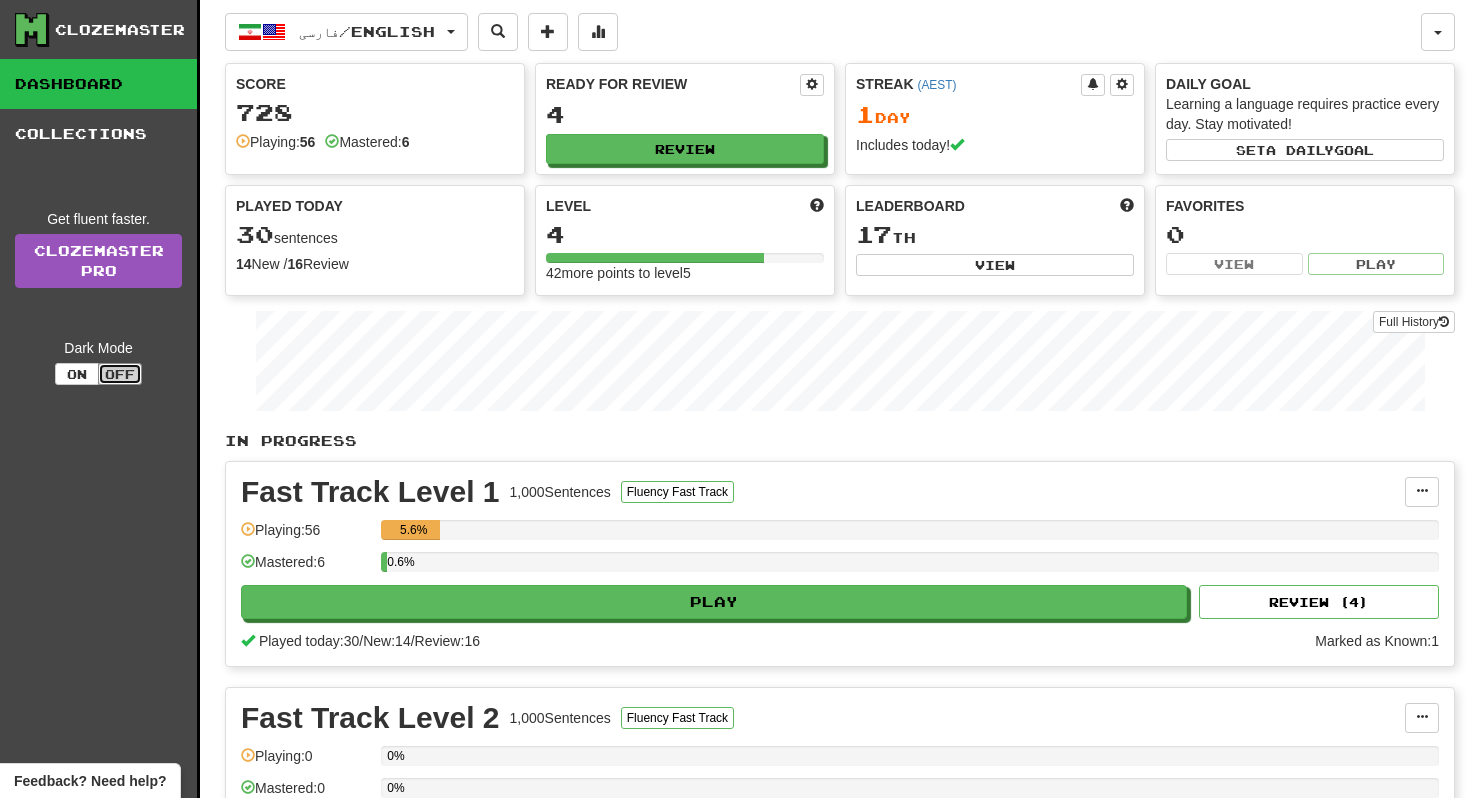 click on "Off" at bounding box center [120, 374] 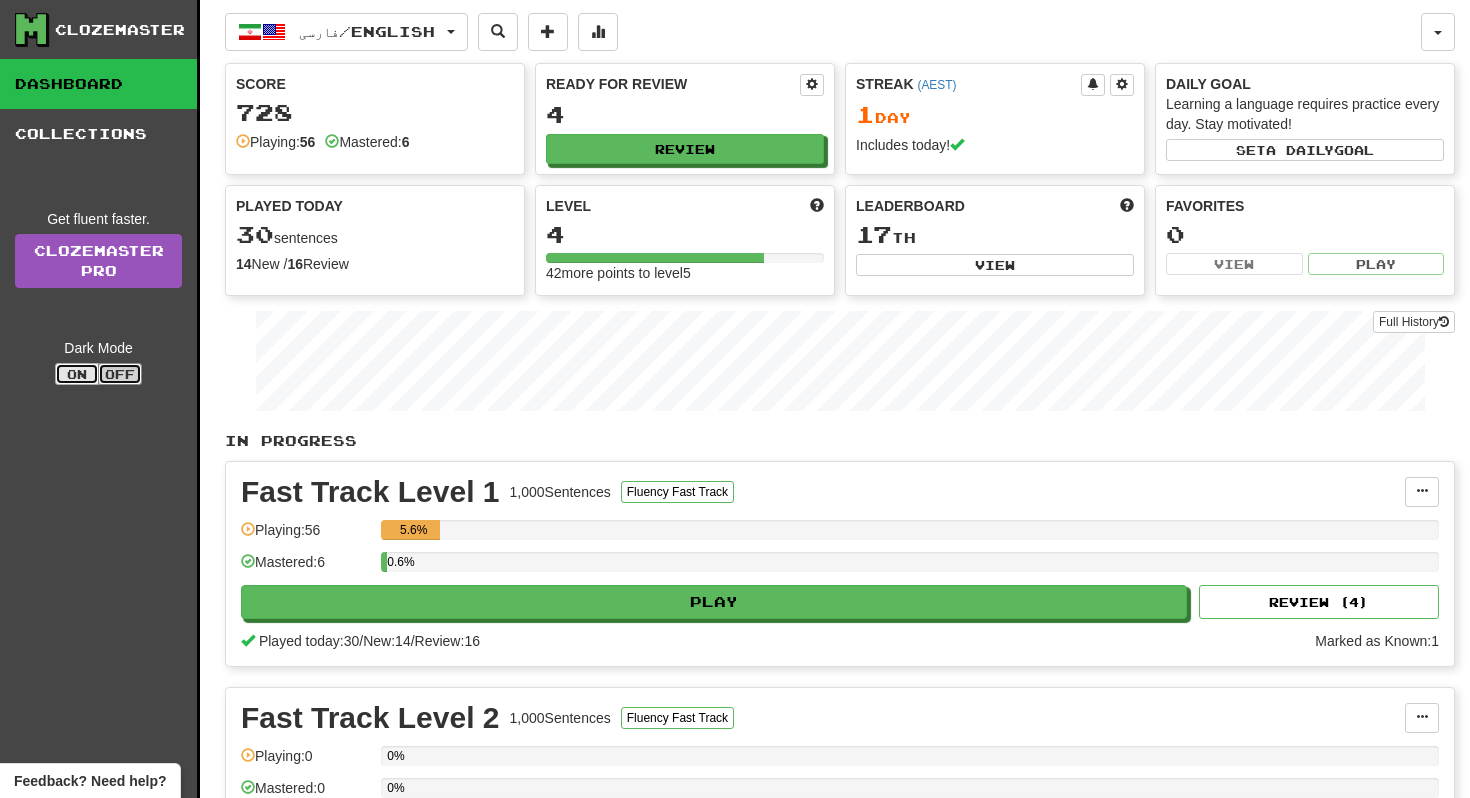 click on "On" at bounding box center (77, 374) 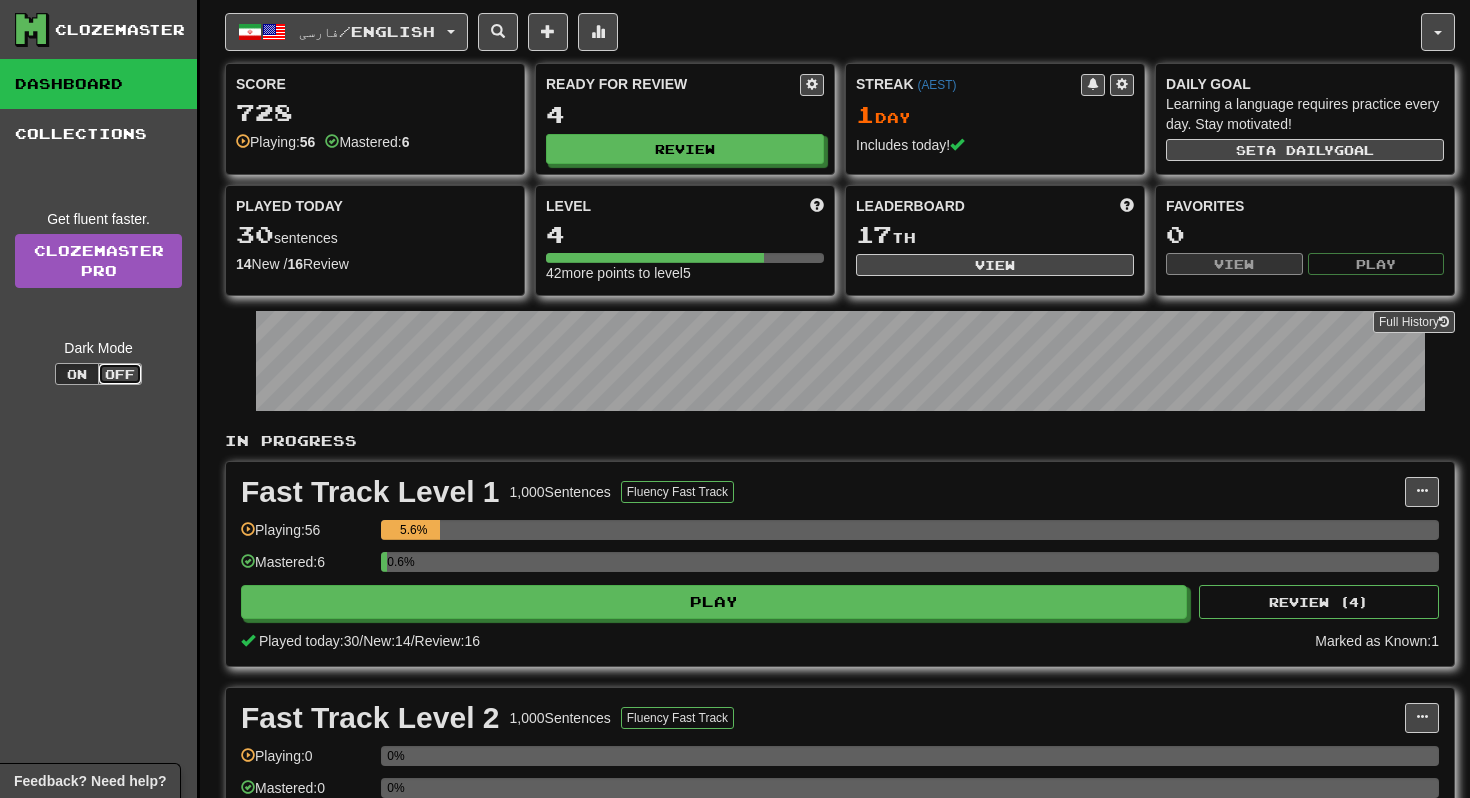click on "Off" at bounding box center (120, 374) 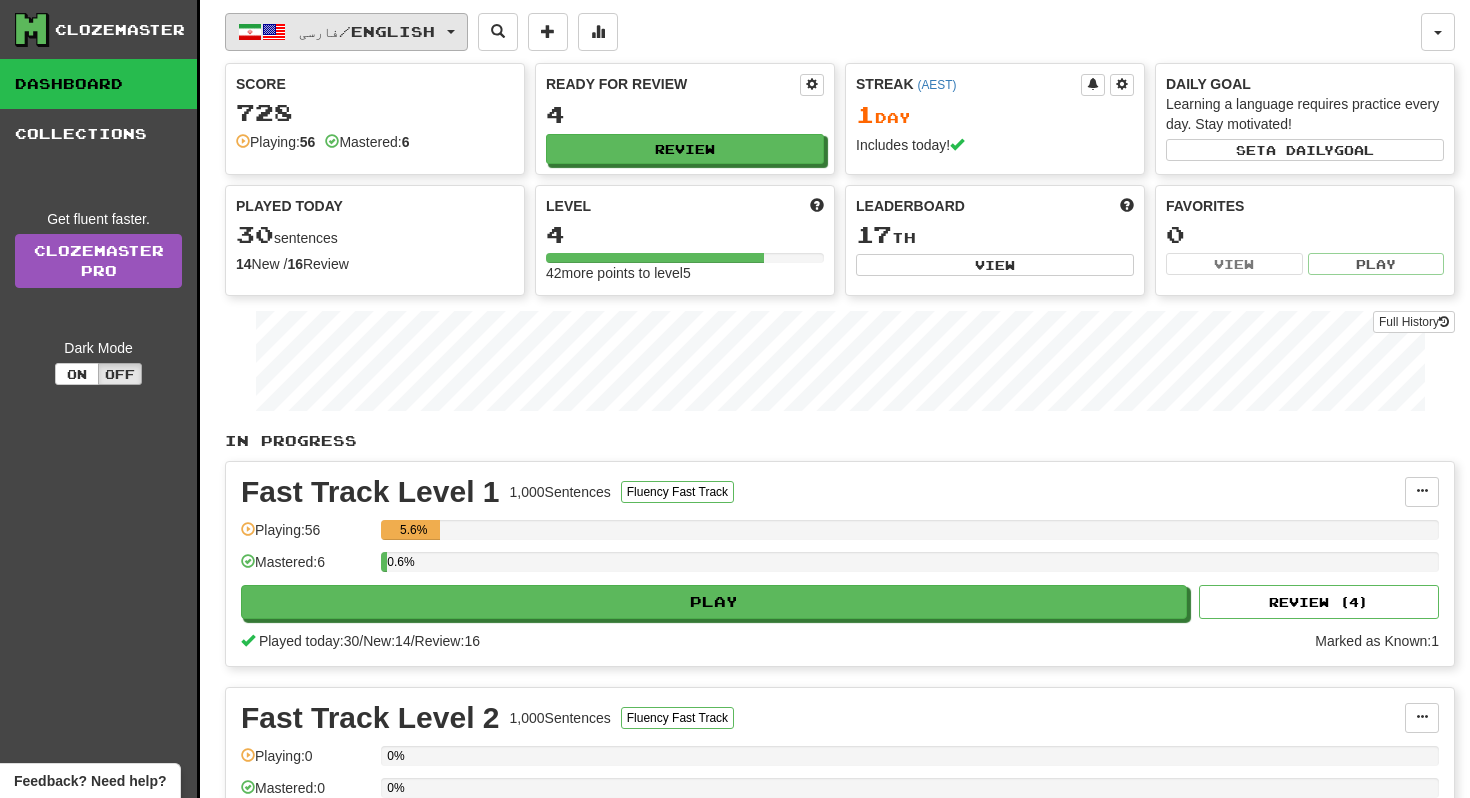click on "فارسی  /  English" at bounding box center [346, 32] 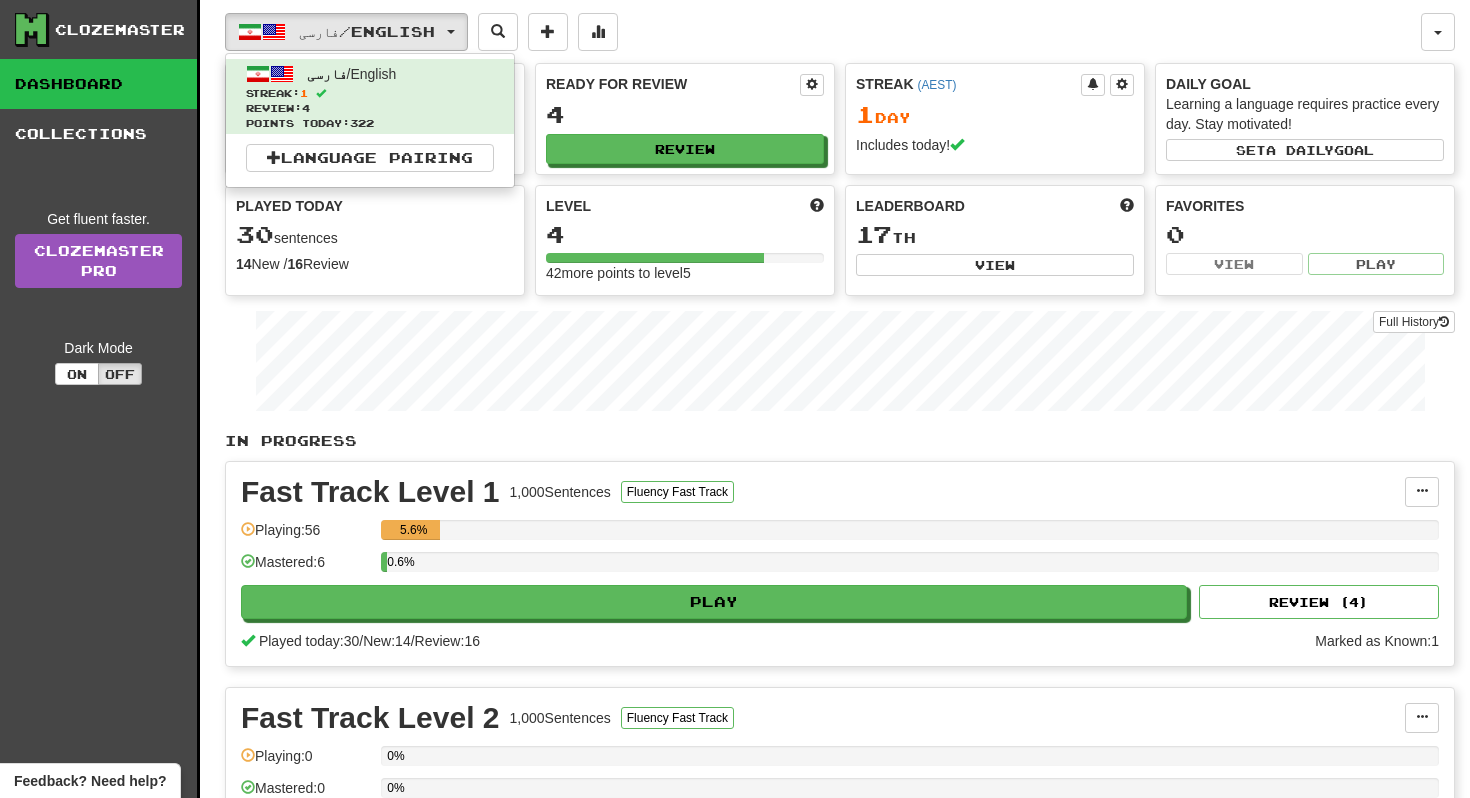 click on "Level 4 42  more points to level  5" at bounding box center (685, 240) 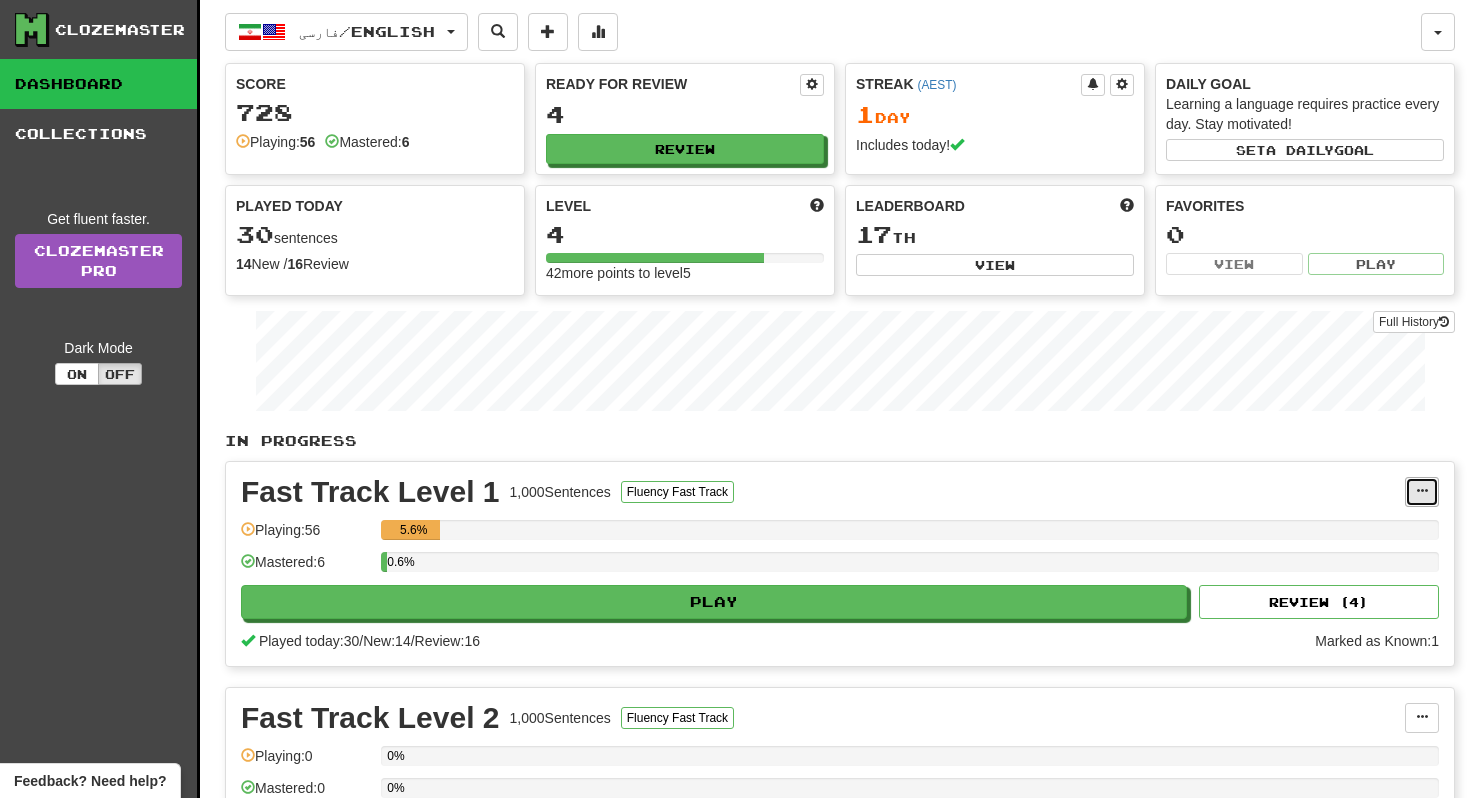 click at bounding box center [1422, 491] 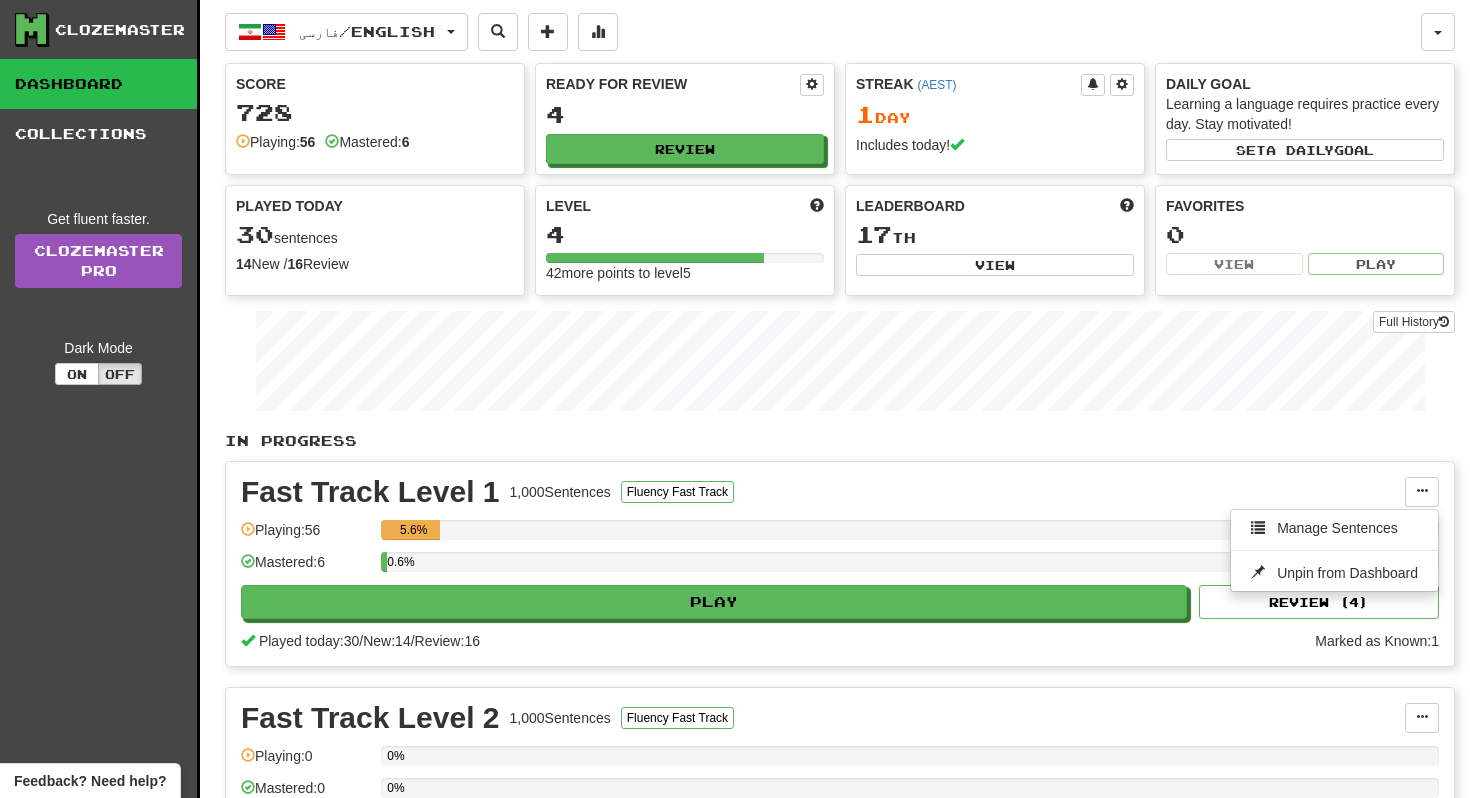 click on "In Progress Fast Track Level 1 1,000  Sentences Fluency Fast Track Manage Sentences Unpin from Dashboard  Playing:  56 5.6%  Mastered:  6 0.6% Play Review ( 4 )   Played today:  30  /  New:  14  /  Review:  16 Marked as Known:  1 Fast Track Level 2 1,000  Sentences Fluency Fast Track Manage Sentences Unpin from Dashboard  Playing:  0 0%  Mastered:  0 0% Play Review ( 0 )  Add Collection Reset  Progress Delete  Language Pairing Dark Mode On Off" at bounding box center [840, 685] 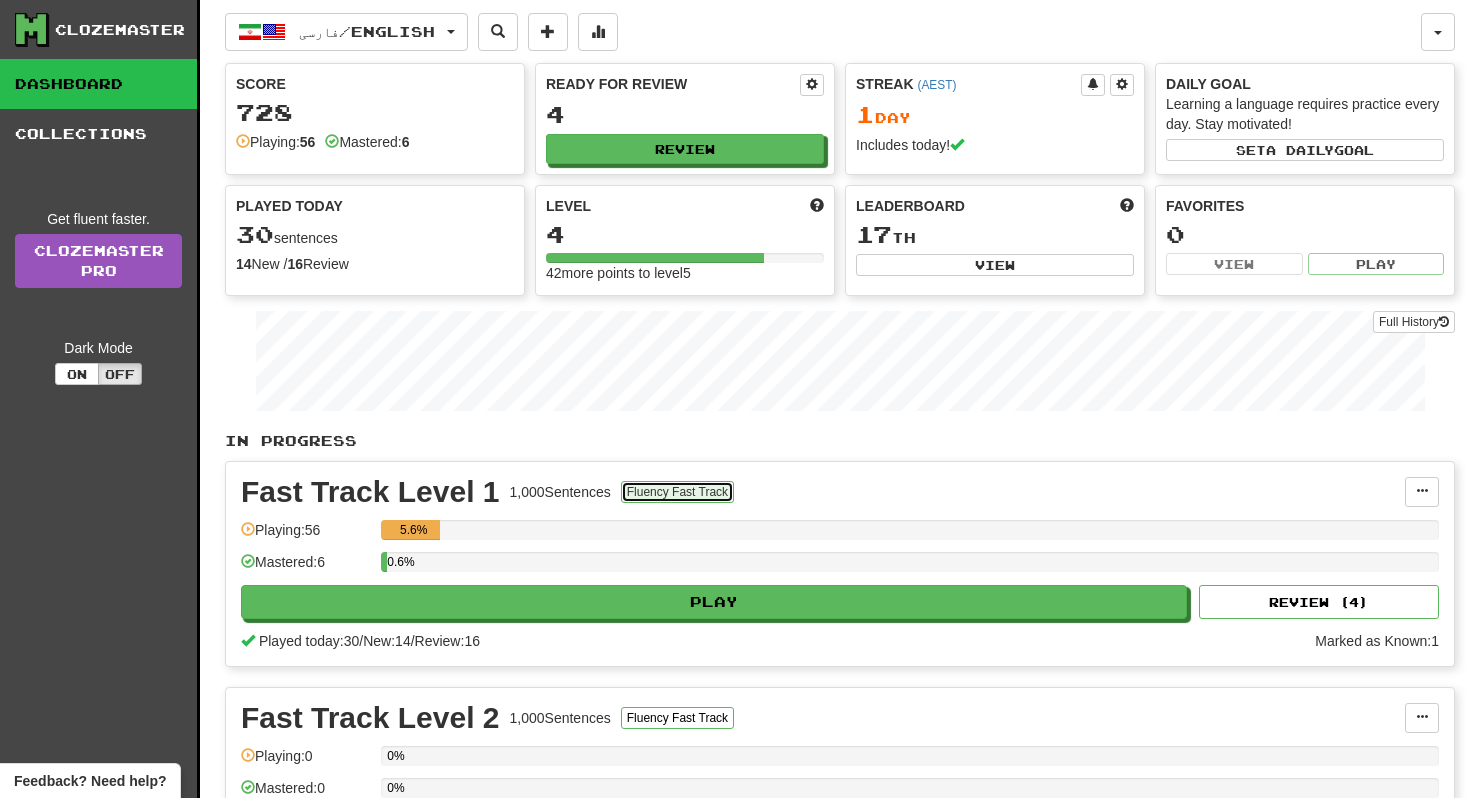 click on "Fluency Fast Track" at bounding box center [677, 492] 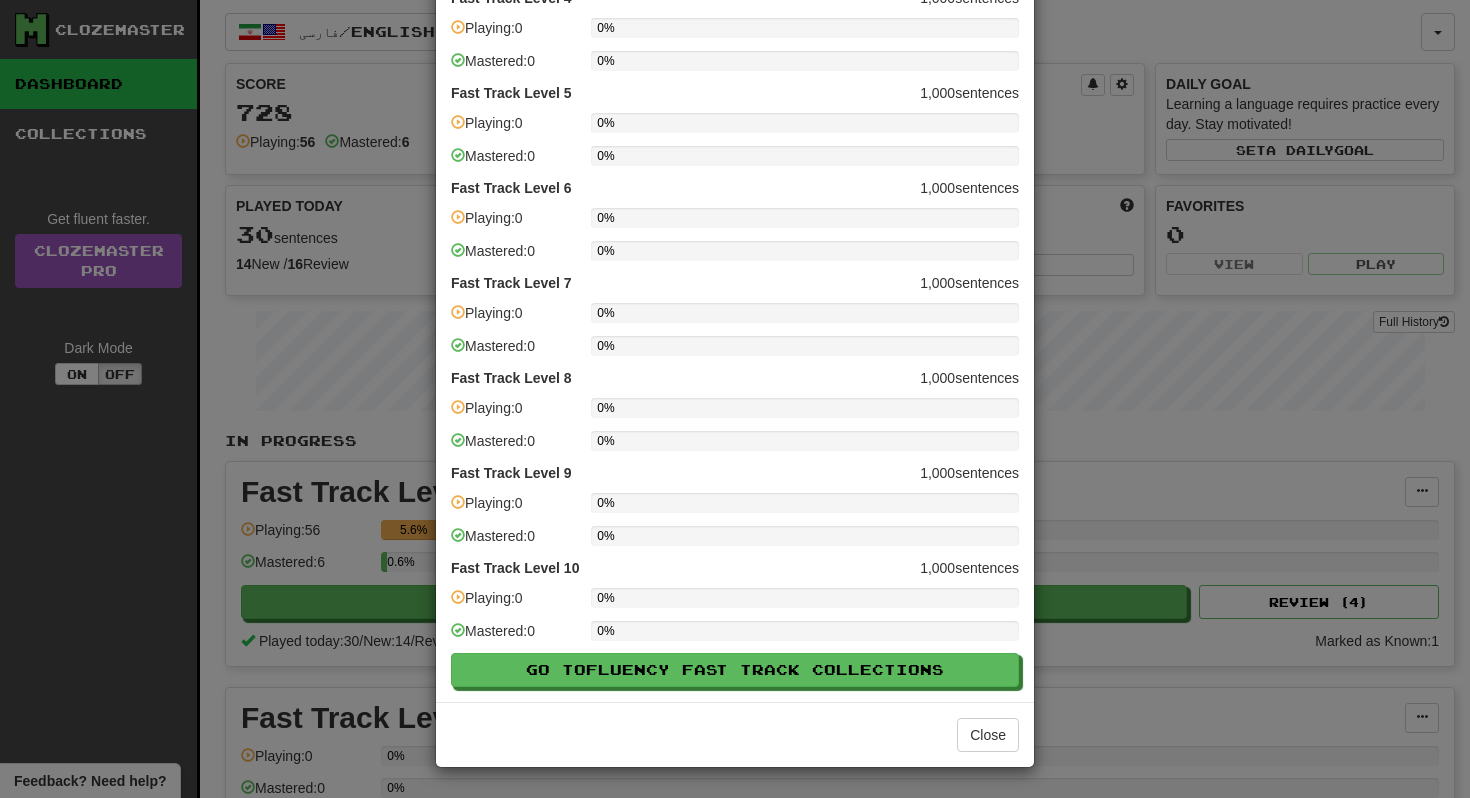 scroll, scrollTop: 0, scrollLeft: 0, axis: both 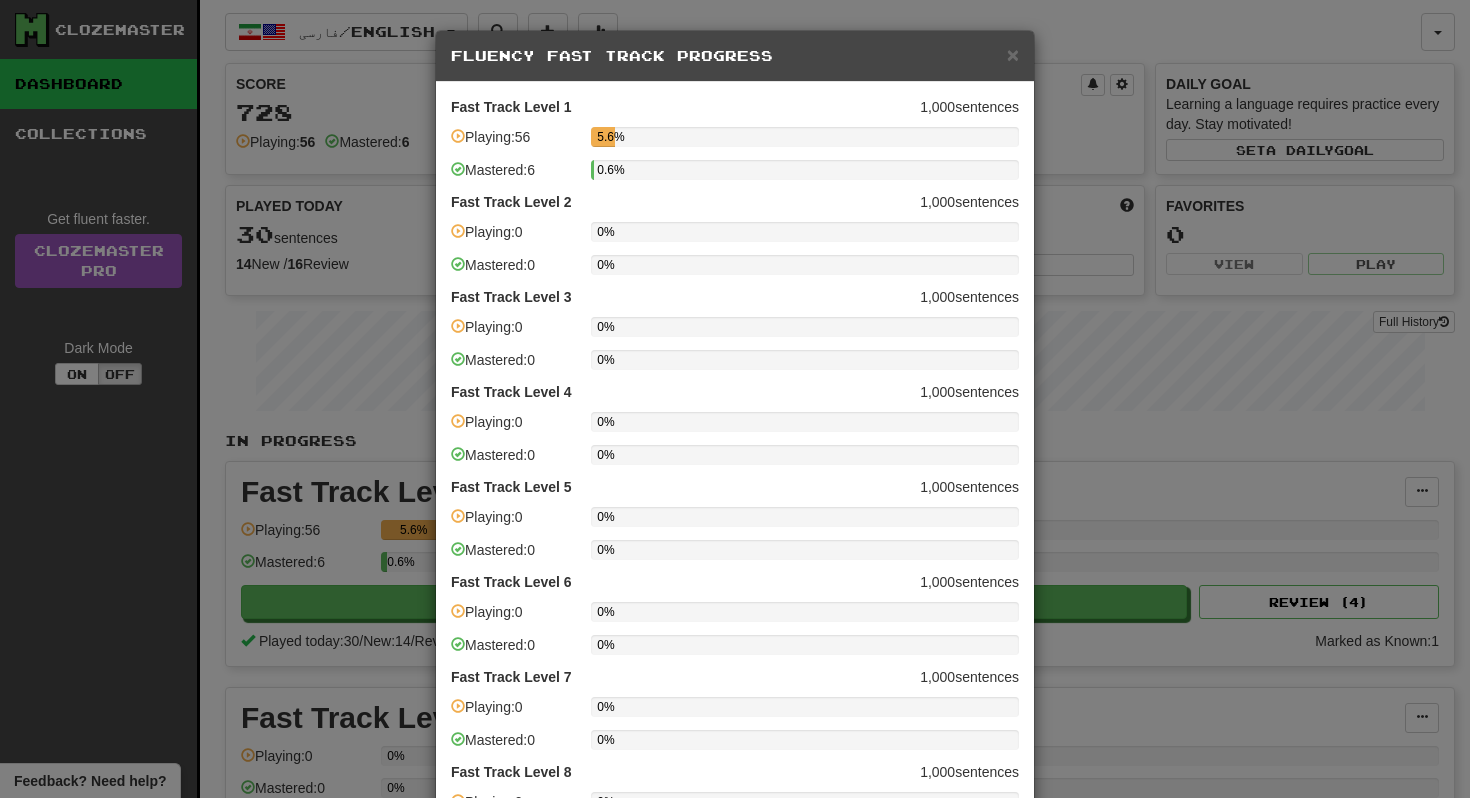 click on "× Fluency Fast Track Progress Fast Track Level 1   1,000  sentences  Playing:  56 5.6%  Mastered:  6 0.6% Fast Track Level 2   1,000  sentences  Playing:  0 0%  Mastered:  0 0% Fast Track Level 3   1,000  sentences  Playing:  0 0%  Mastered:  0 0% Fast Track Level 4   1,000  sentences  Playing:  0 0%  Mastered:  0 0% Fast Track Level 5   1,000  sentences  Playing:  0 0%  Mastered:  0 0% Fast Track Level 6   1,000  sentences  Playing:  0 0%  Mastered:  0 0% Fast Track Level 7   1,000  sentences  Playing:  0 0%  Mastered:  0 0% Fast Track Level 8   1,000  sentences  Playing:  0 0%  Mastered:  0 0% Fast Track Level 9   1,000  sentences  Playing:  0 0%  Mastered:  0 0% Fast Track Level 10   1,000  sentences  Playing:  0 0%  Mastered:  0 0% Go to  Fluency Fast Track   Collections Close" at bounding box center (735, 399) 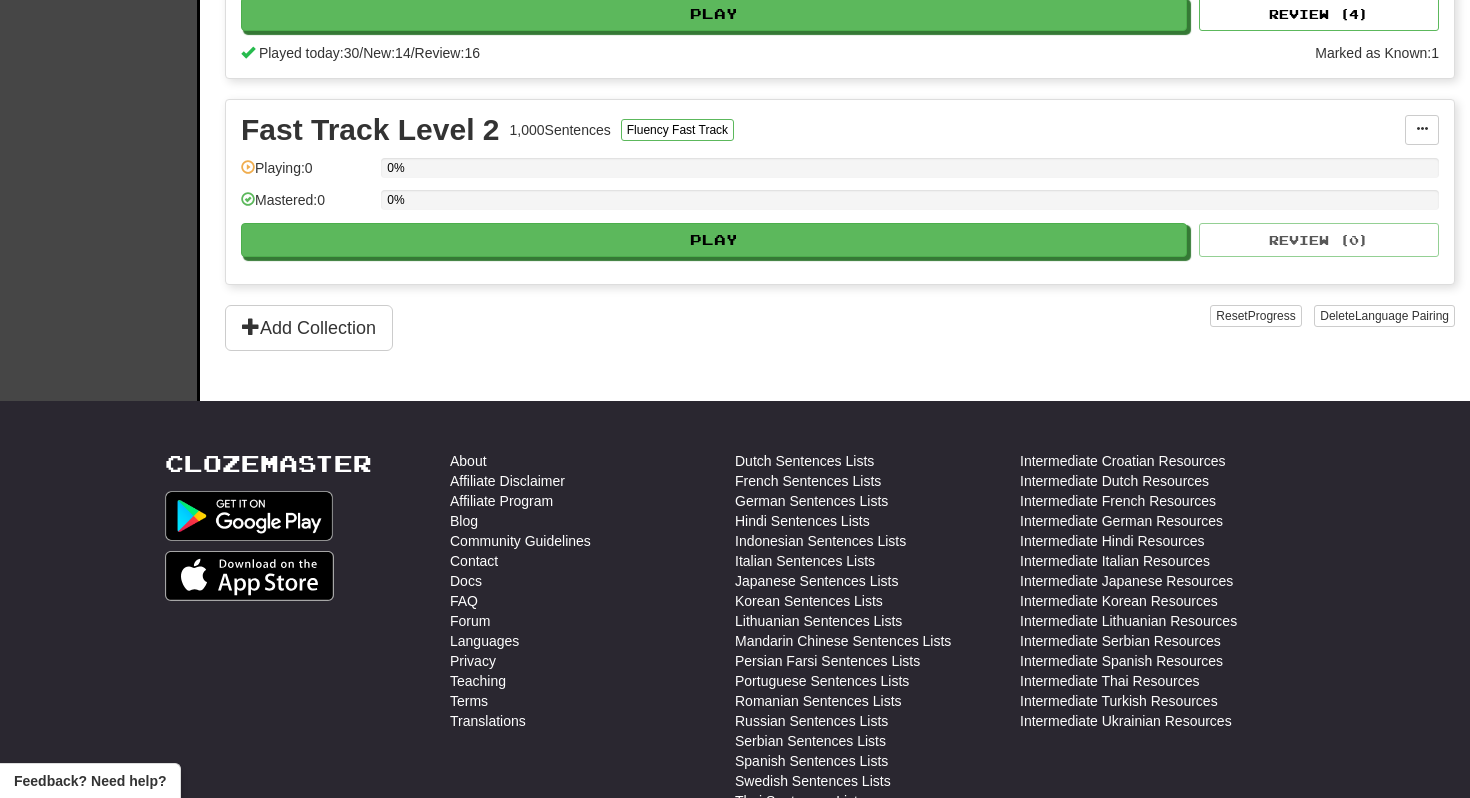 scroll, scrollTop: 564, scrollLeft: 0, axis: vertical 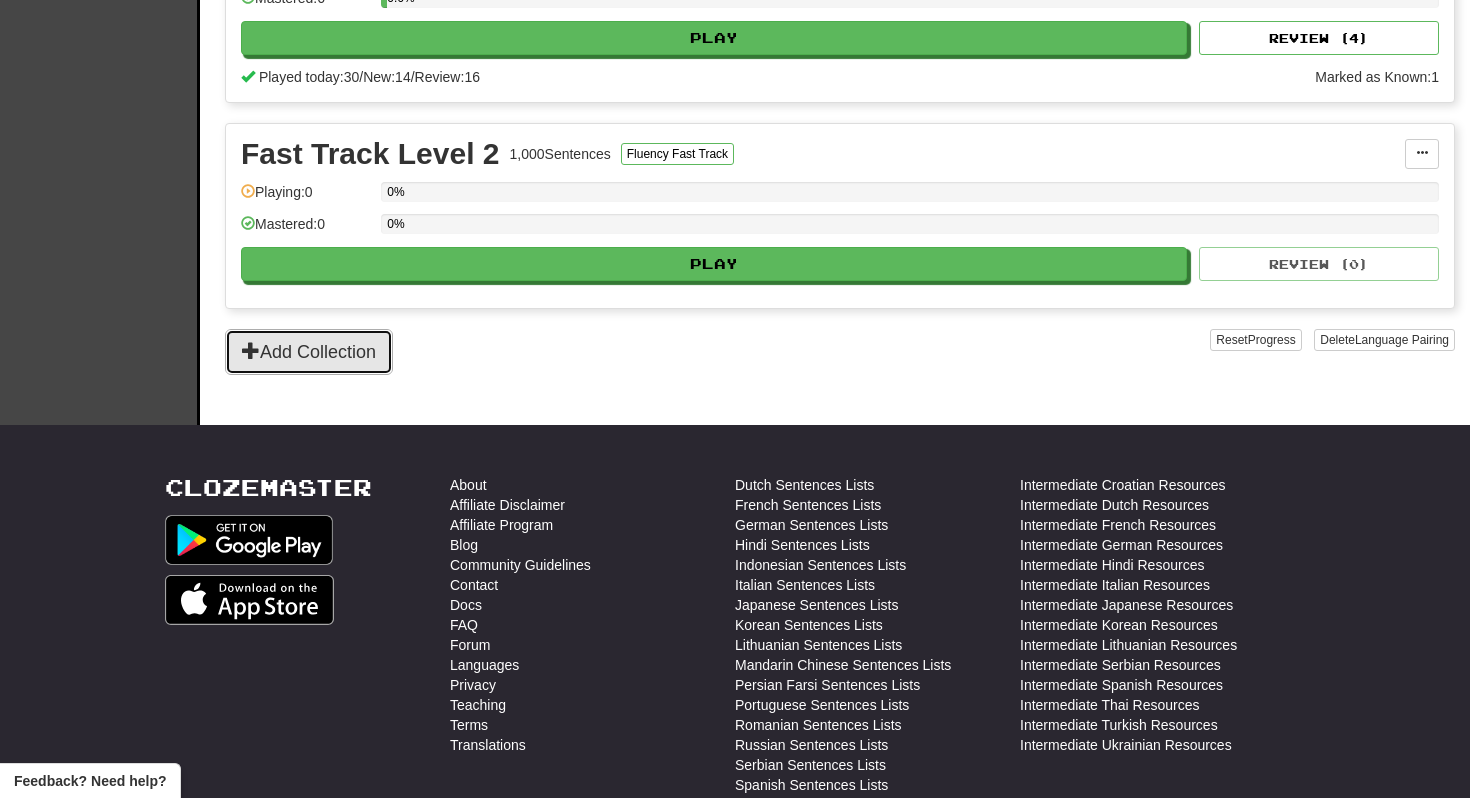 click on "Add Collection" at bounding box center (309, 352) 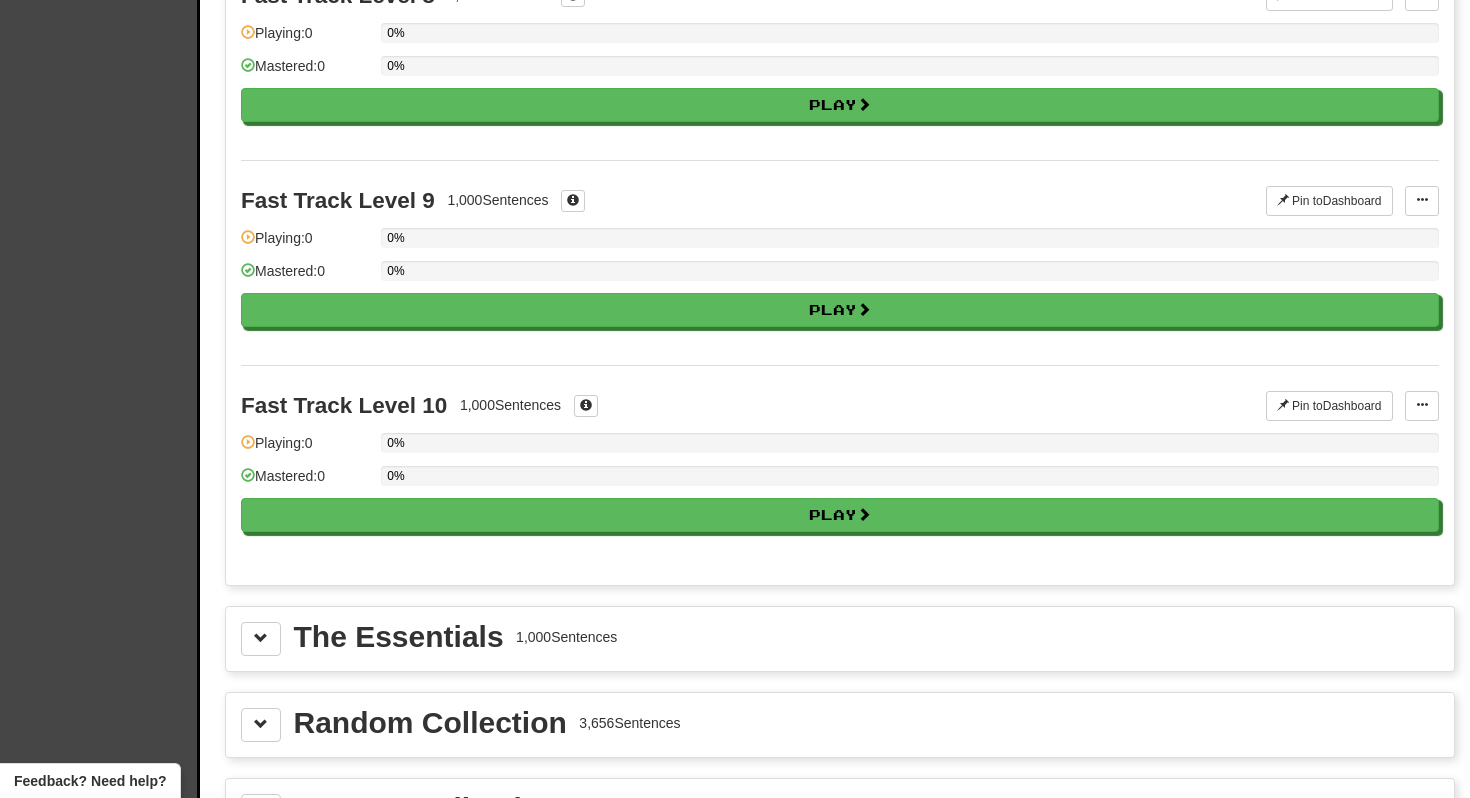 scroll, scrollTop: 1839, scrollLeft: 0, axis: vertical 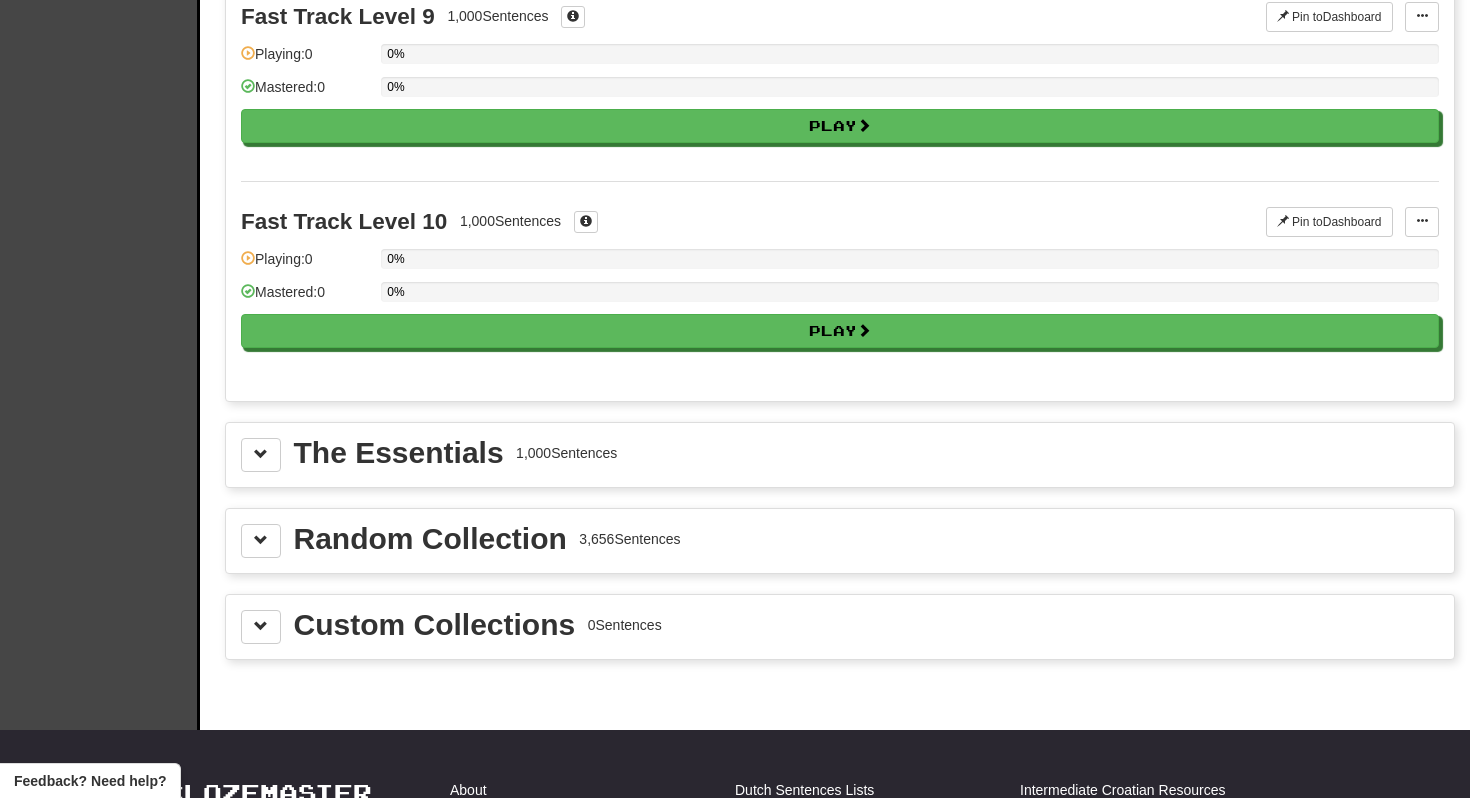 click on "The Essentials 1,000  Sentences" at bounding box center (840, 455) 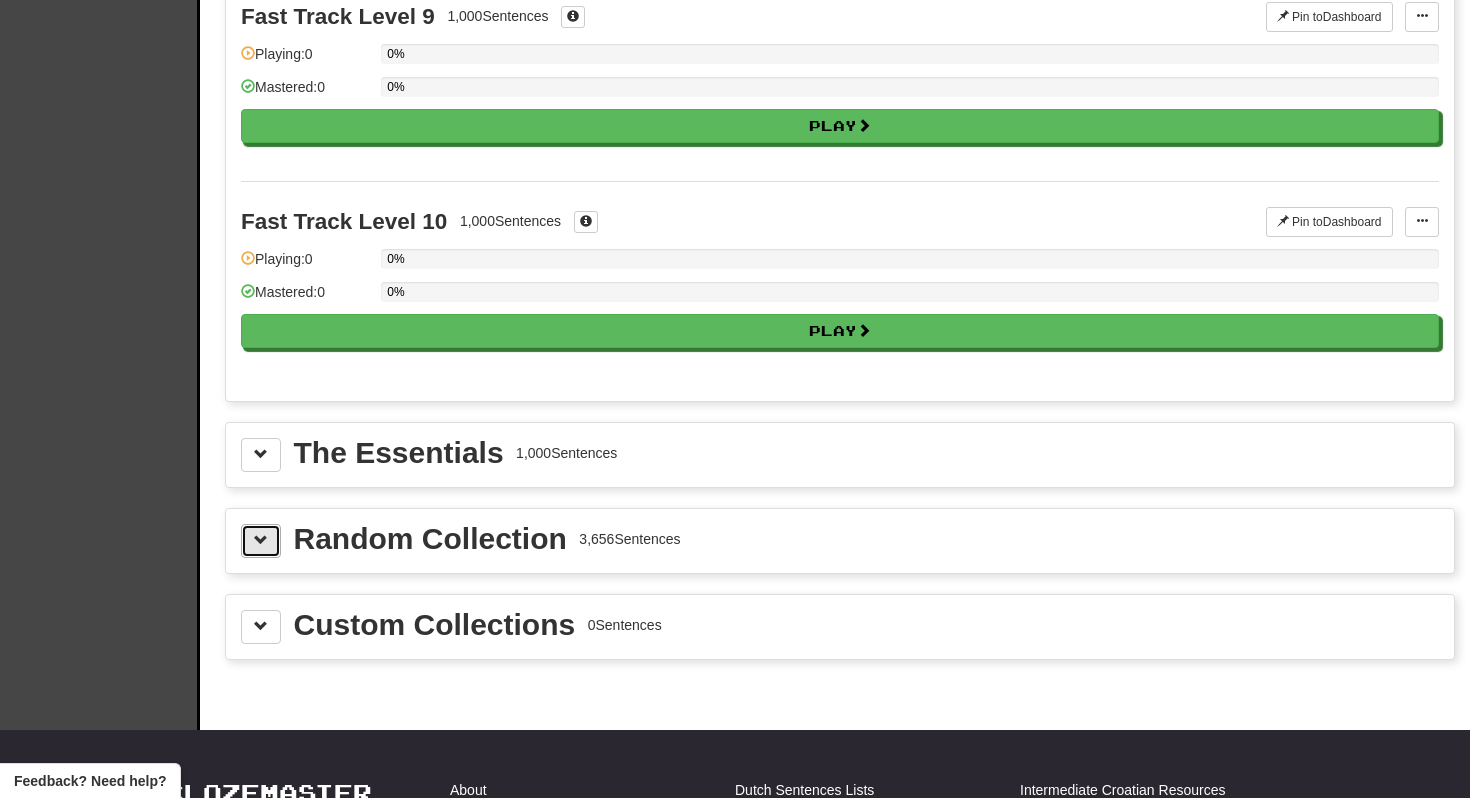 click at bounding box center [261, 541] 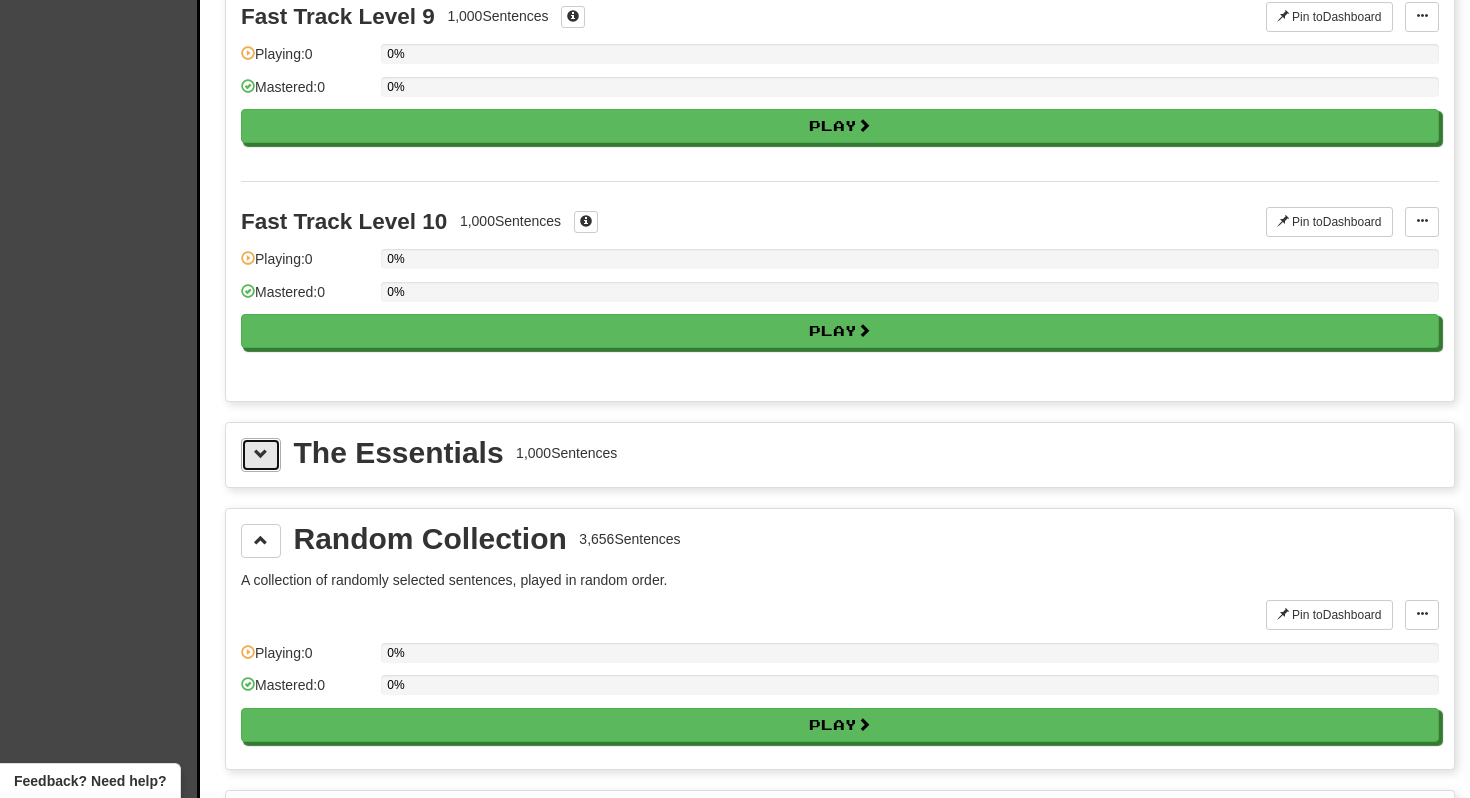 click at bounding box center (261, 454) 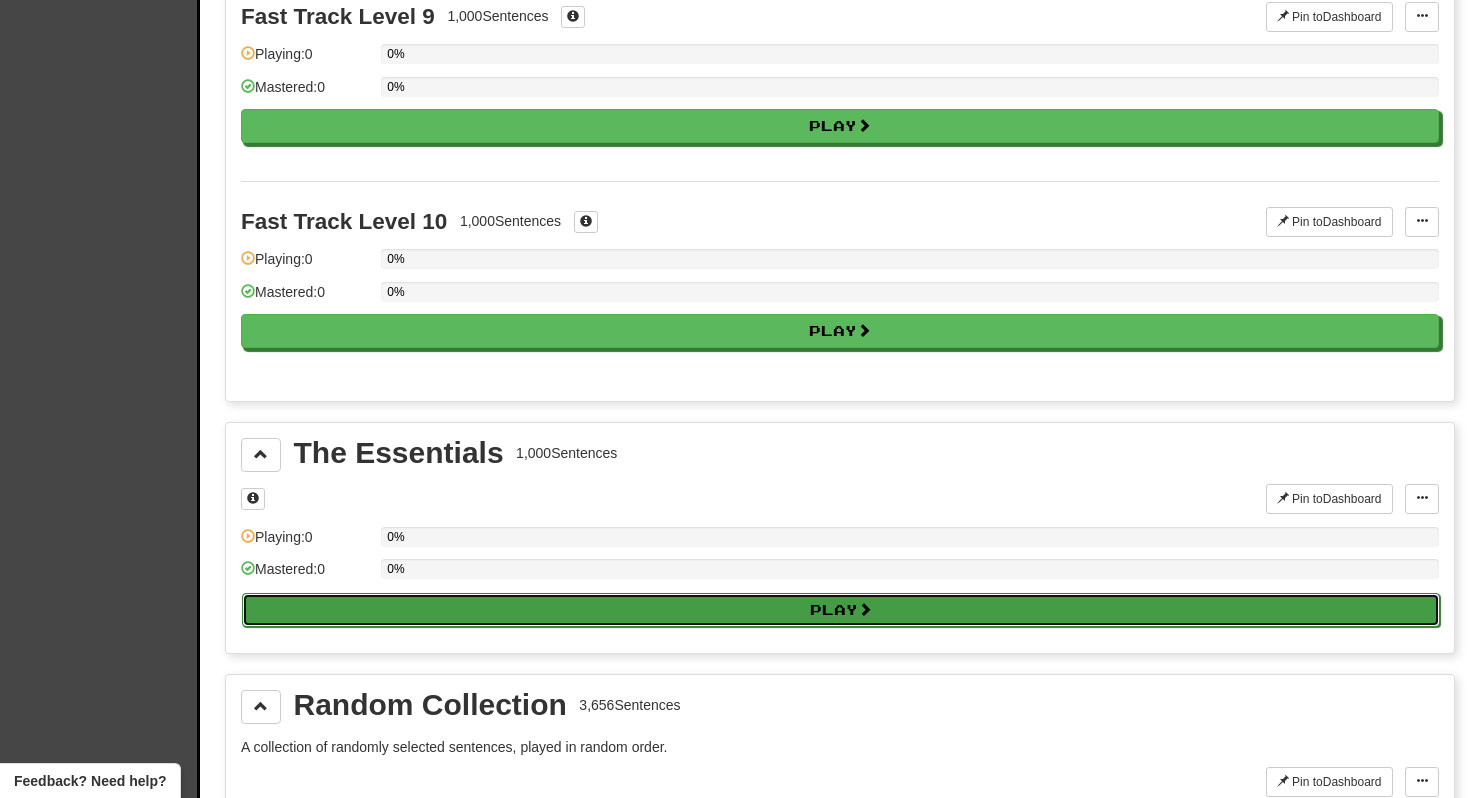 click on "Play" at bounding box center (841, 610) 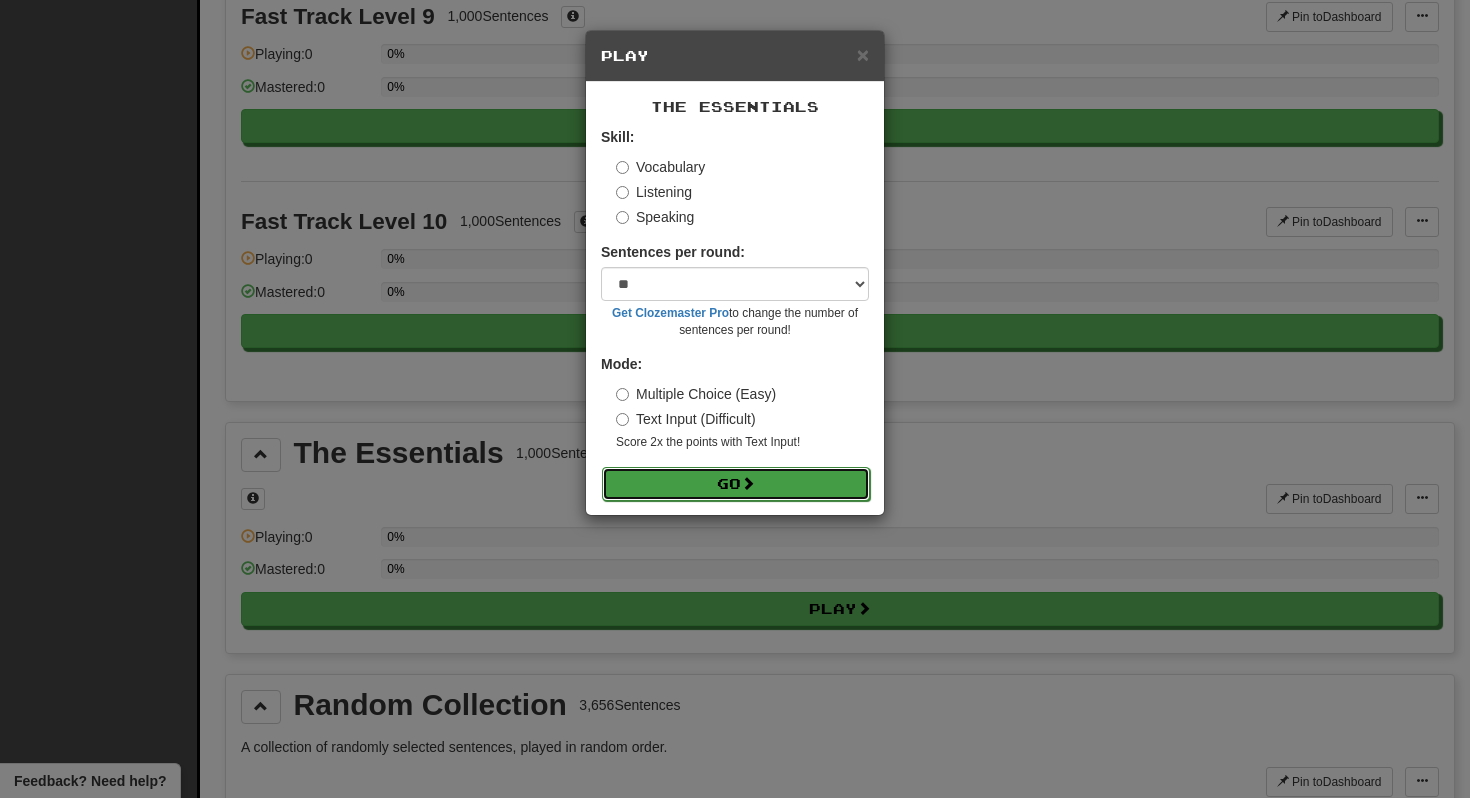 click on "Go" at bounding box center (736, 484) 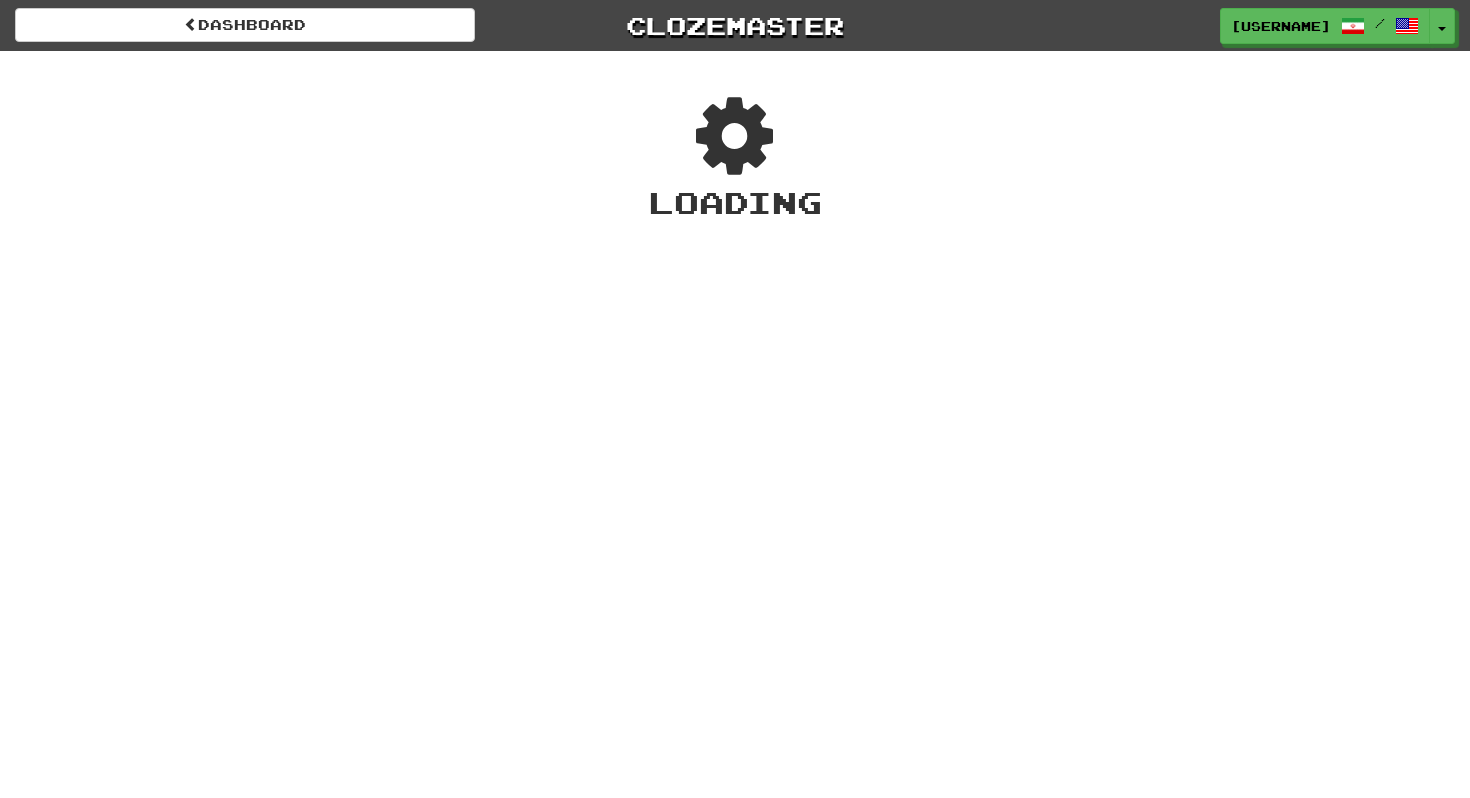 scroll, scrollTop: 0, scrollLeft: 0, axis: both 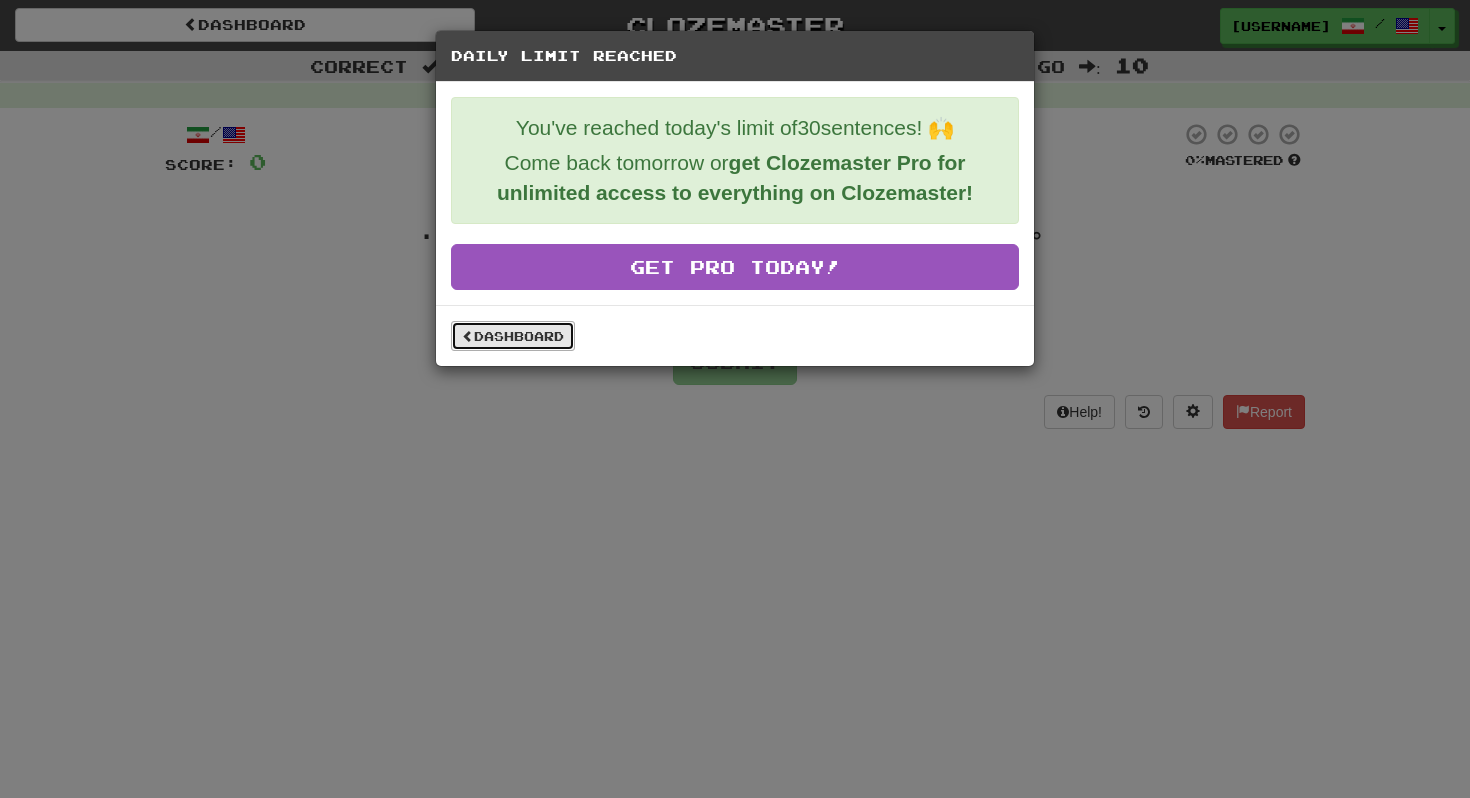 click on "Dashboard" at bounding box center [513, 336] 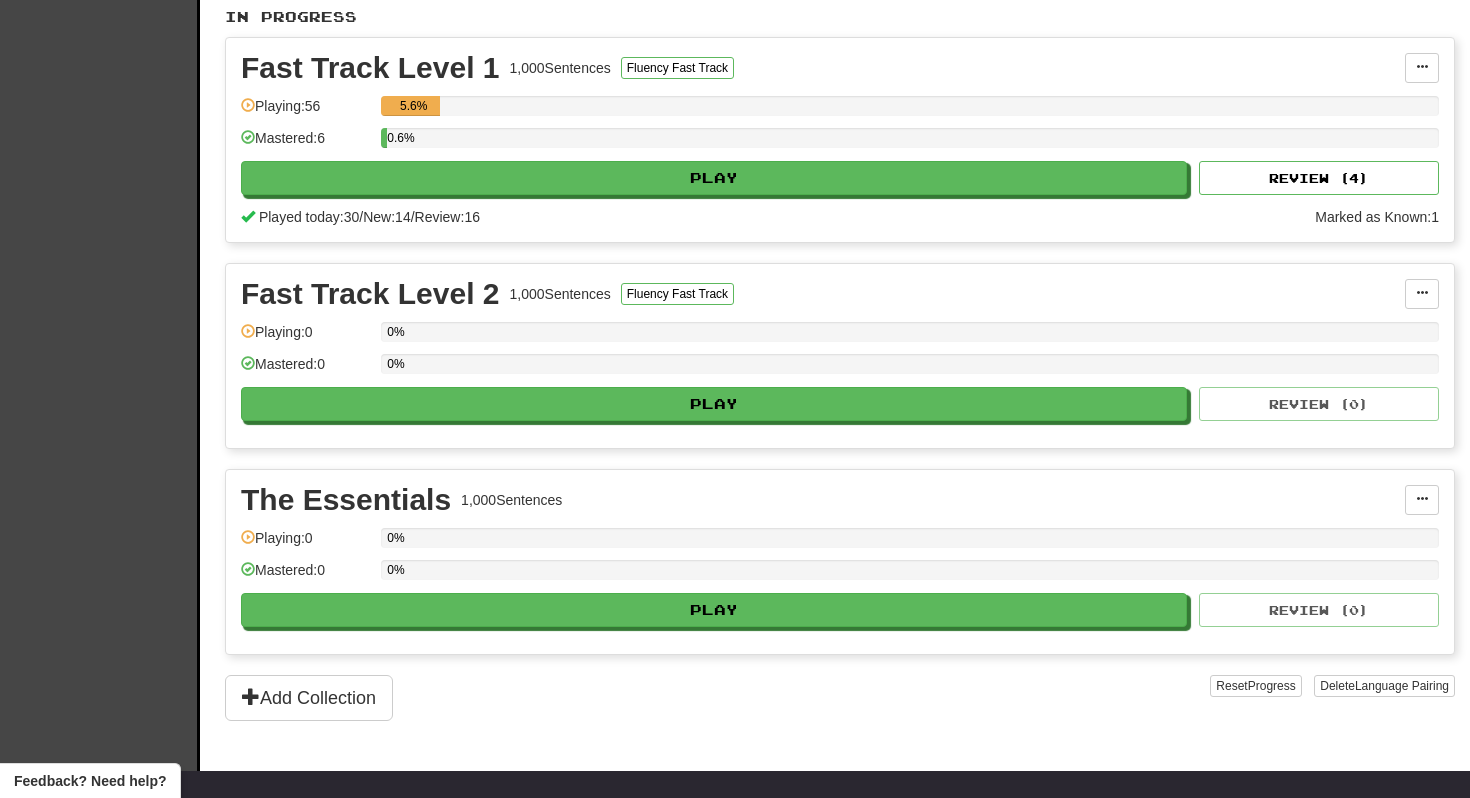 scroll, scrollTop: 0, scrollLeft: 0, axis: both 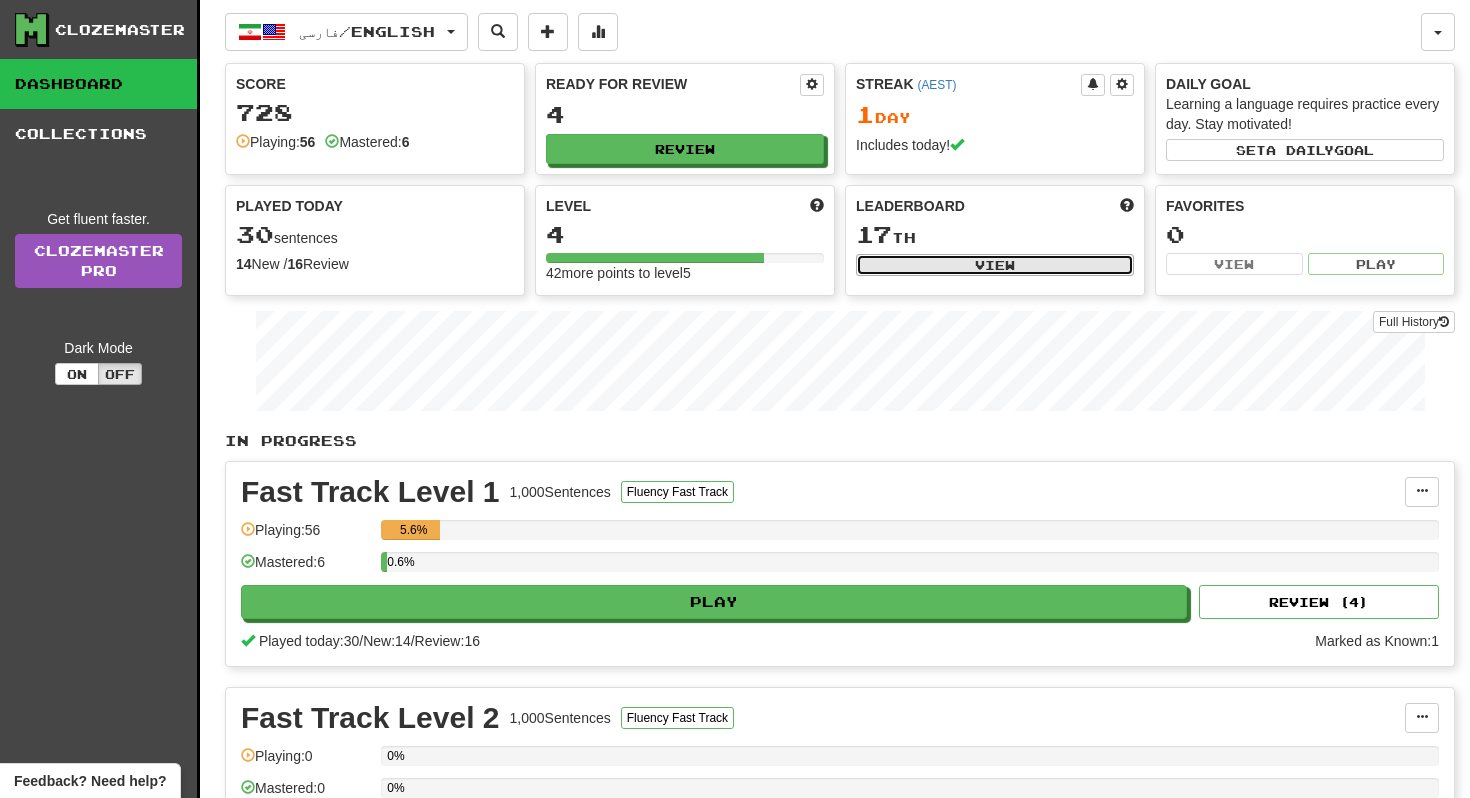 click on "View" at bounding box center (995, 265) 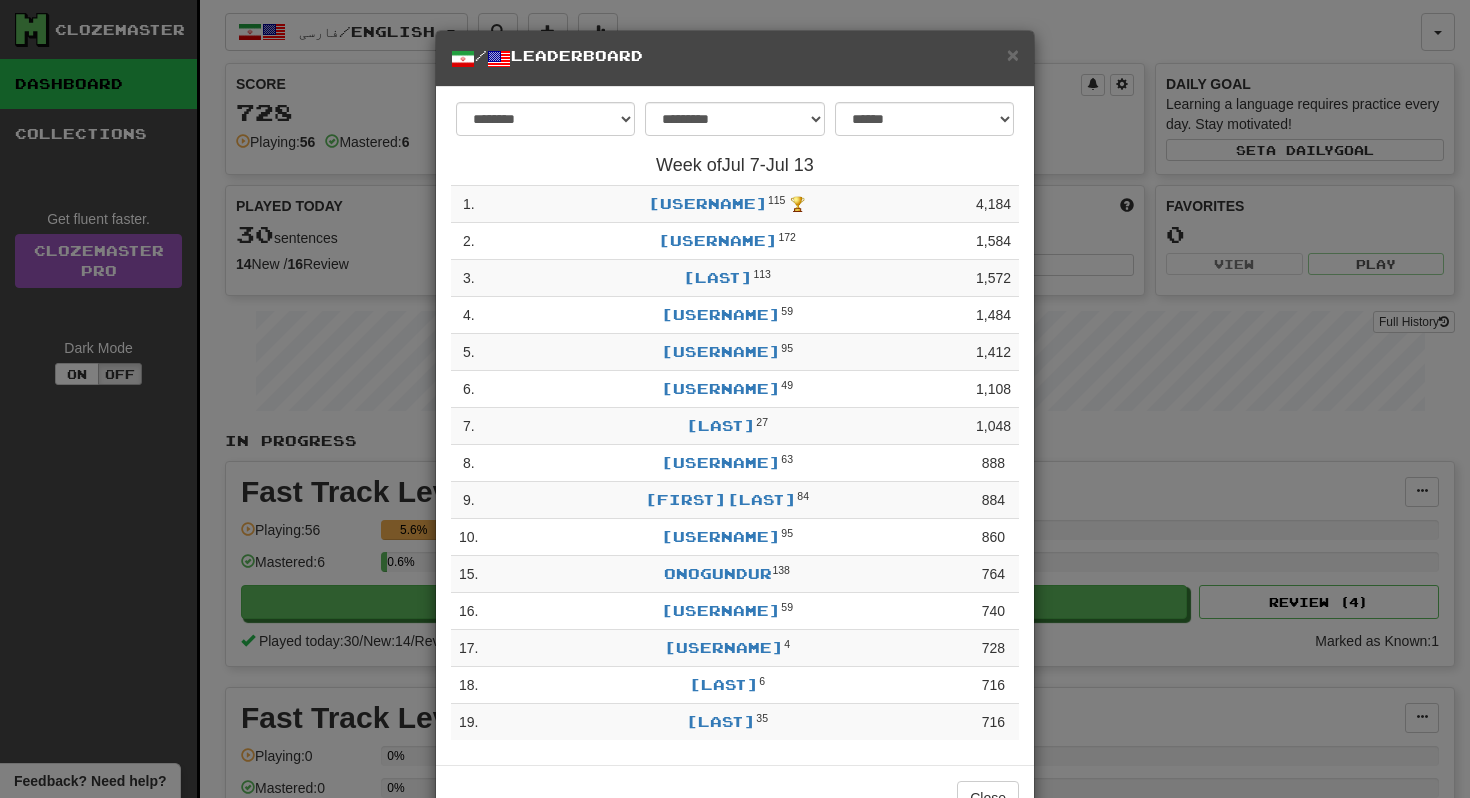 scroll, scrollTop: 27, scrollLeft: 0, axis: vertical 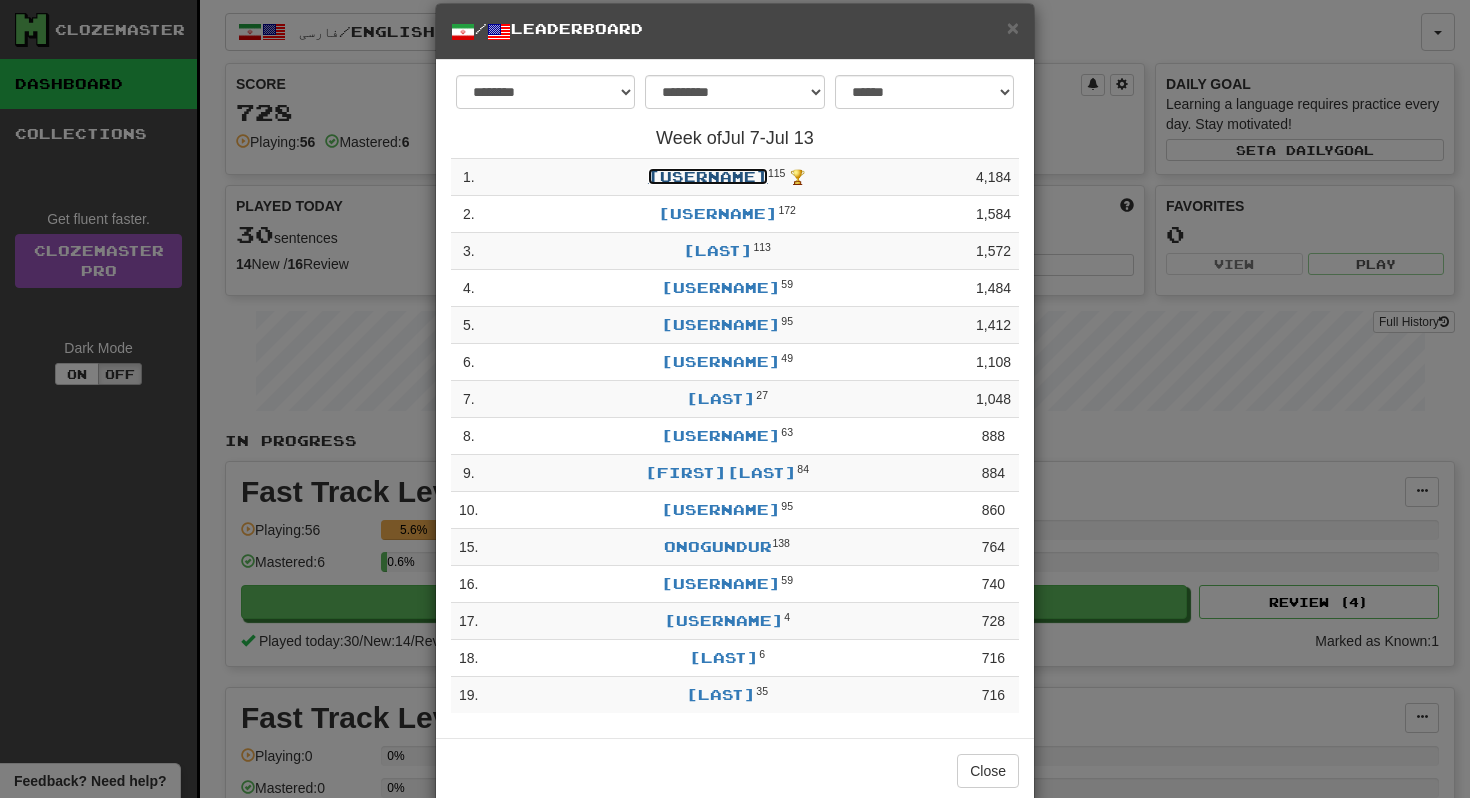 click on "mihmanmihman" at bounding box center [708, 176] 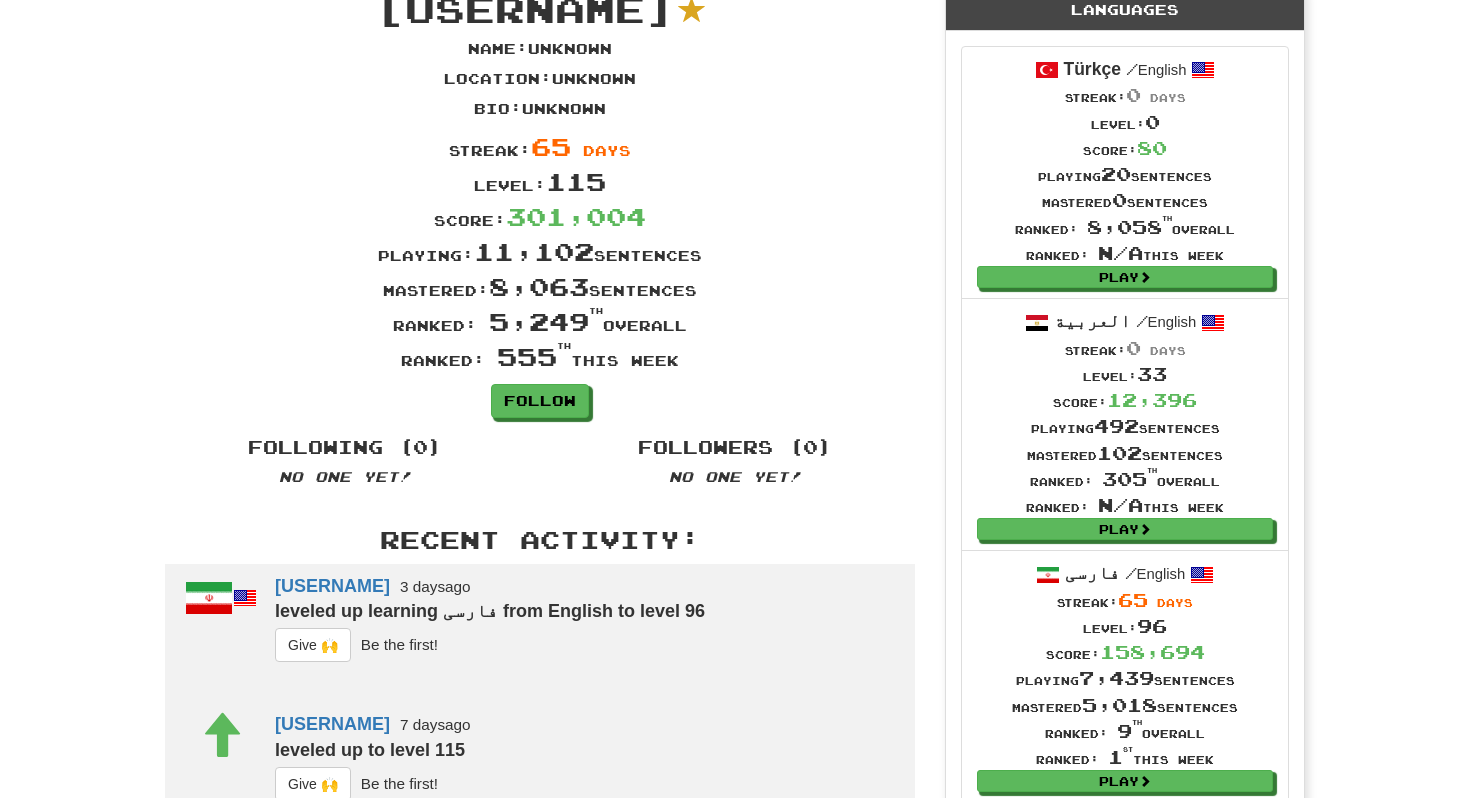 scroll, scrollTop: 0, scrollLeft: 0, axis: both 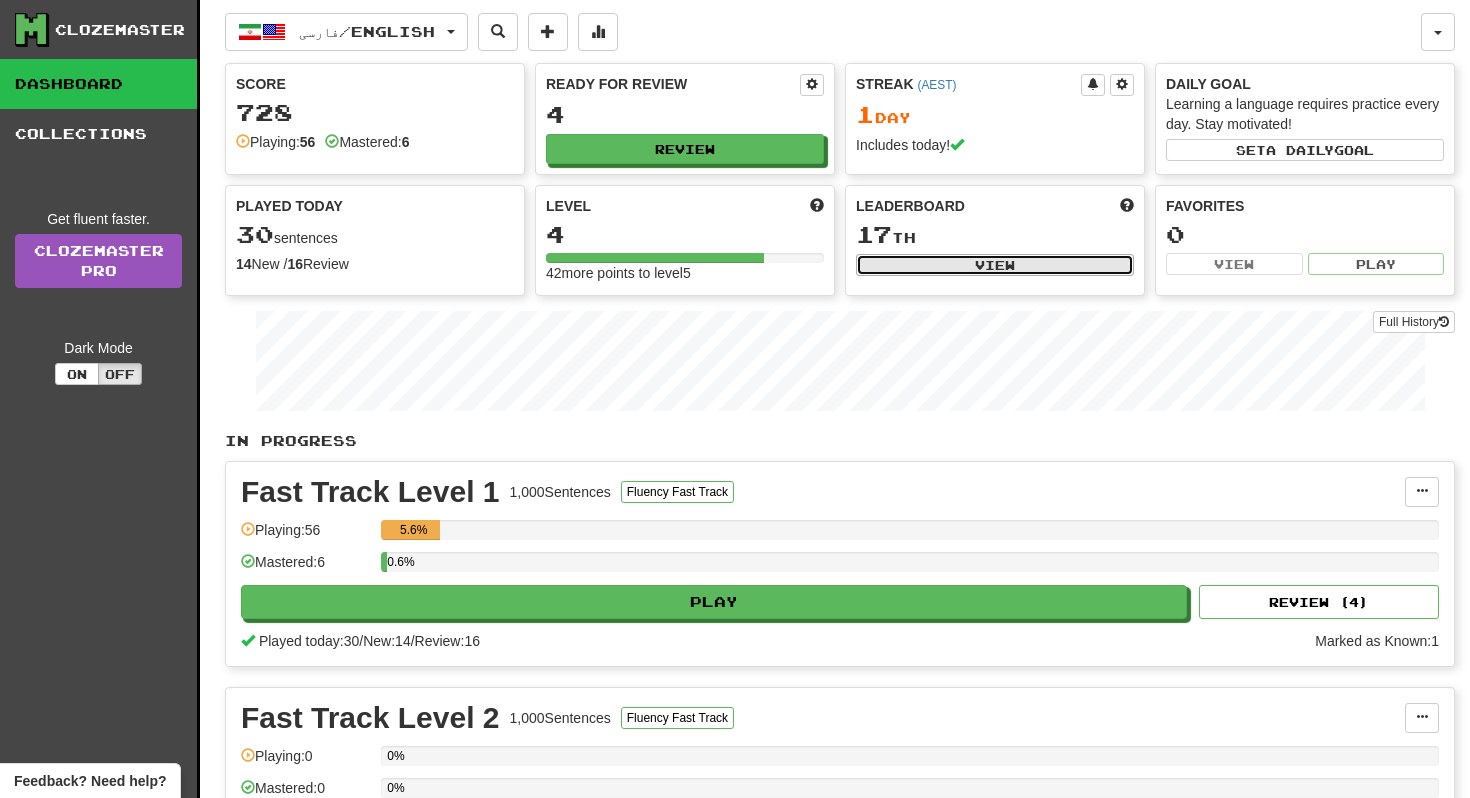 click on "View" at bounding box center [995, 265] 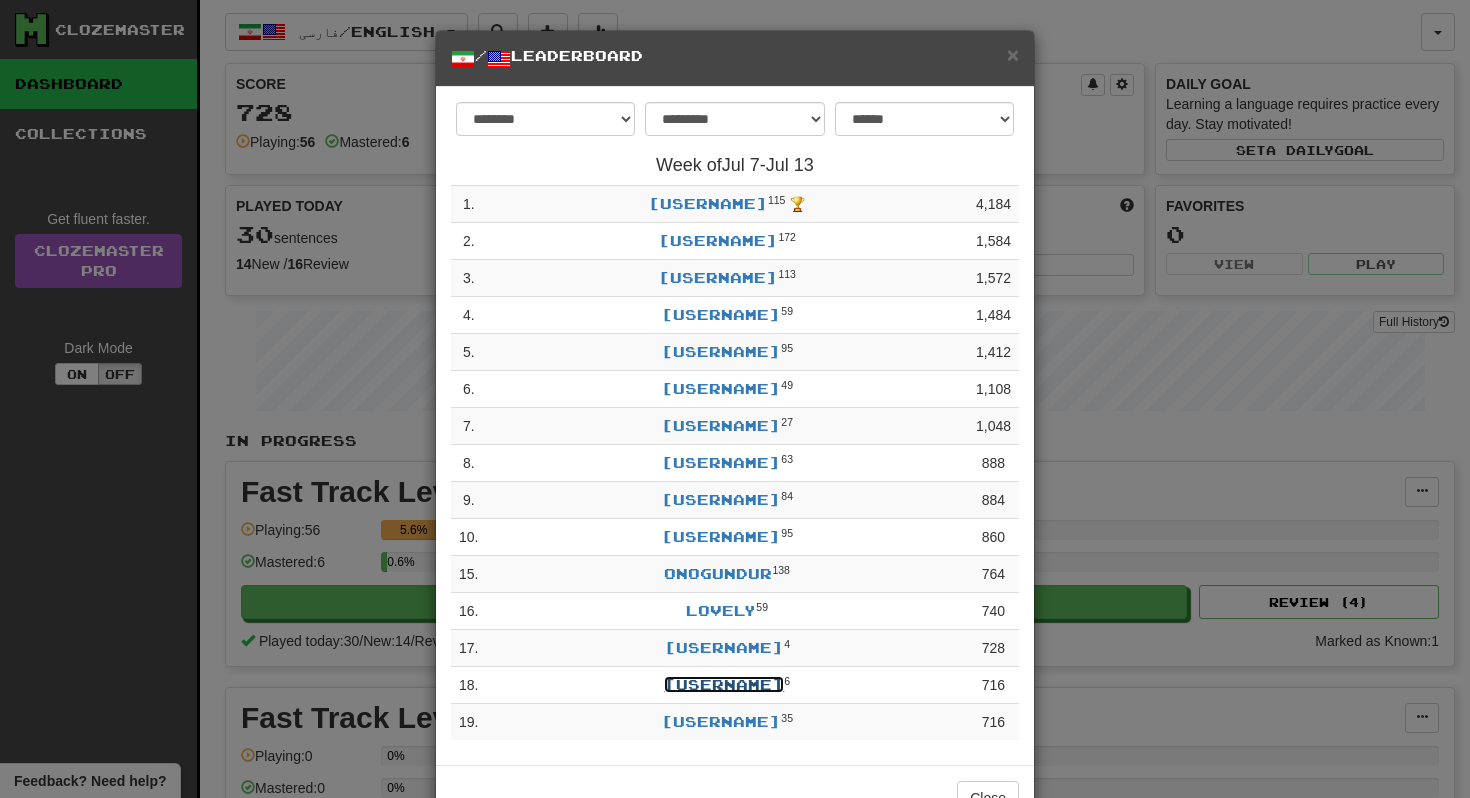 click on "[LAST]" at bounding box center (724, 684) 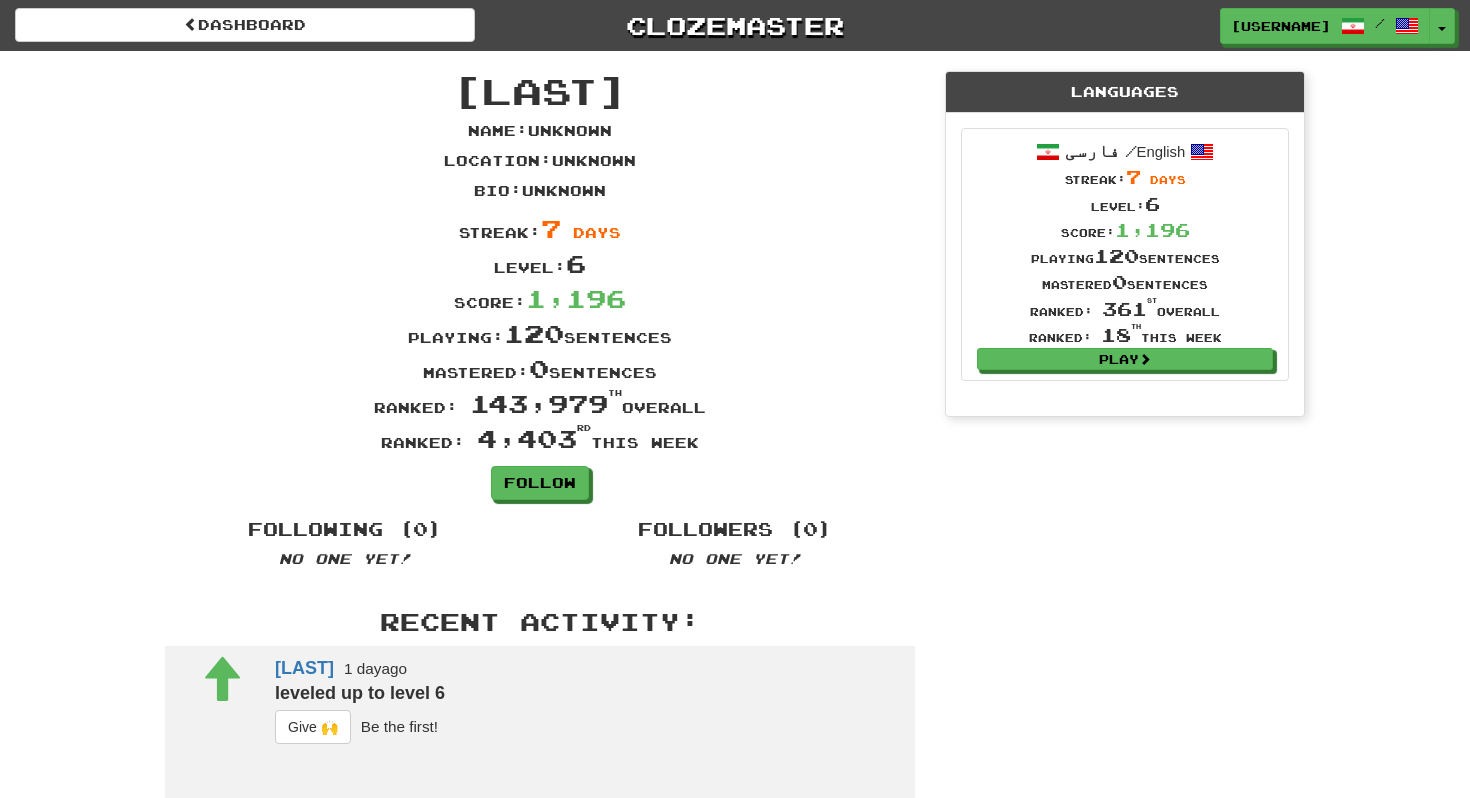 scroll, scrollTop: 0, scrollLeft: 0, axis: both 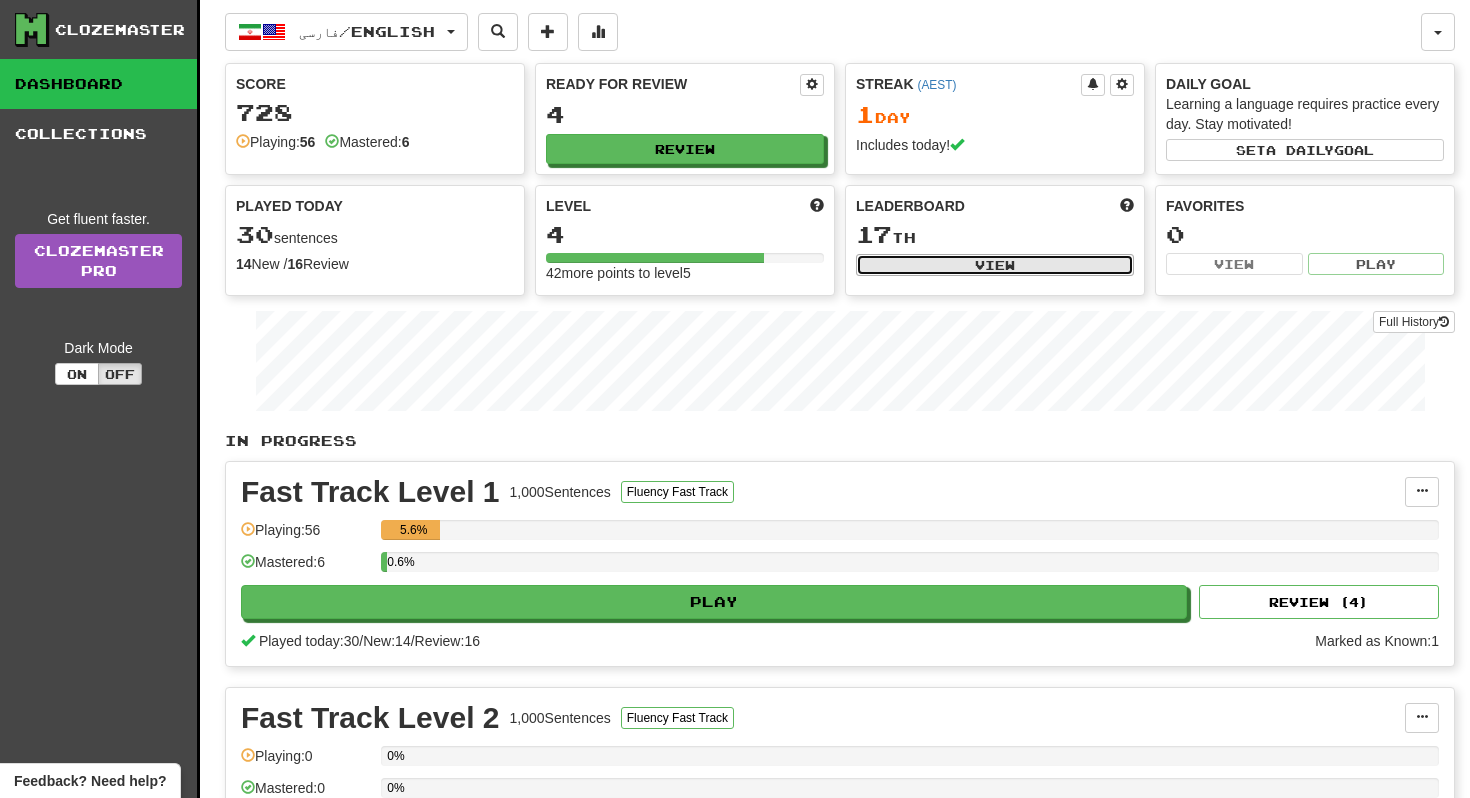 click on "View" at bounding box center [995, 265] 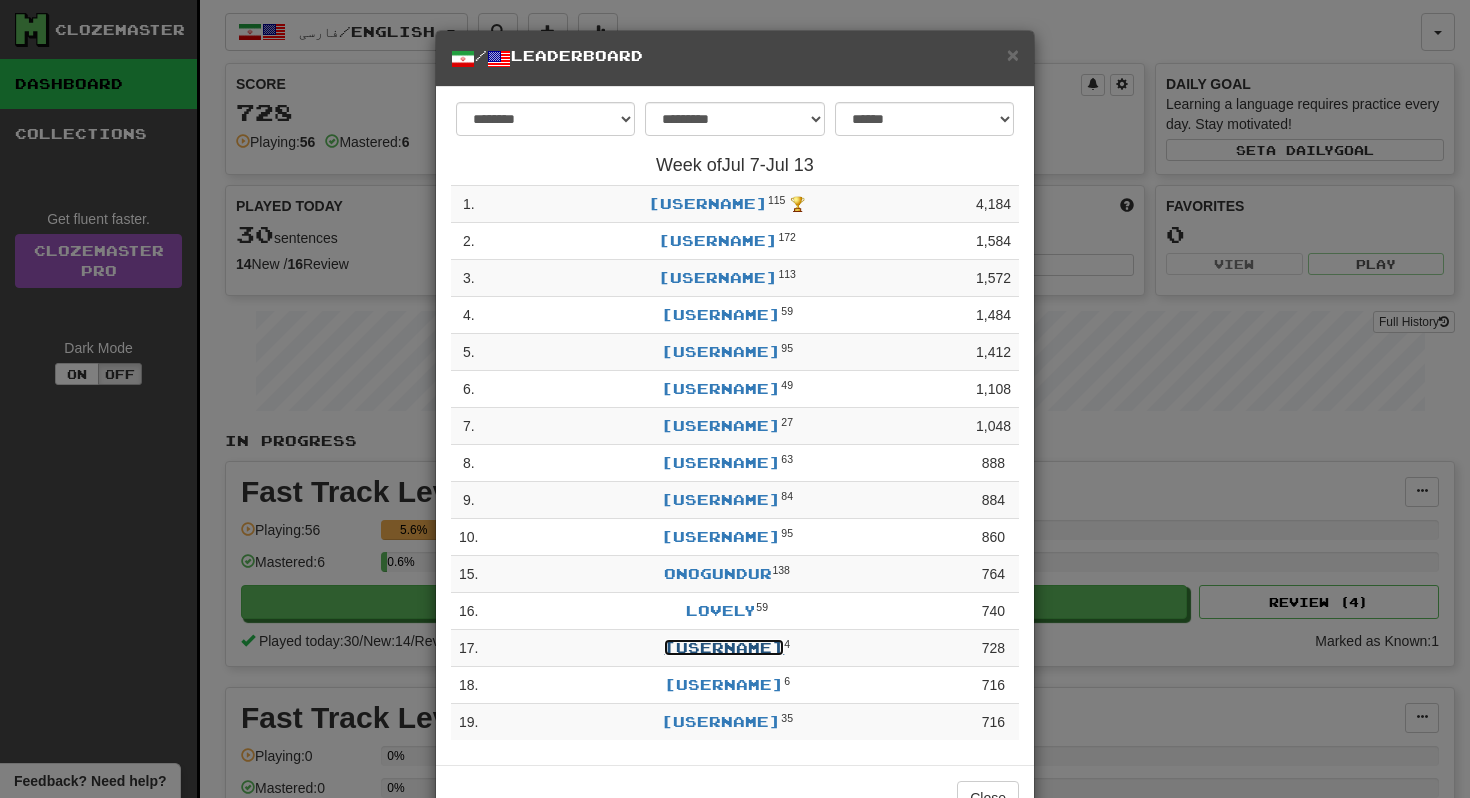 click on "[EMAIL]" at bounding box center (724, 647) 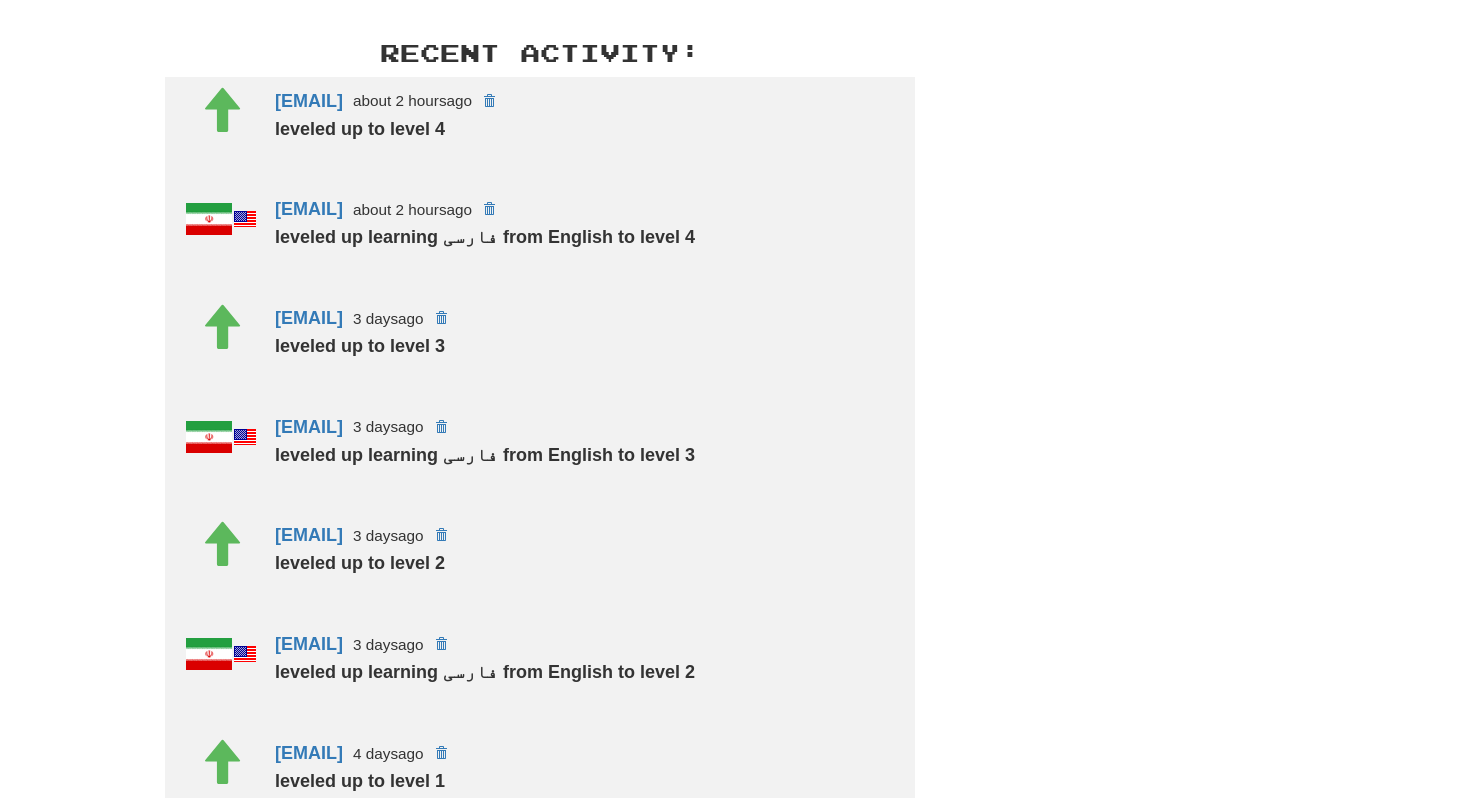 scroll, scrollTop: 0, scrollLeft: 0, axis: both 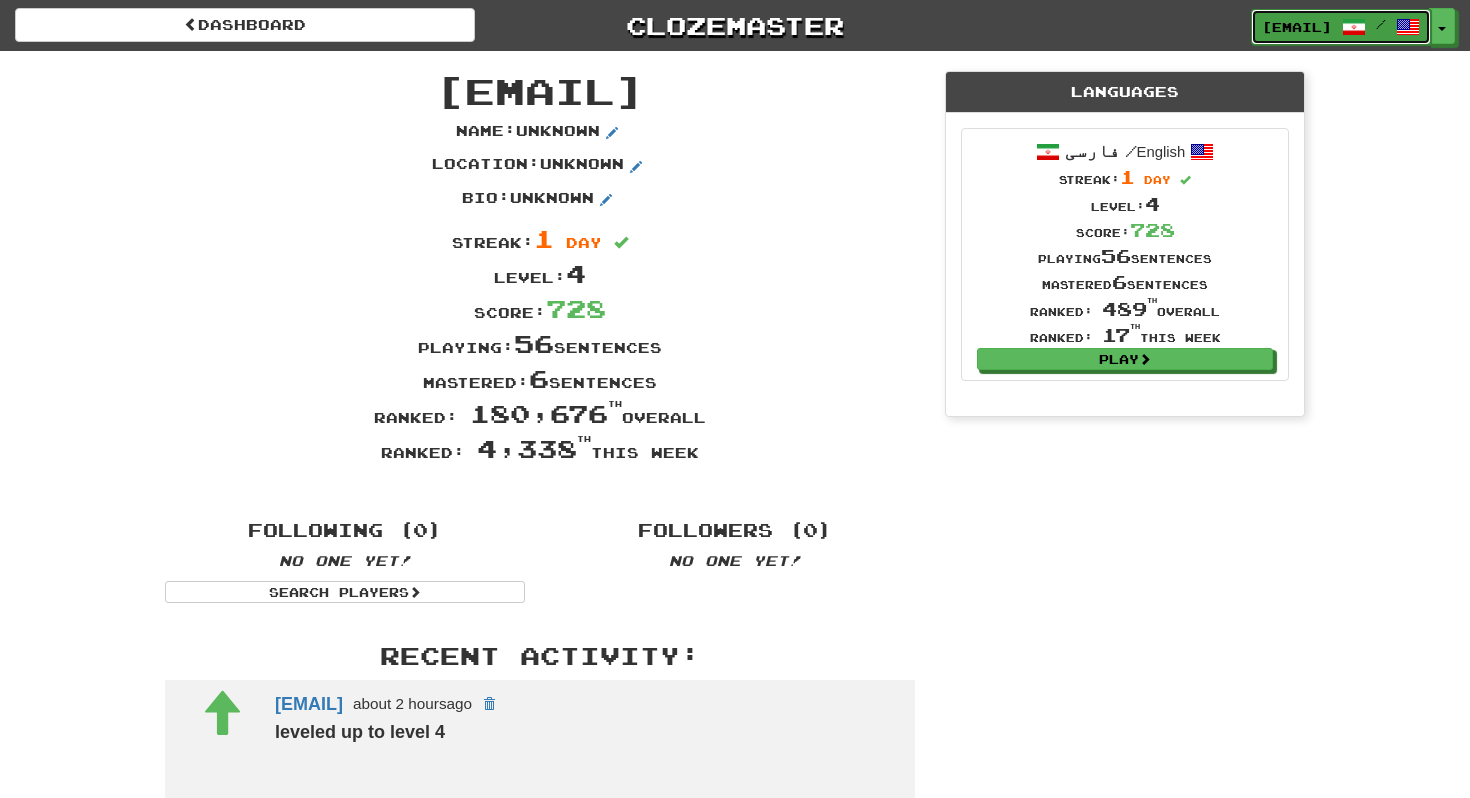 click on "[EMAIL]" at bounding box center [1297, 27] 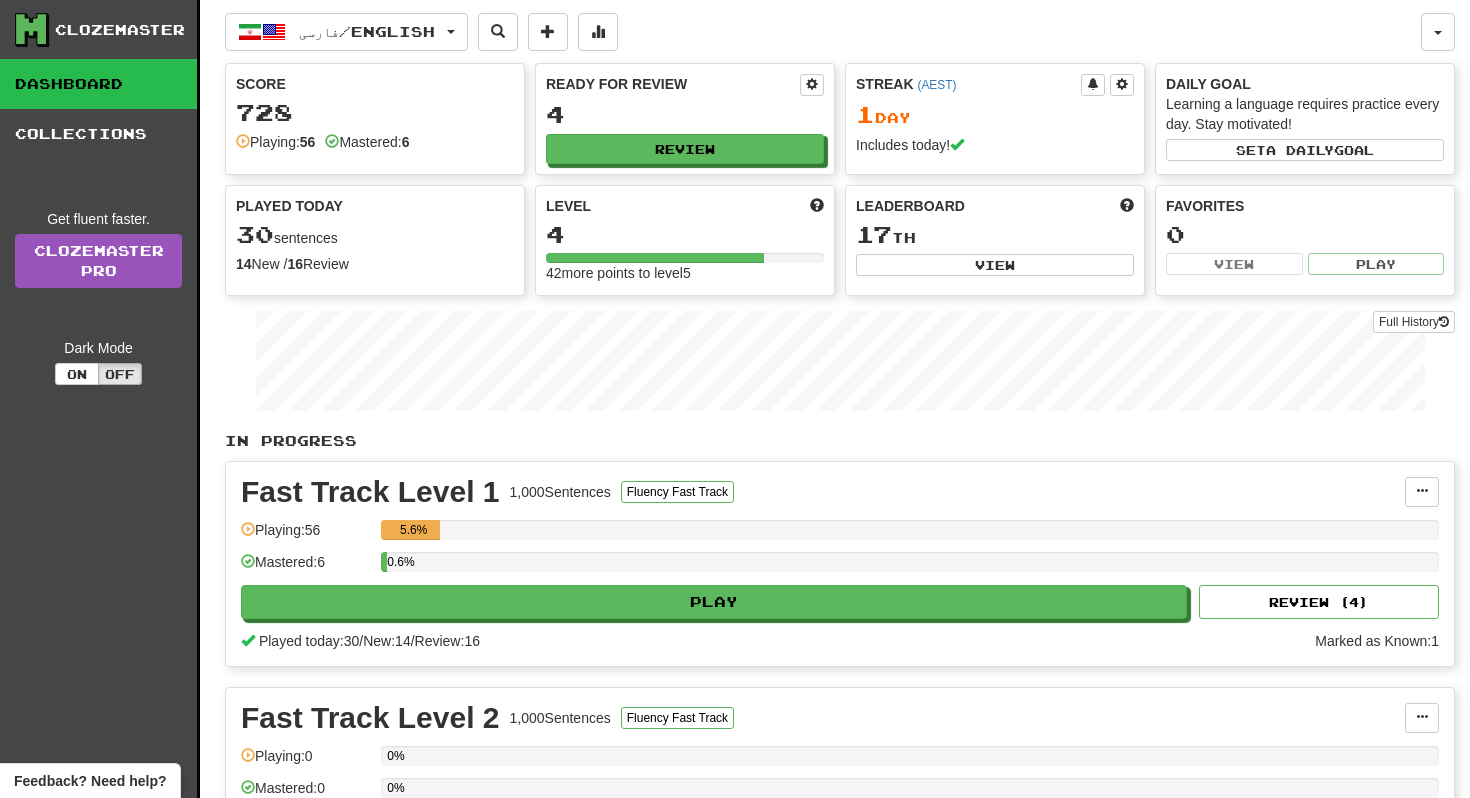 scroll, scrollTop: 0, scrollLeft: 0, axis: both 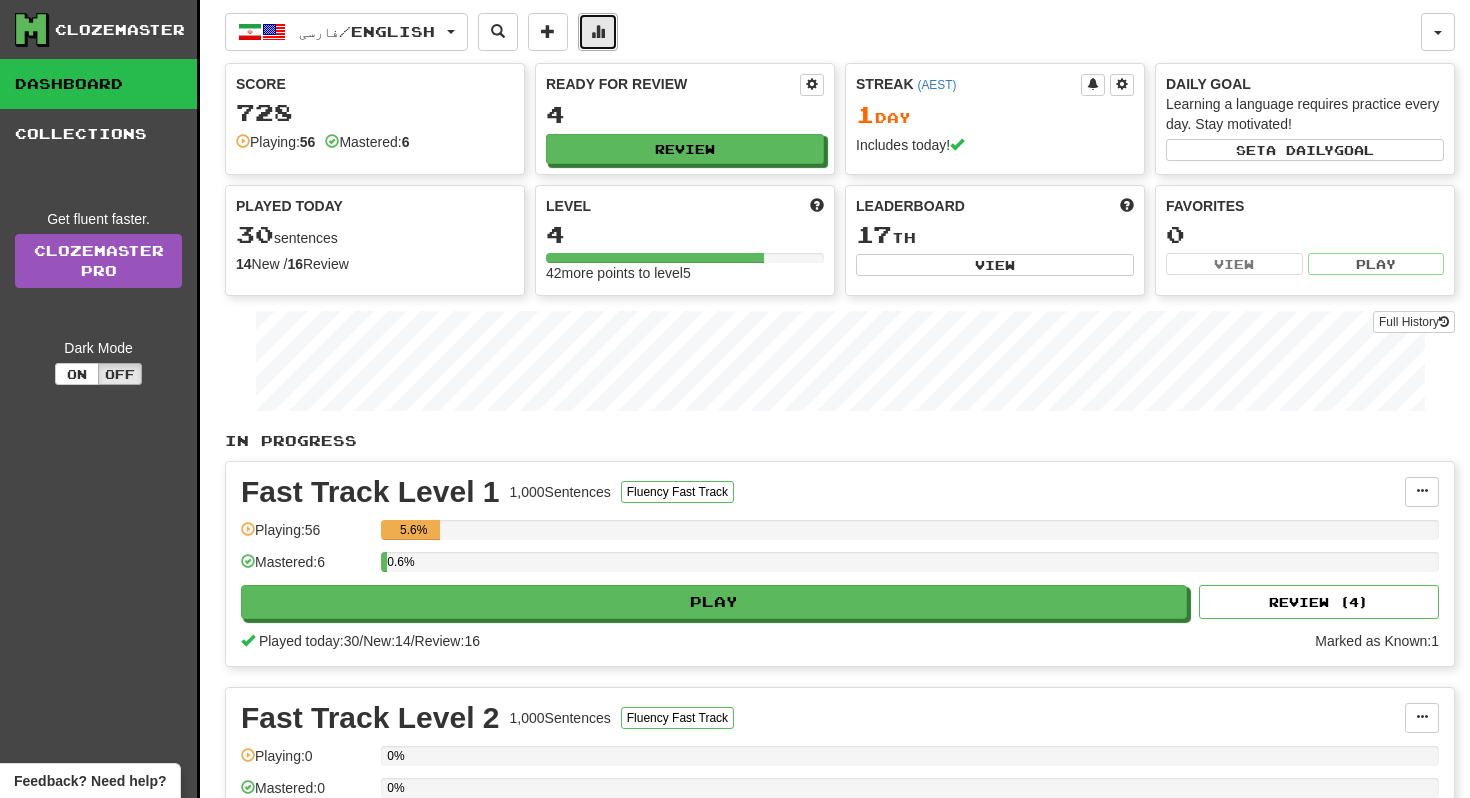 click at bounding box center (598, 32) 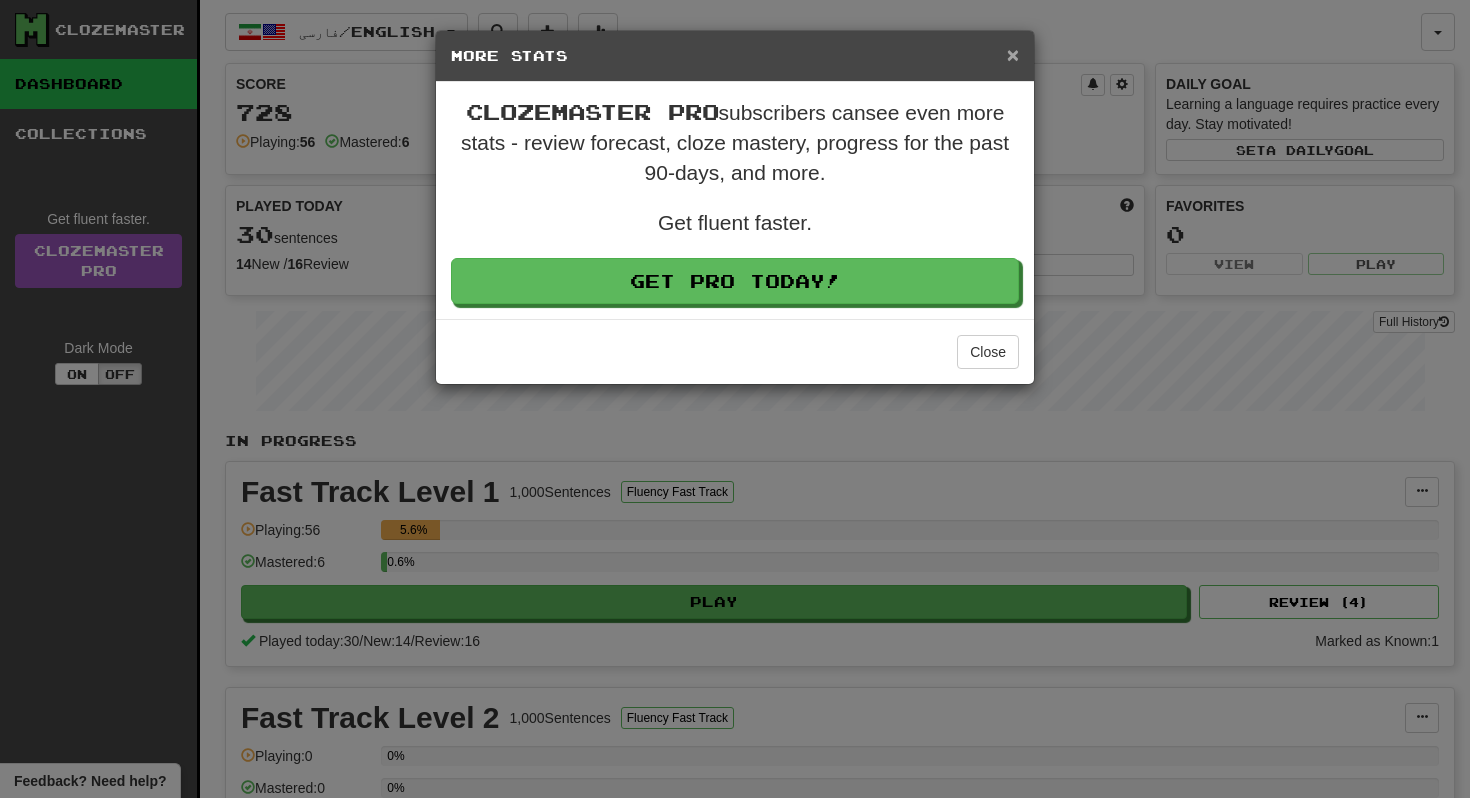 click on "×" at bounding box center [1013, 54] 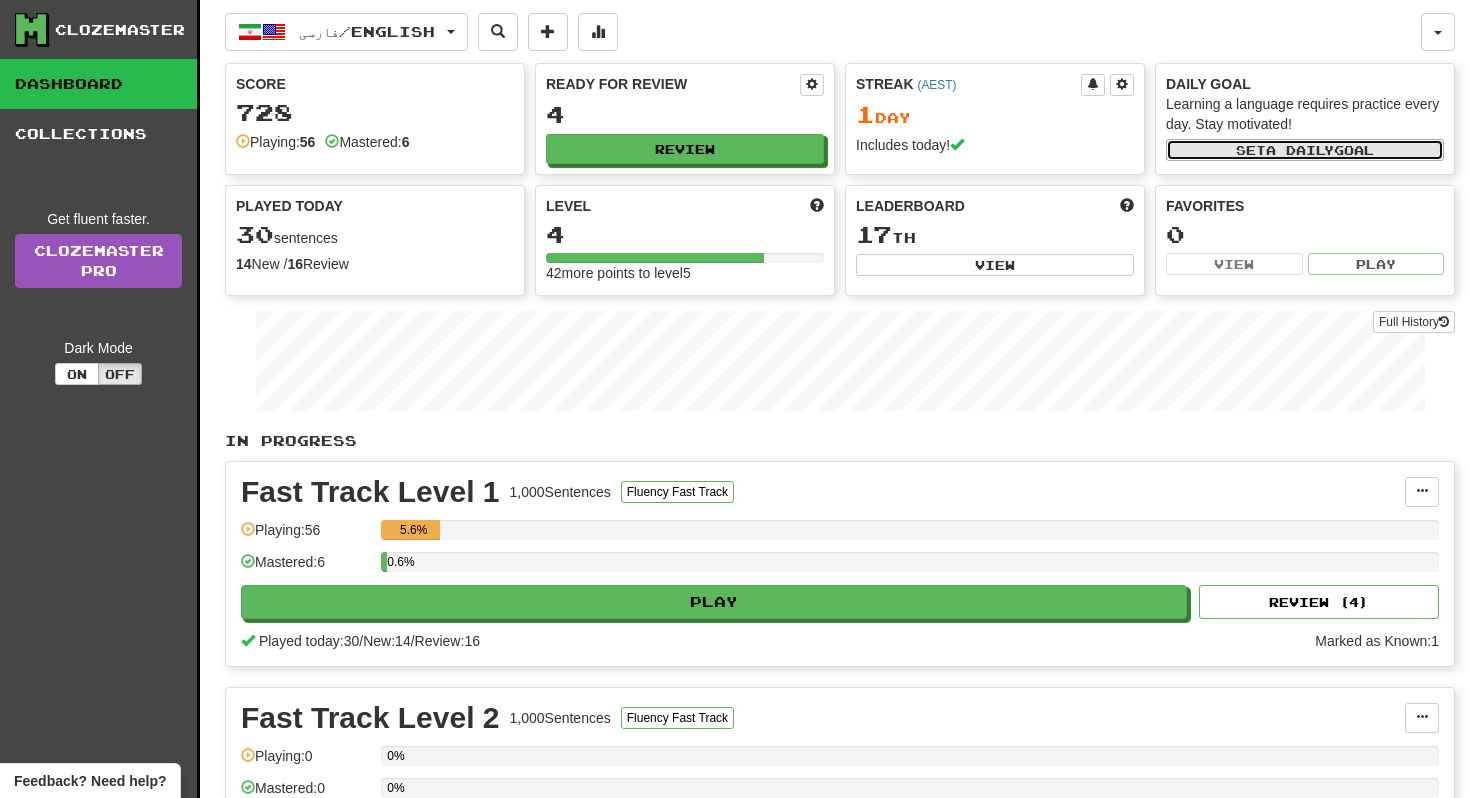 click on "a daily" at bounding box center (1300, 150) 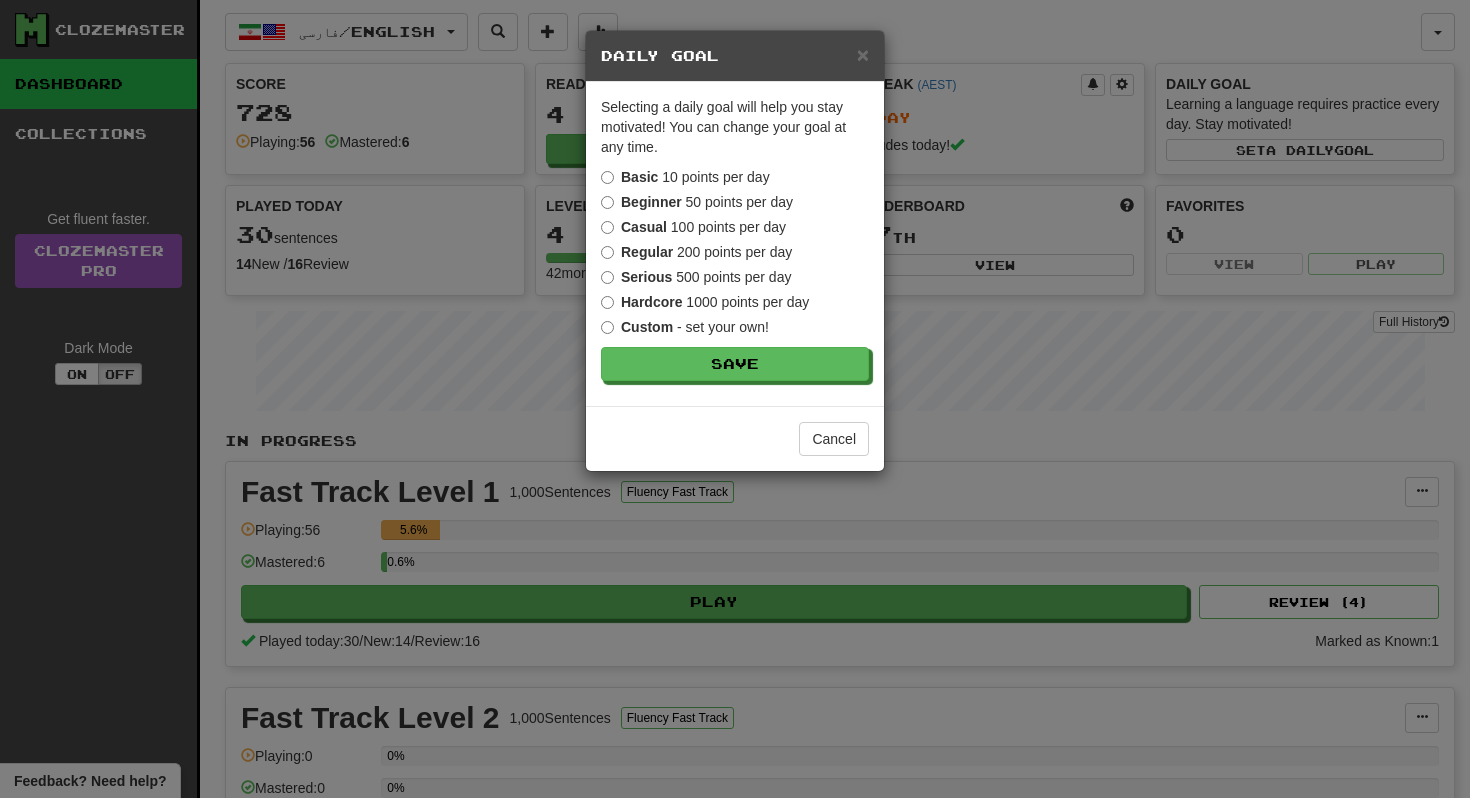 click on "Casual   100 points per day" at bounding box center (693, 227) 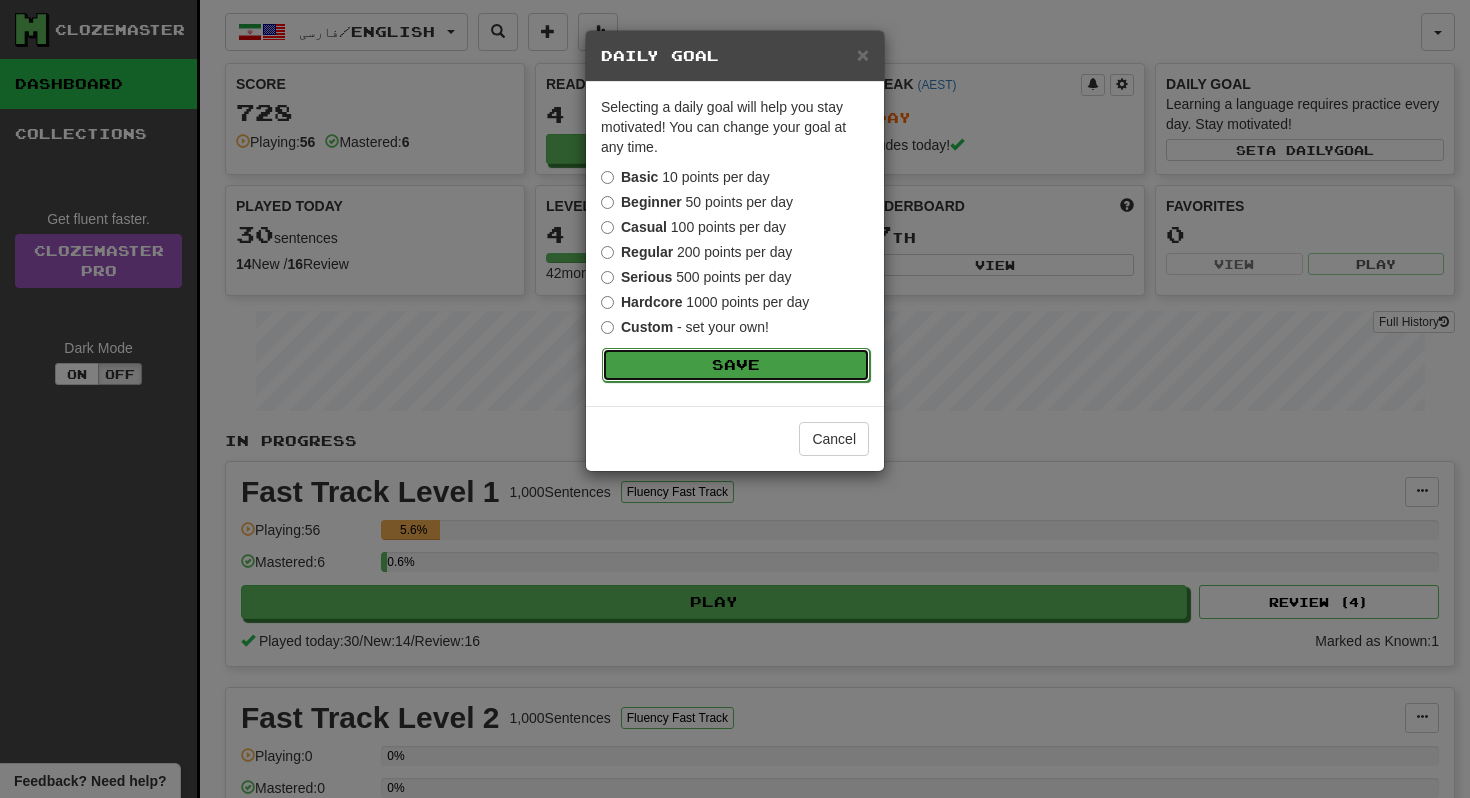 click on "Save" at bounding box center [736, 365] 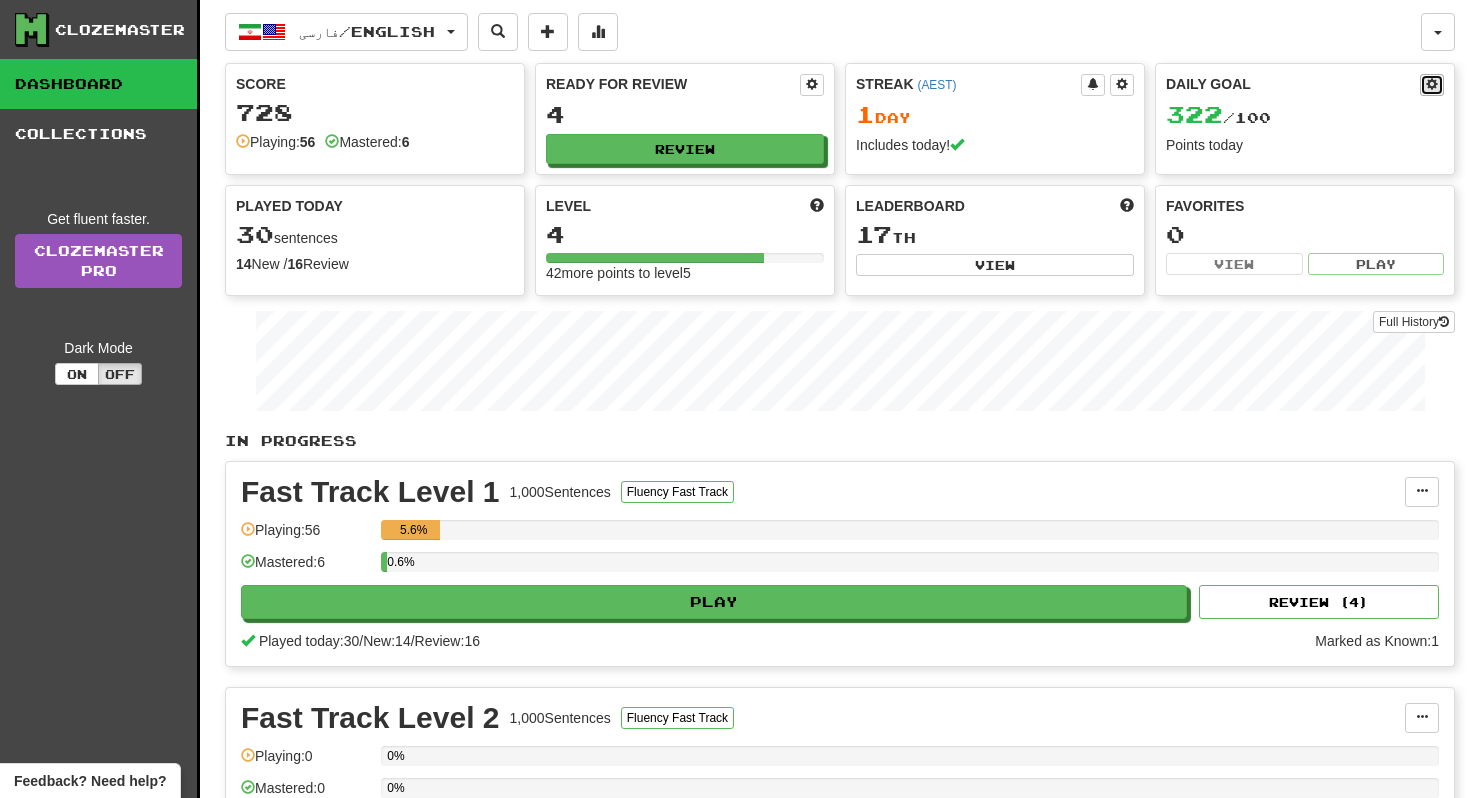 click at bounding box center (1432, 84) 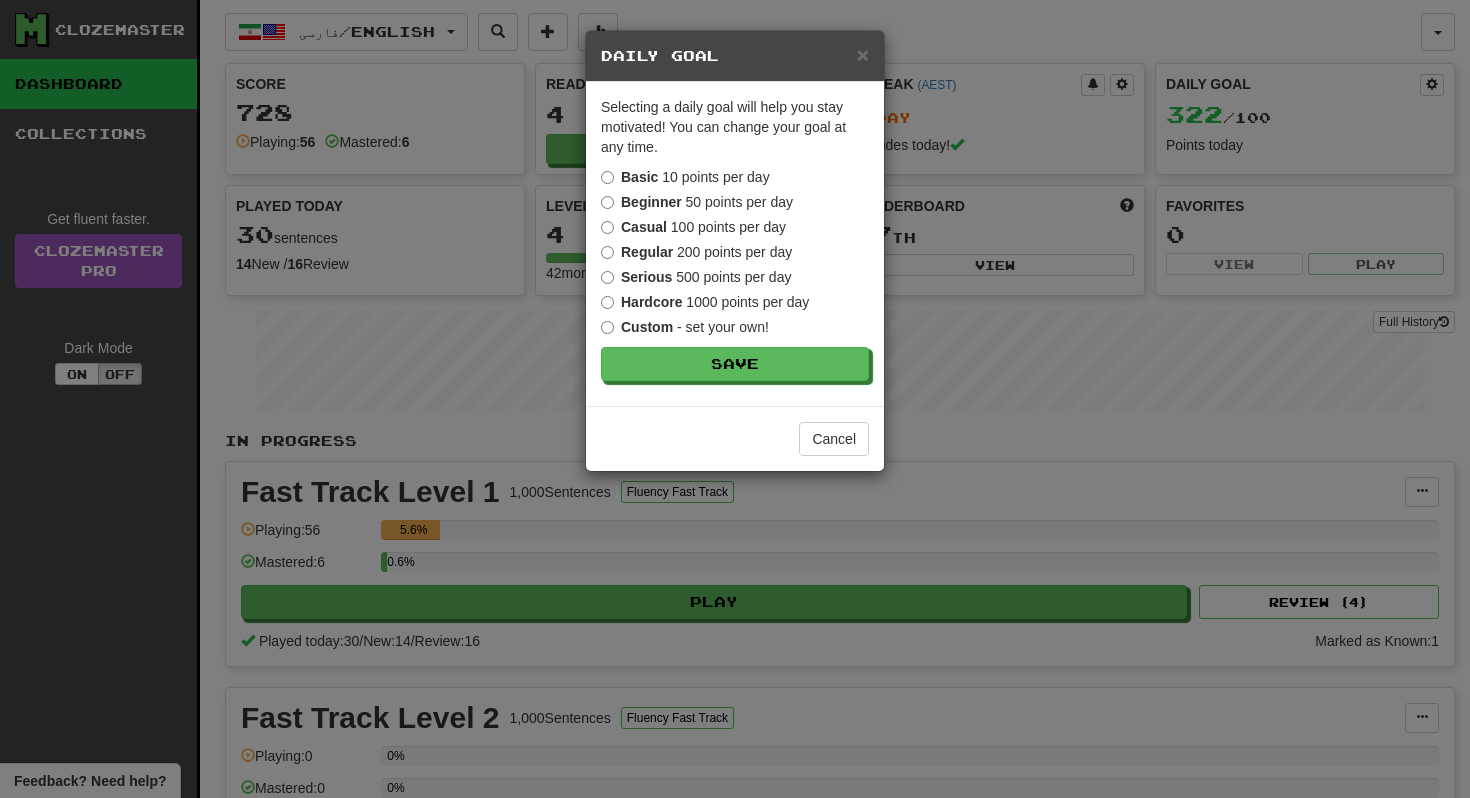click on "Regular   200 points per day" at bounding box center [696, 252] 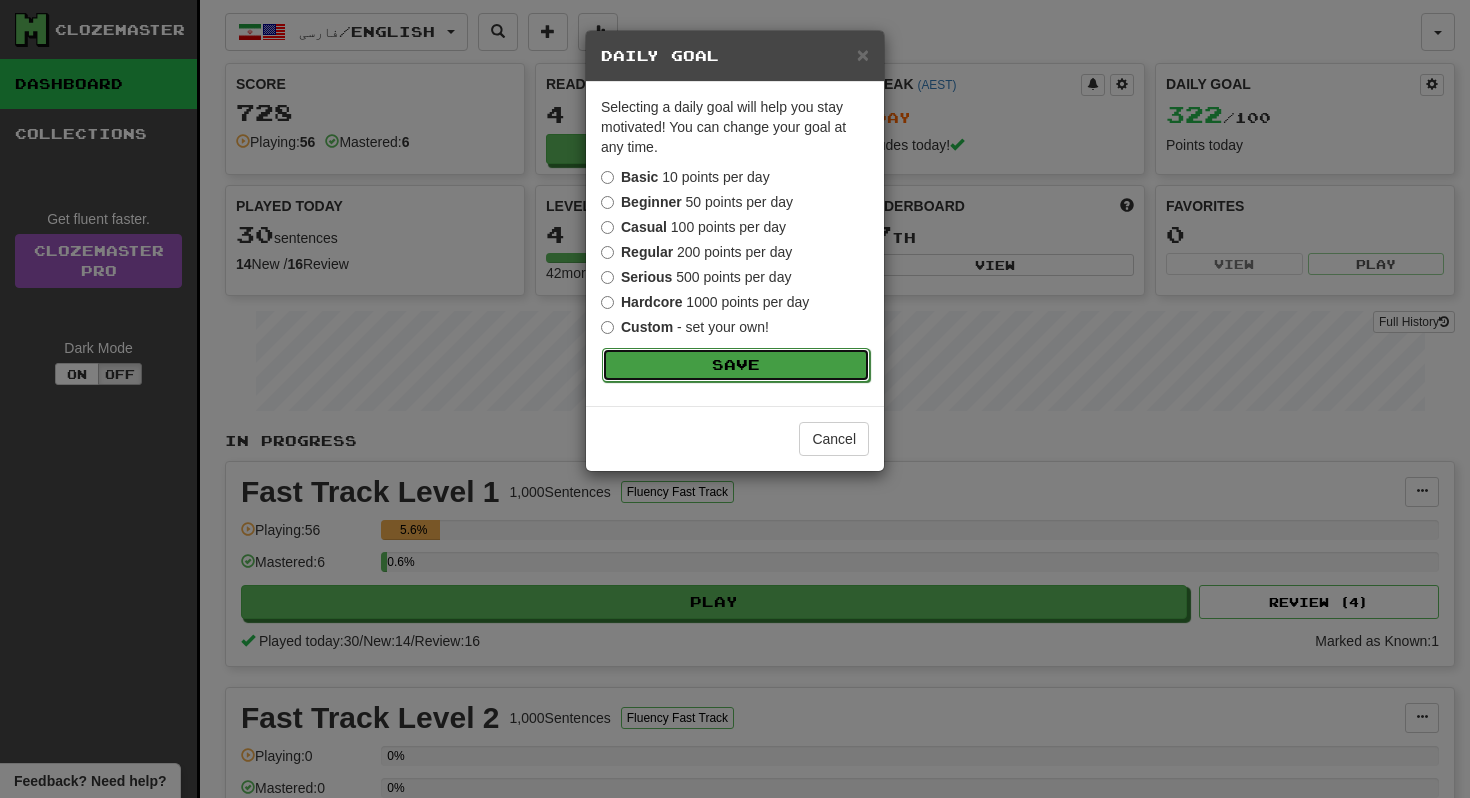 click on "Save" at bounding box center (736, 365) 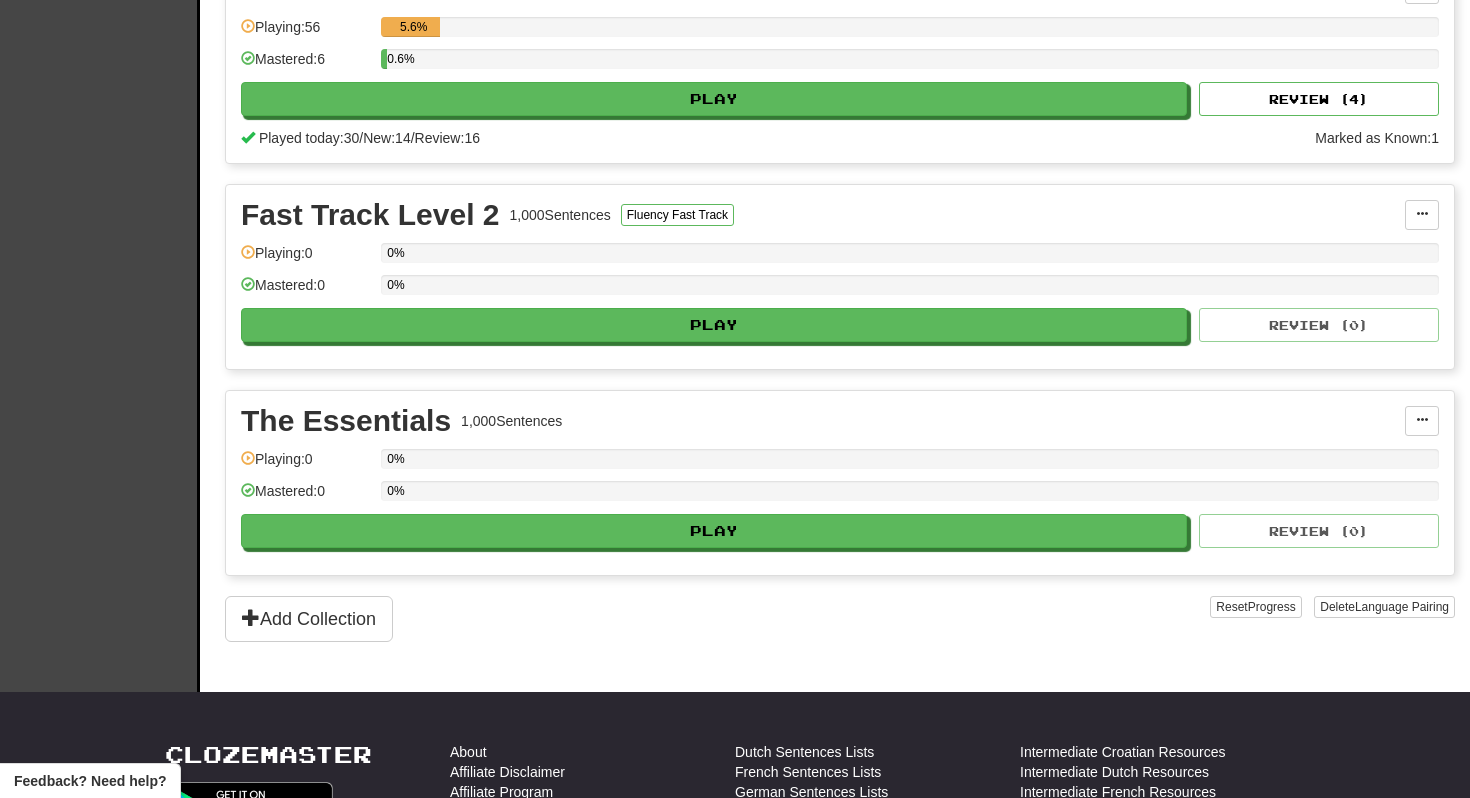 scroll, scrollTop: 330, scrollLeft: 0, axis: vertical 